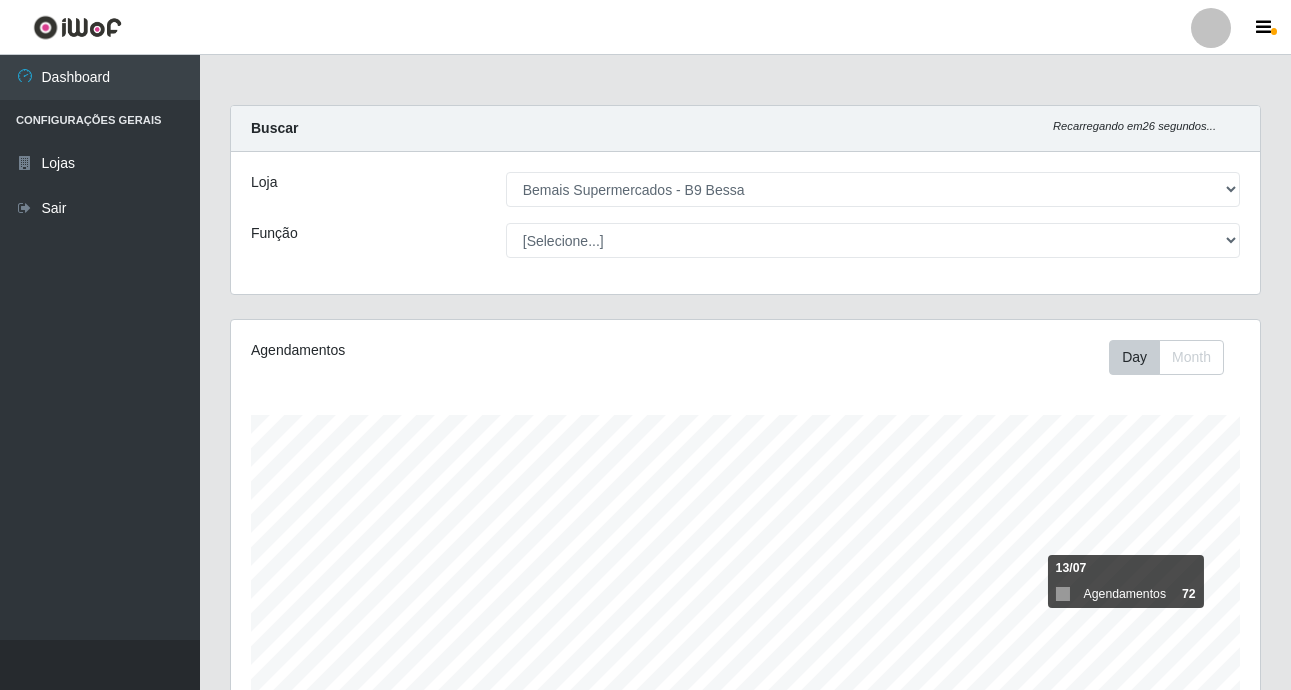 select on "410" 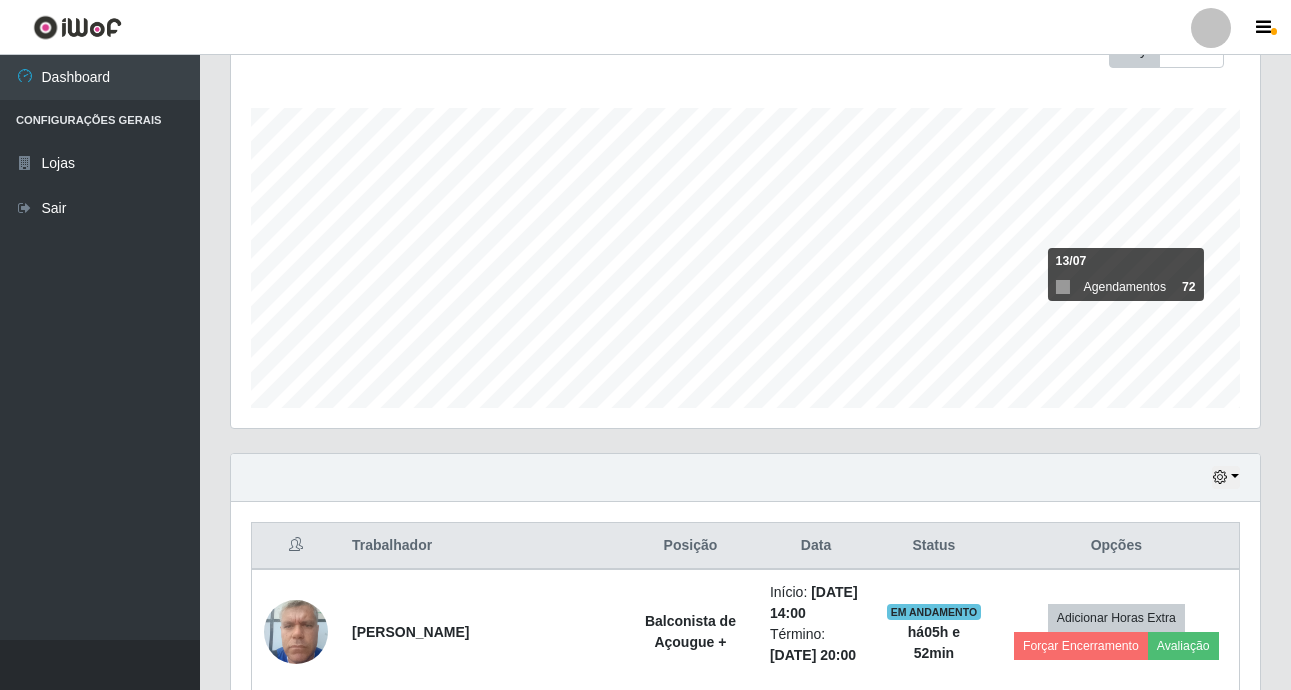 scroll, scrollTop: 999585, scrollLeft: 998971, axis: both 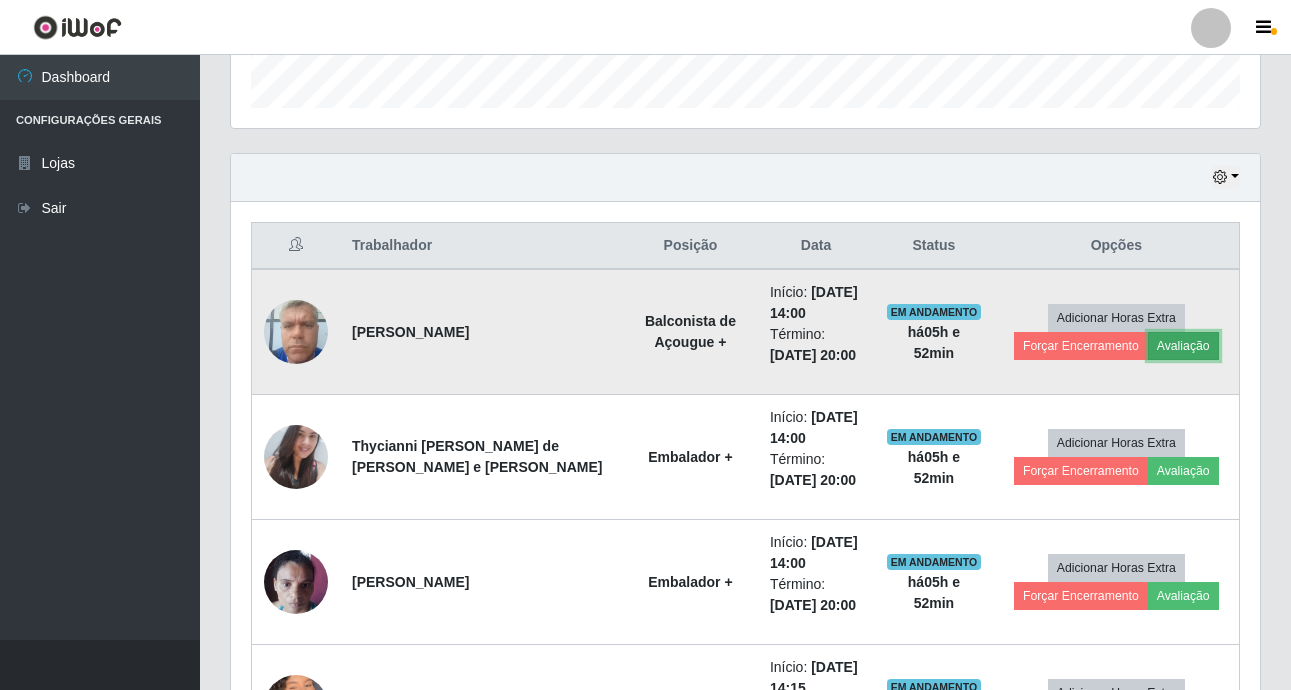 click on "Avaliação" at bounding box center [1183, 346] 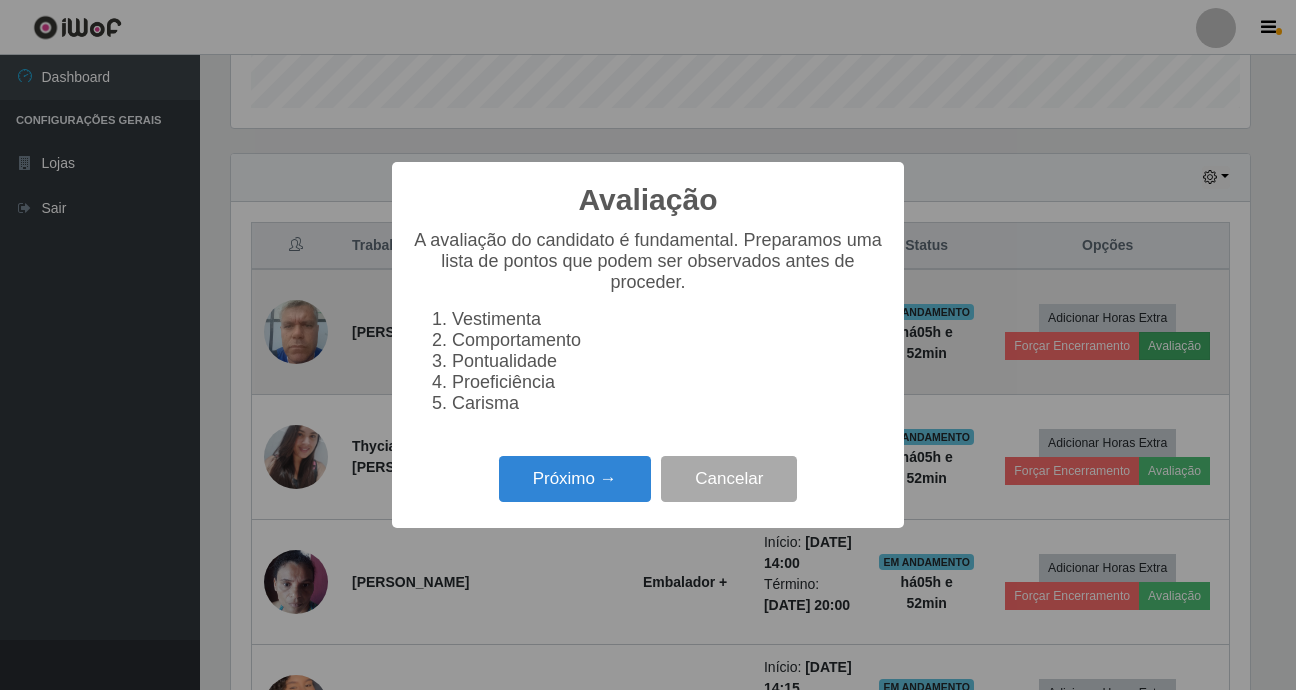 scroll, scrollTop: 999585, scrollLeft: 998981, axis: both 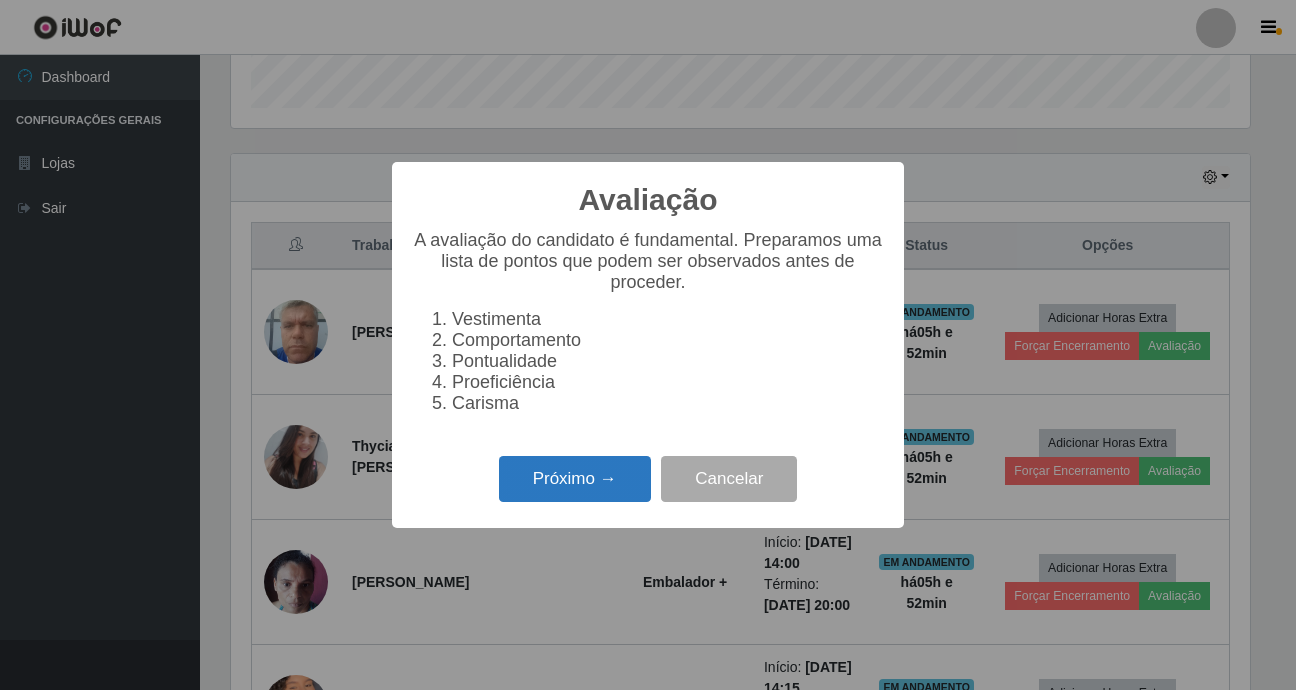 click on "Próximo →" at bounding box center (575, 479) 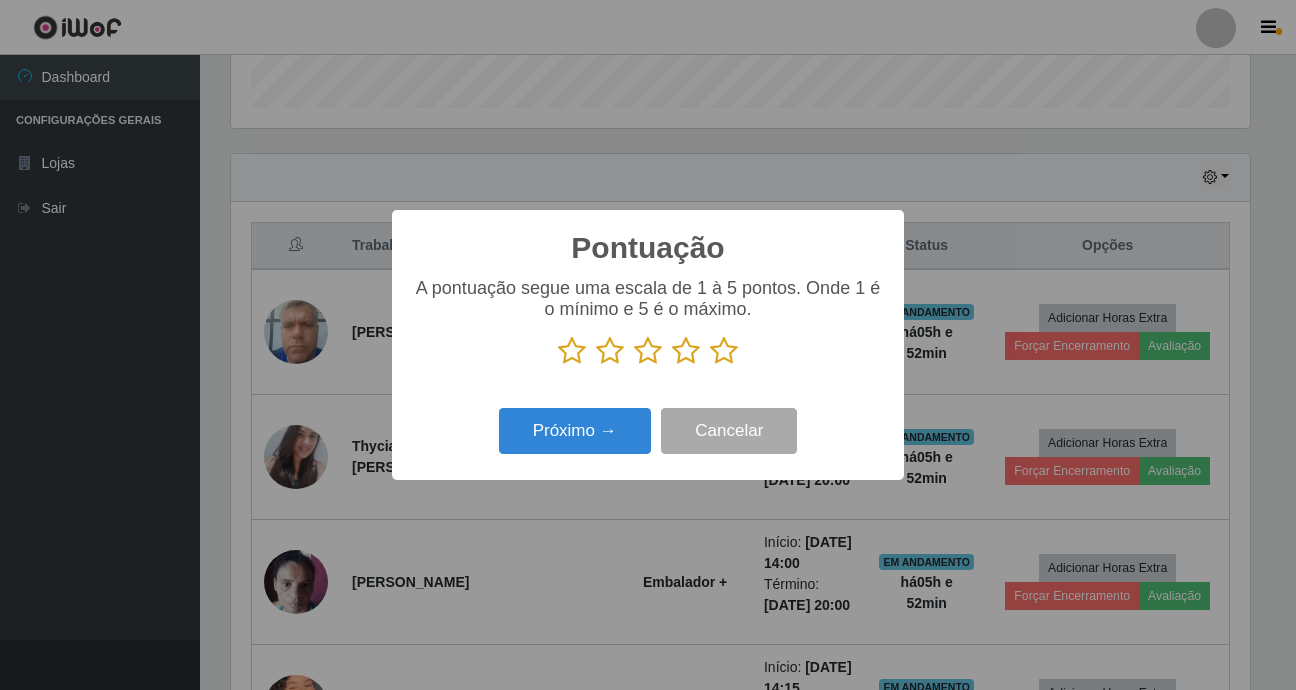 click at bounding box center (724, 351) 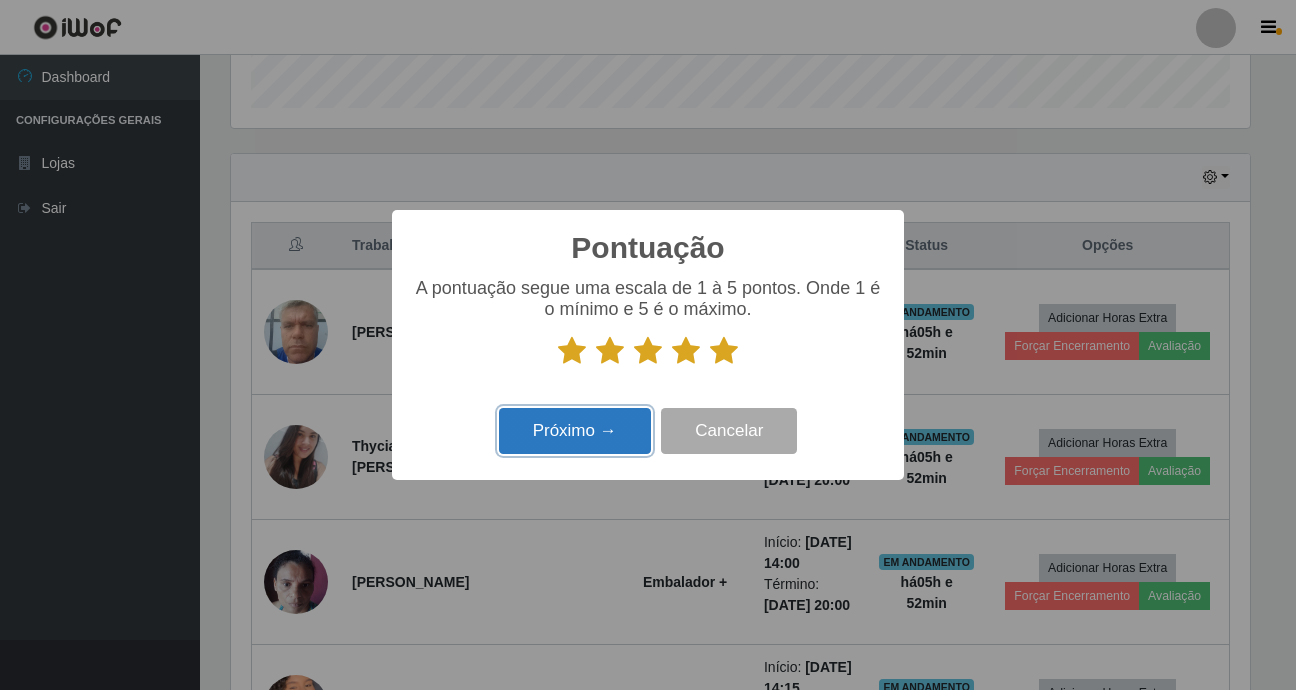 click on "Próximo →" at bounding box center (575, 431) 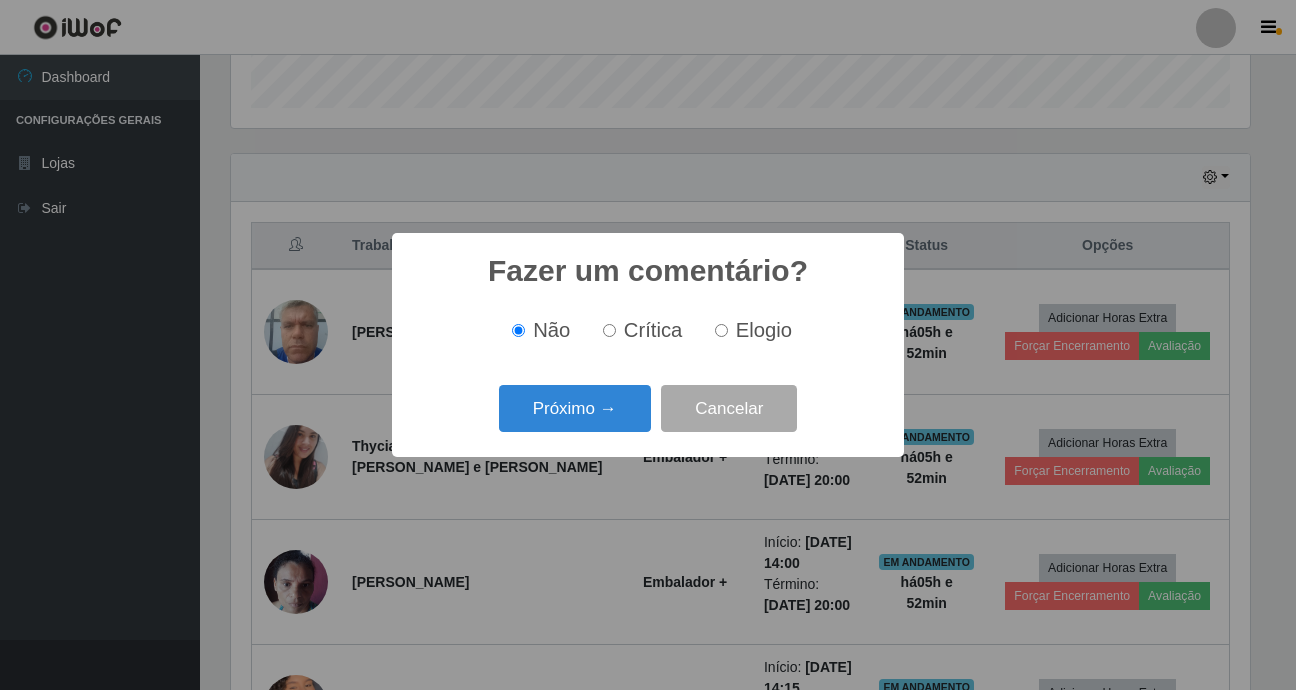 scroll, scrollTop: 999585, scrollLeft: 998981, axis: both 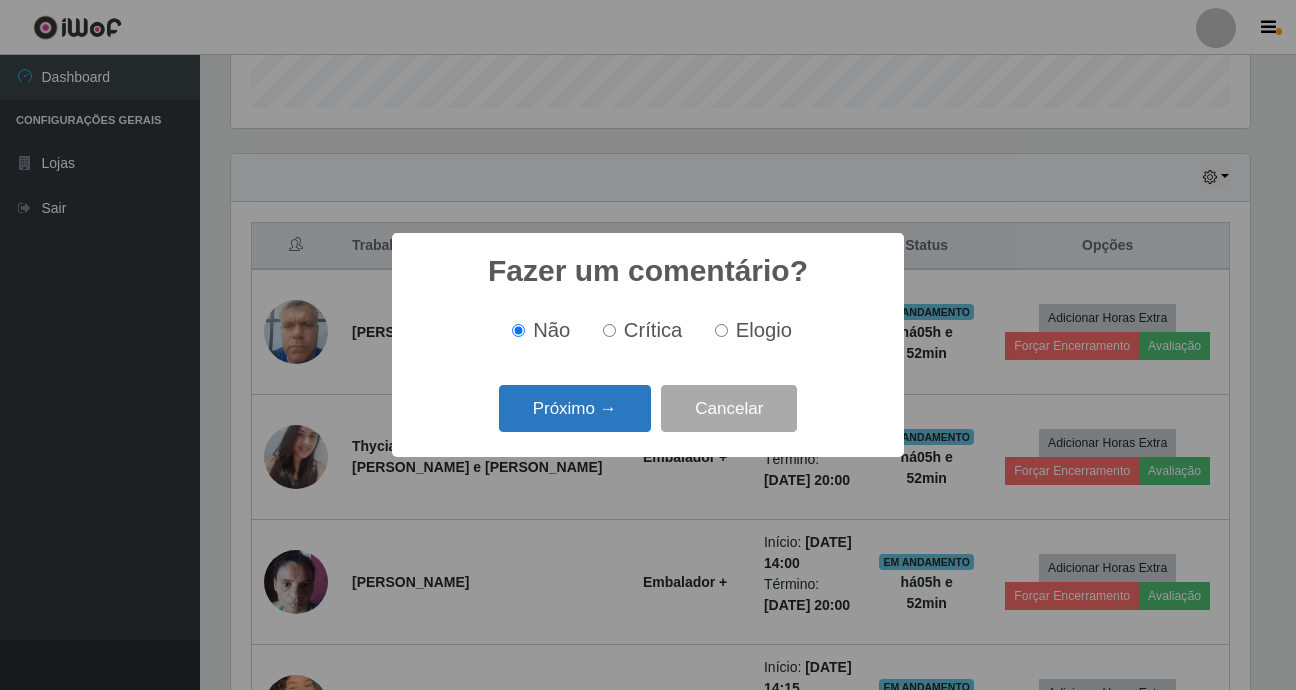 click on "Próximo →" at bounding box center [575, 408] 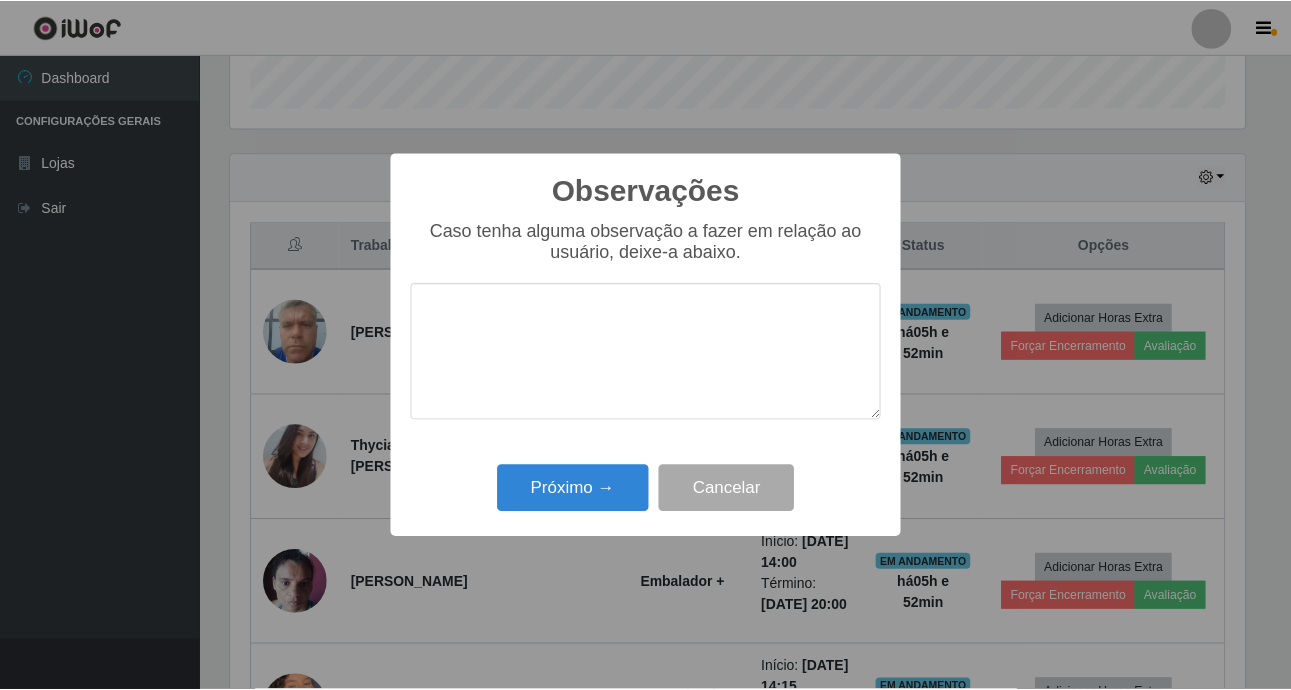 scroll, scrollTop: 999585, scrollLeft: 998981, axis: both 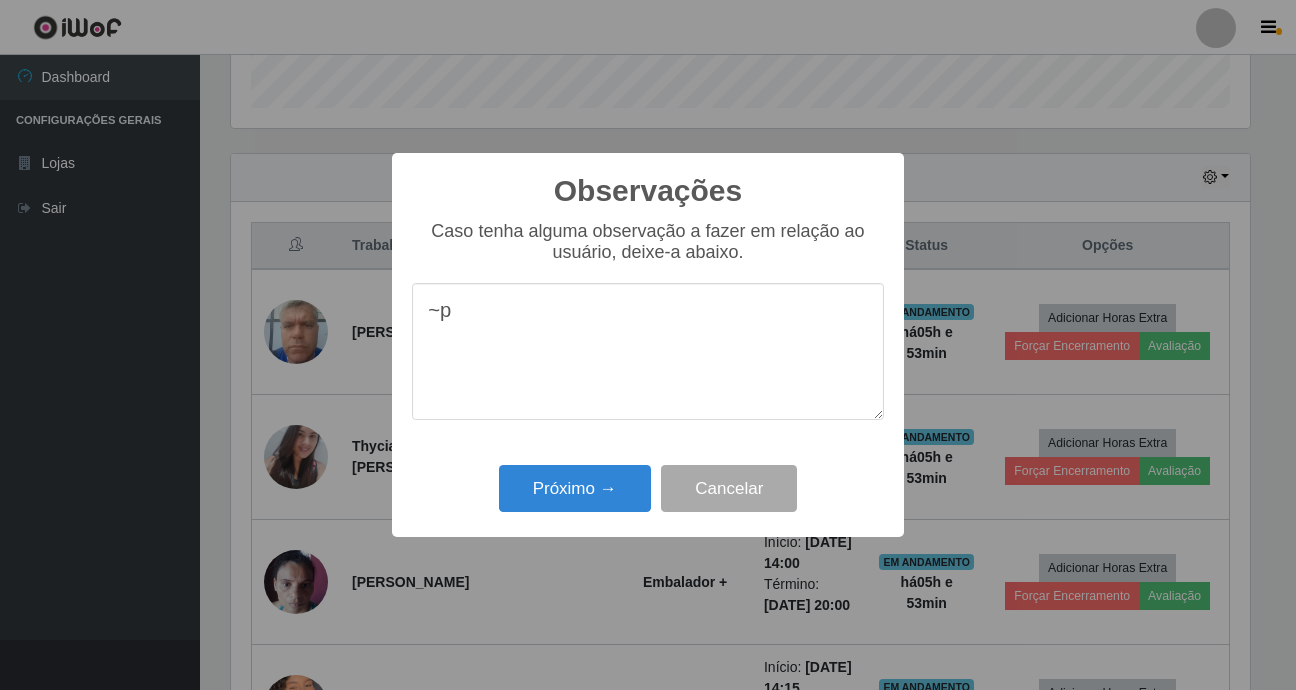 type on "~" 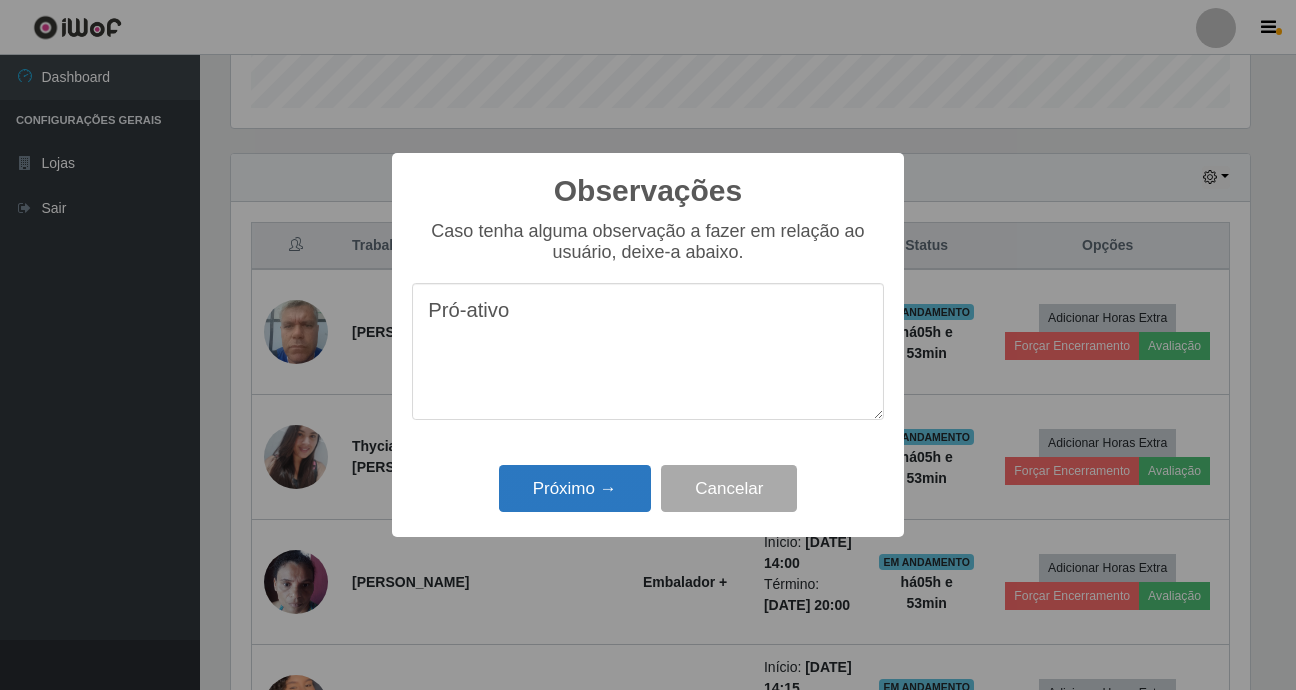 type on "Pró-ativo" 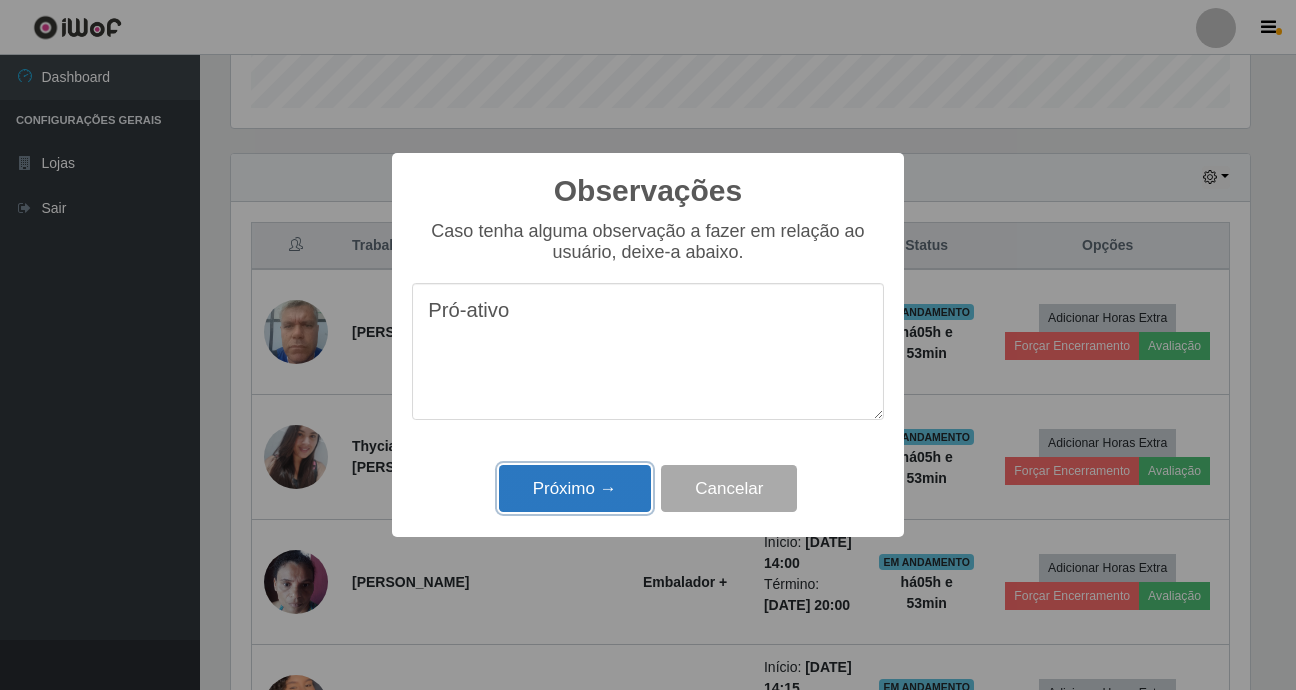 click on "Próximo →" at bounding box center [575, 488] 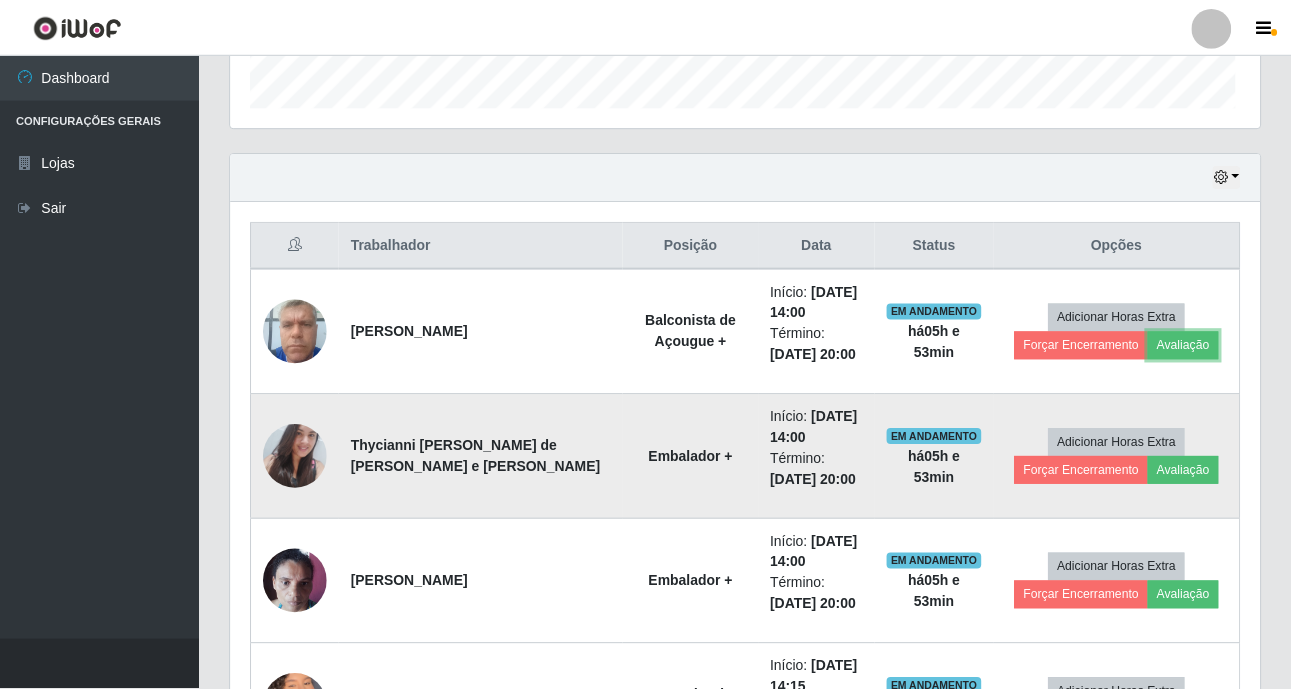 scroll, scrollTop: 999585, scrollLeft: 998971, axis: both 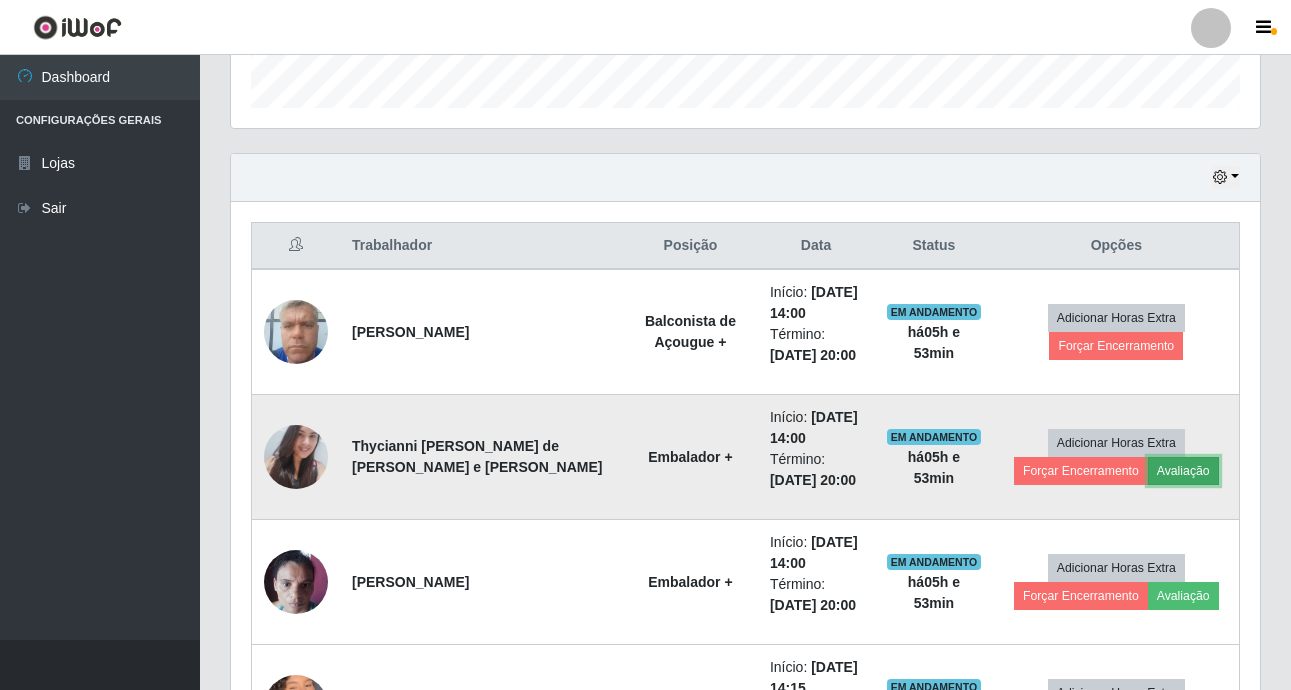 click on "Avaliação" at bounding box center (1183, 471) 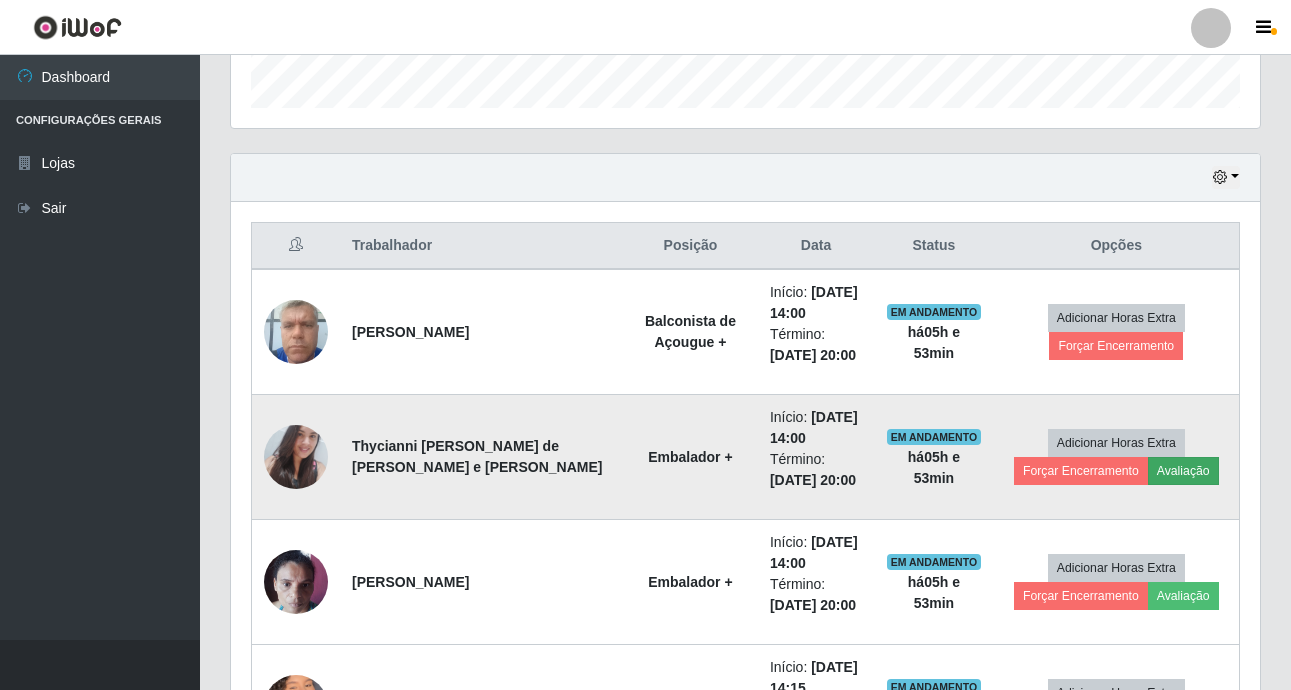 scroll, scrollTop: 999585, scrollLeft: 998981, axis: both 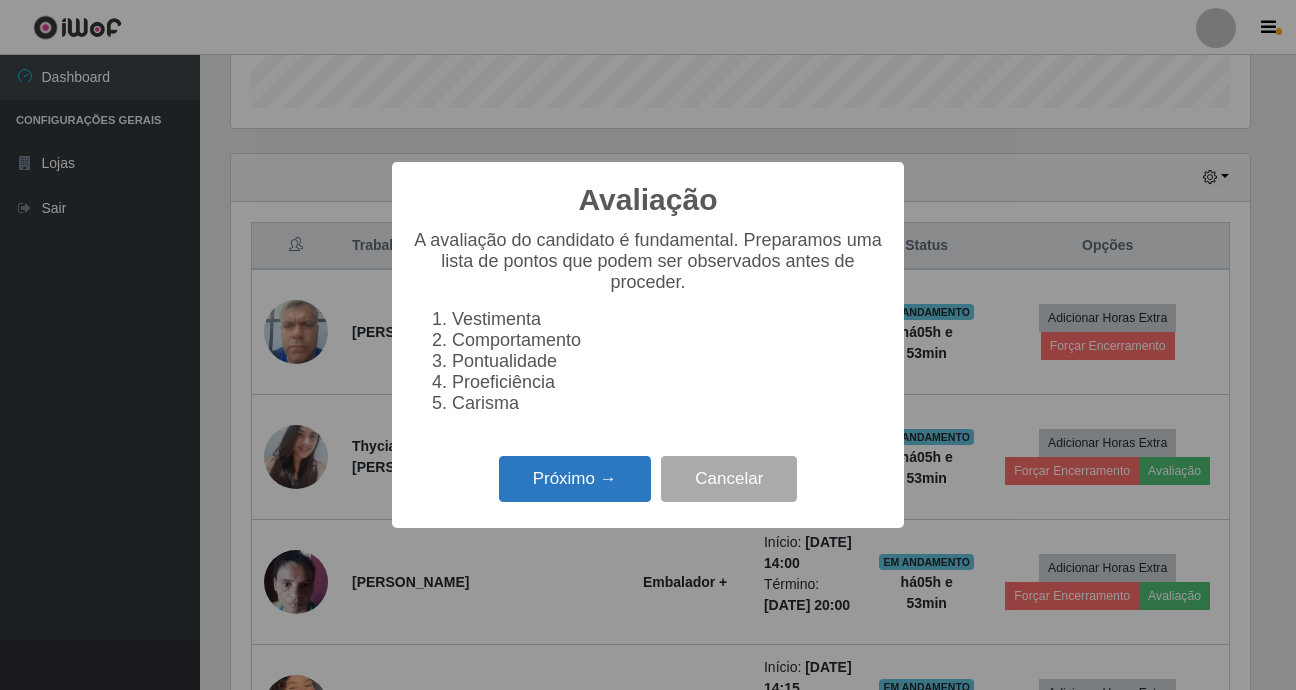 click on "Próximo →" at bounding box center (575, 479) 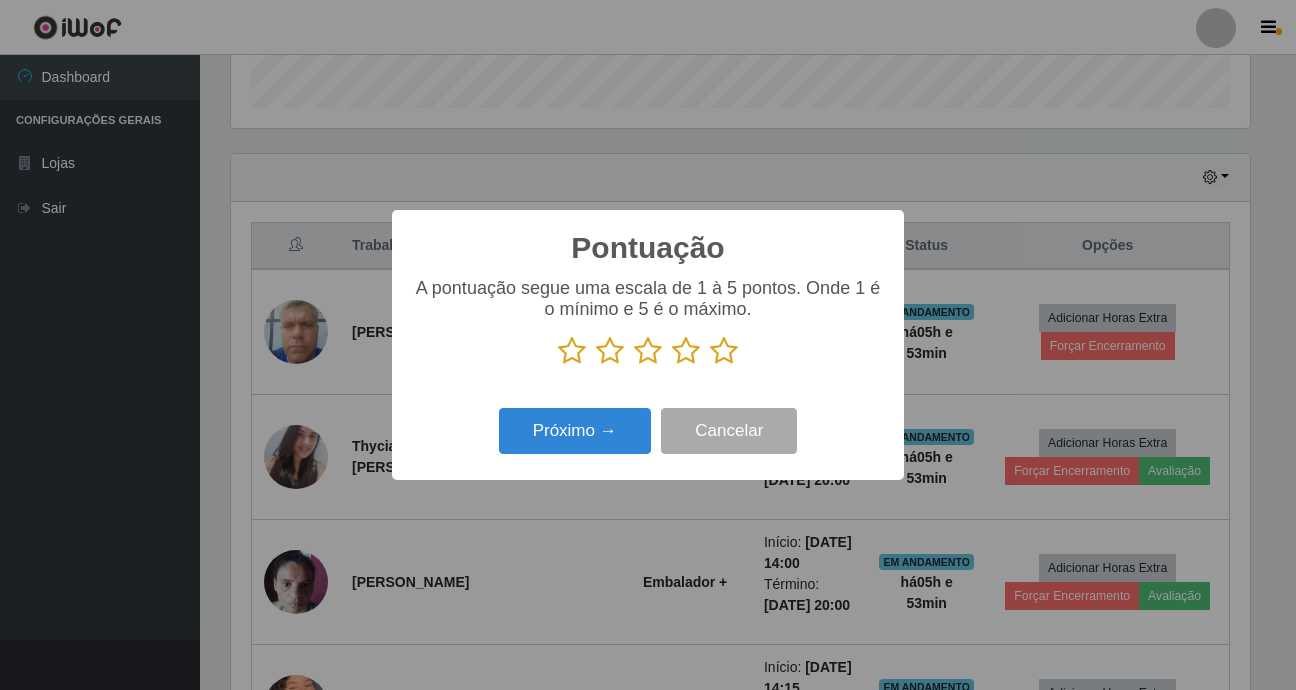 scroll, scrollTop: 999585, scrollLeft: 998981, axis: both 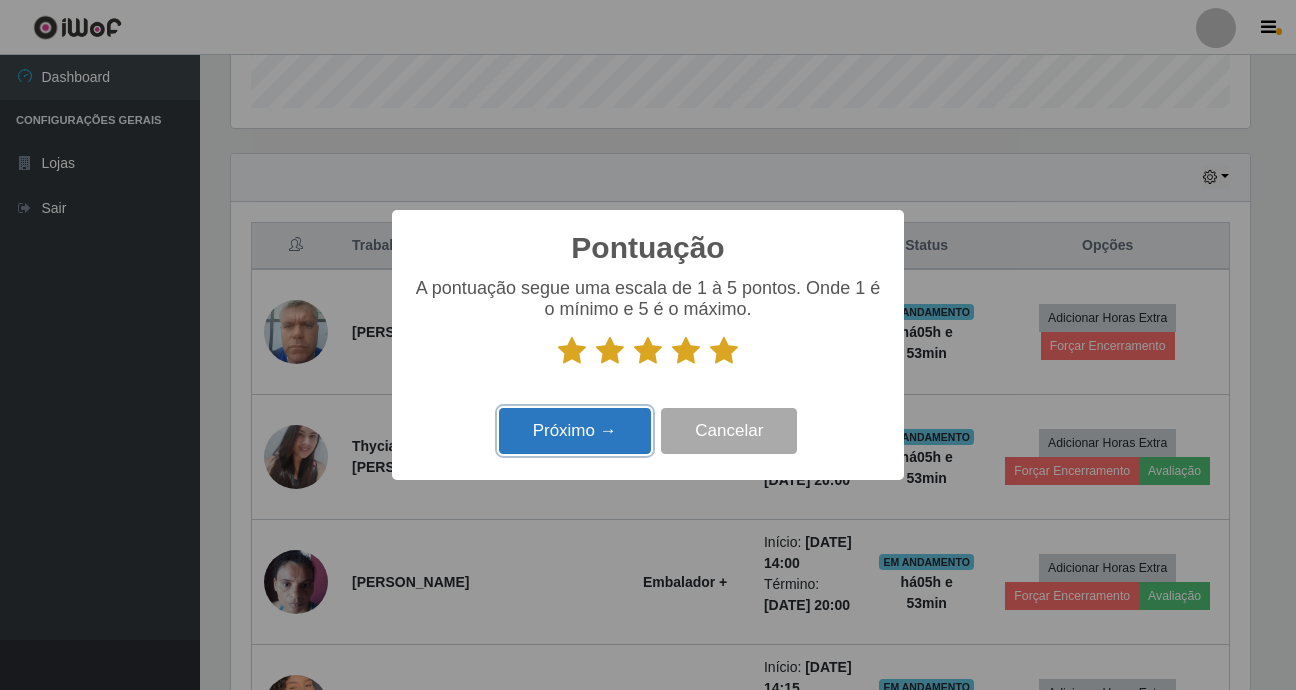 click on "Próximo →" at bounding box center [575, 431] 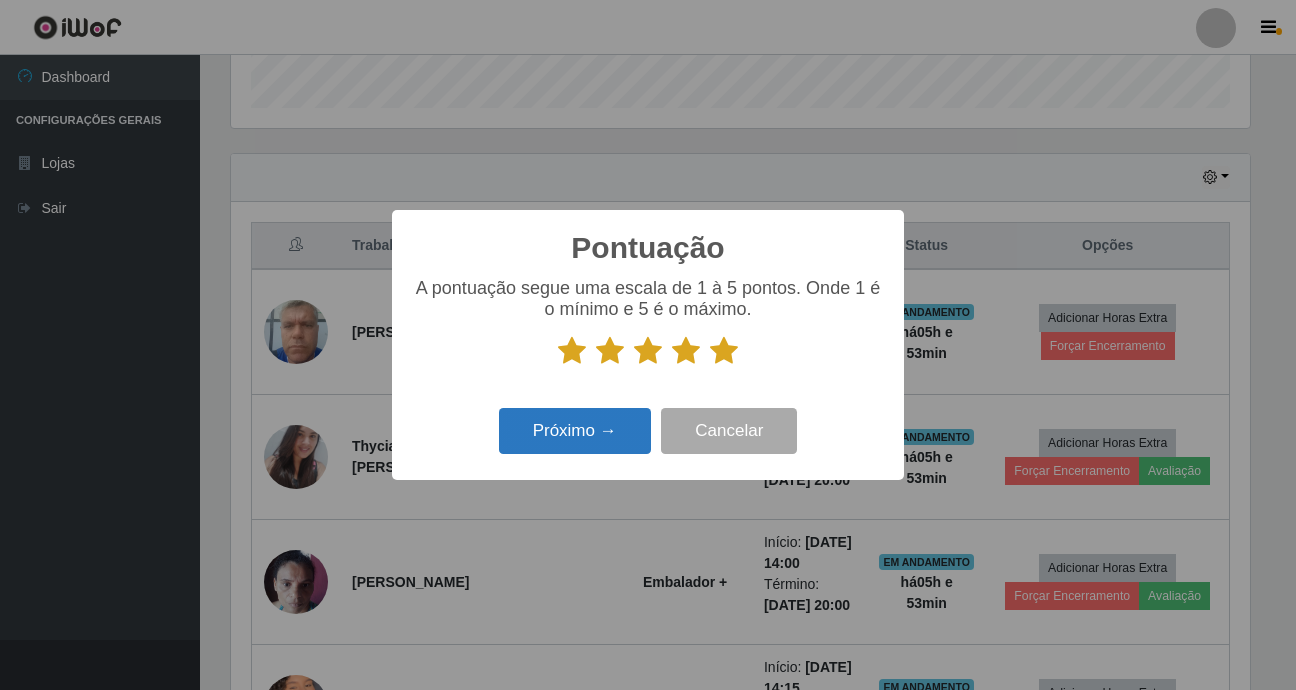 scroll, scrollTop: 999585, scrollLeft: 998981, axis: both 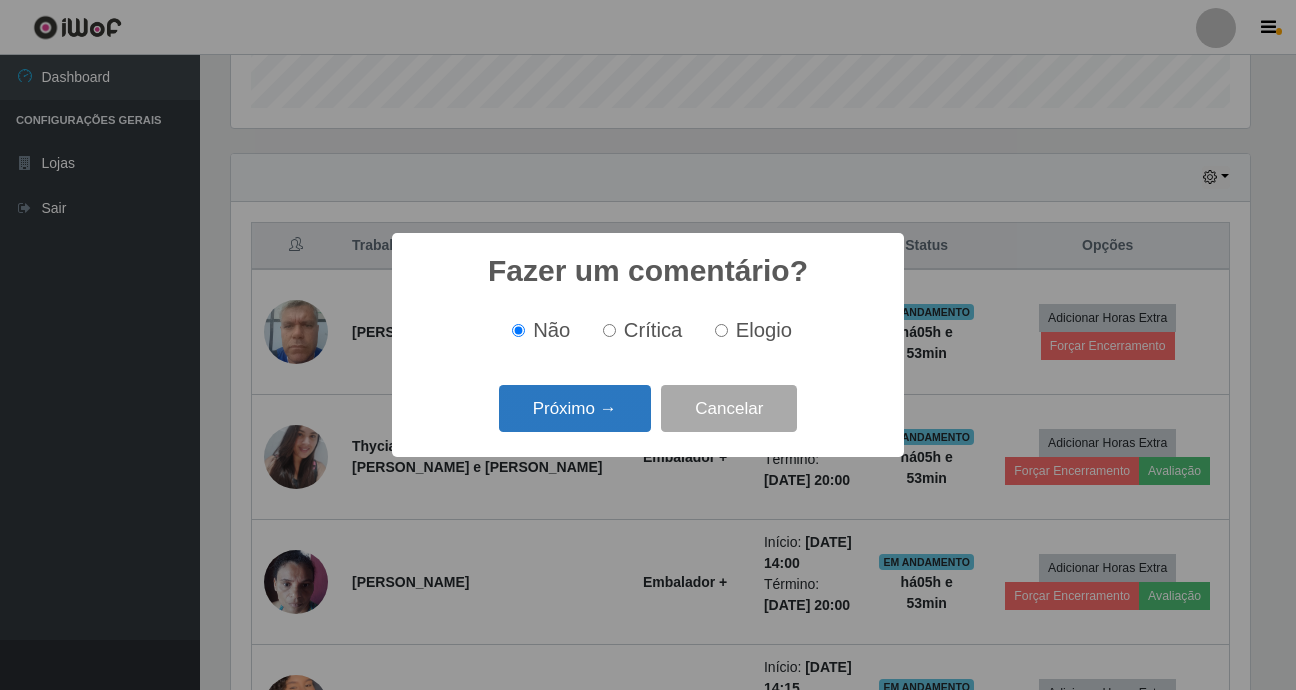 click on "Próximo →" at bounding box center [575, 408] 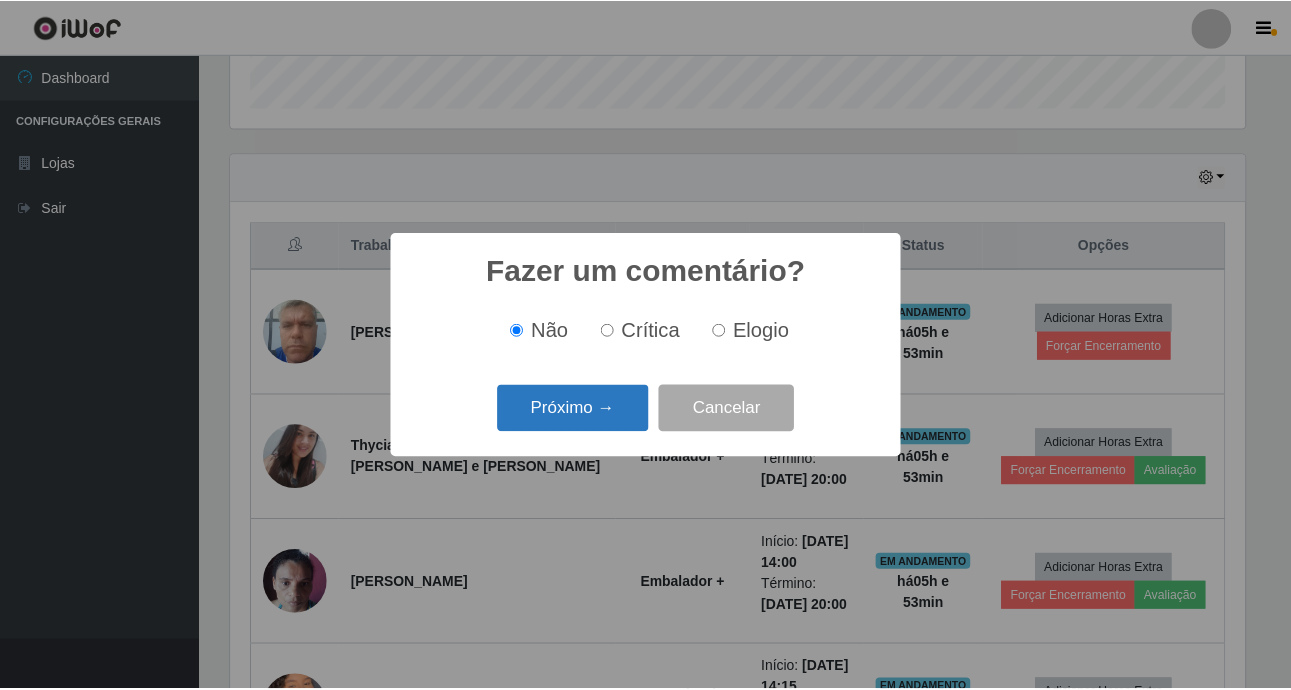 scroll, scrollTop: 999585, scrollLeft: 998981, axis: both 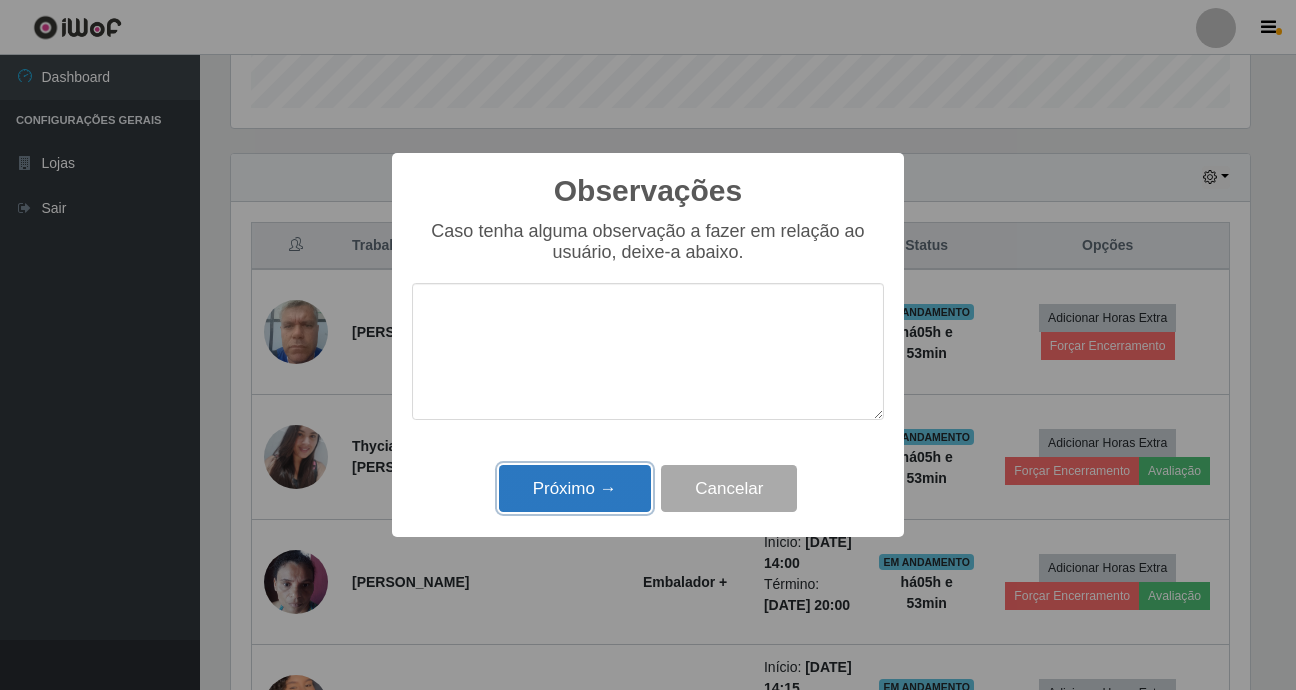 click on "Próximo →" at bounding box center [575, 488] 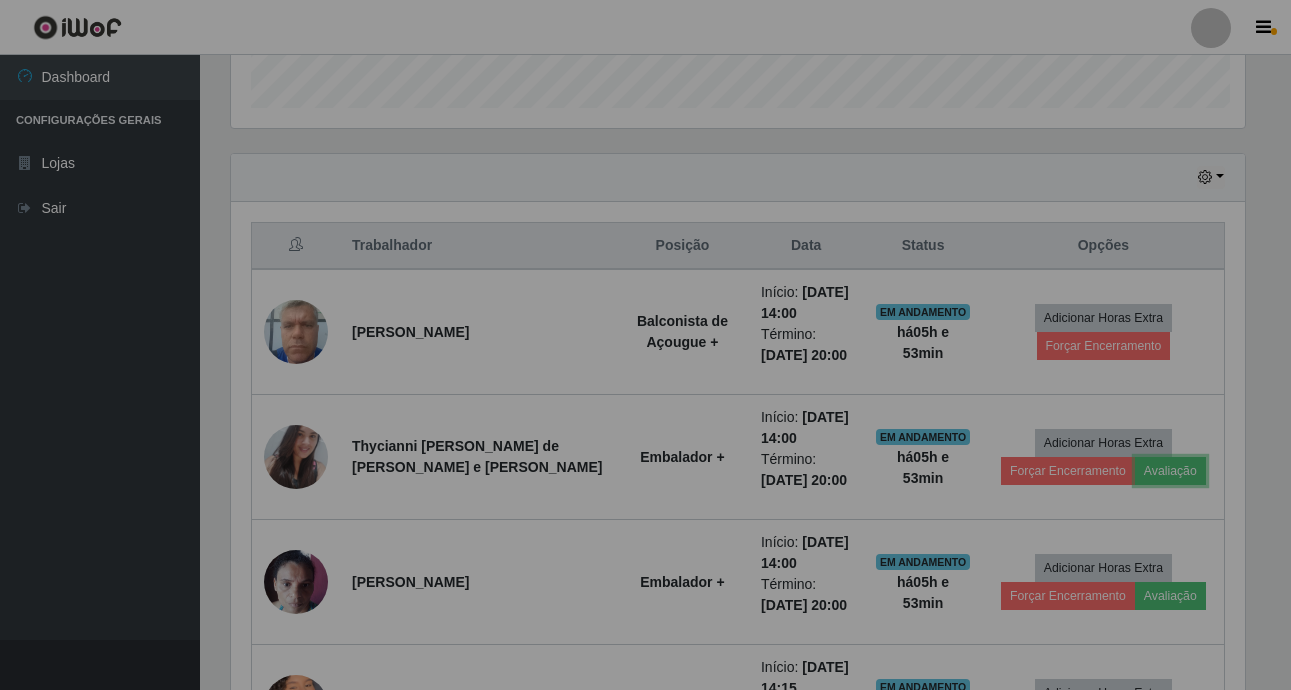 scroll, scrollTop: 999585, scrollLeft: 998971, axis: both 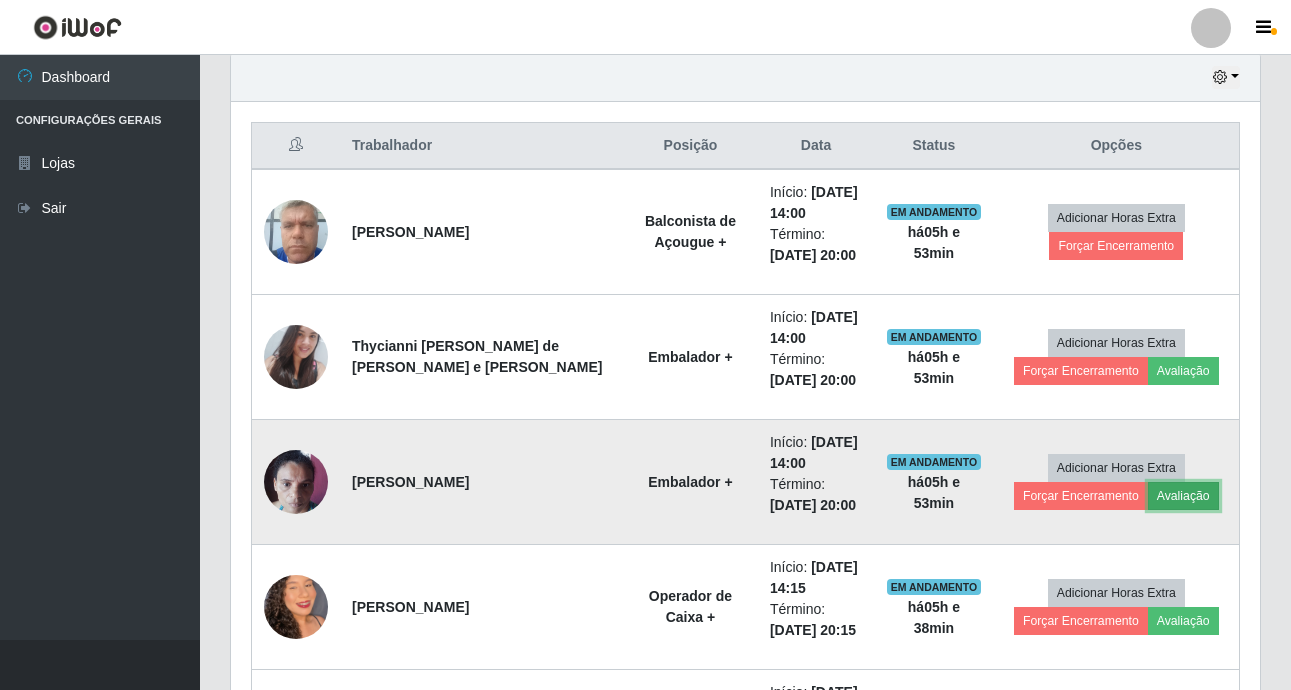 click on "Avaliação" at bounding box center (1183, 496) 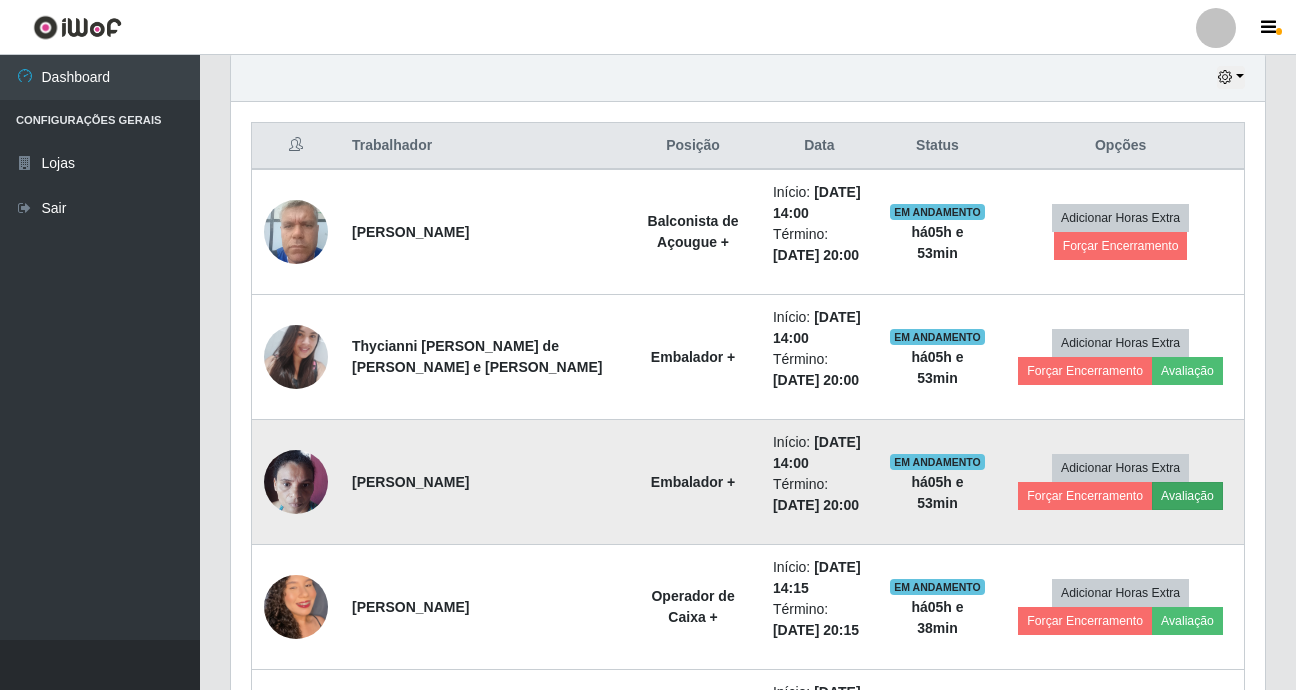 scroll, scrollTop: 999585, scrollLeft: 998981, axis: both 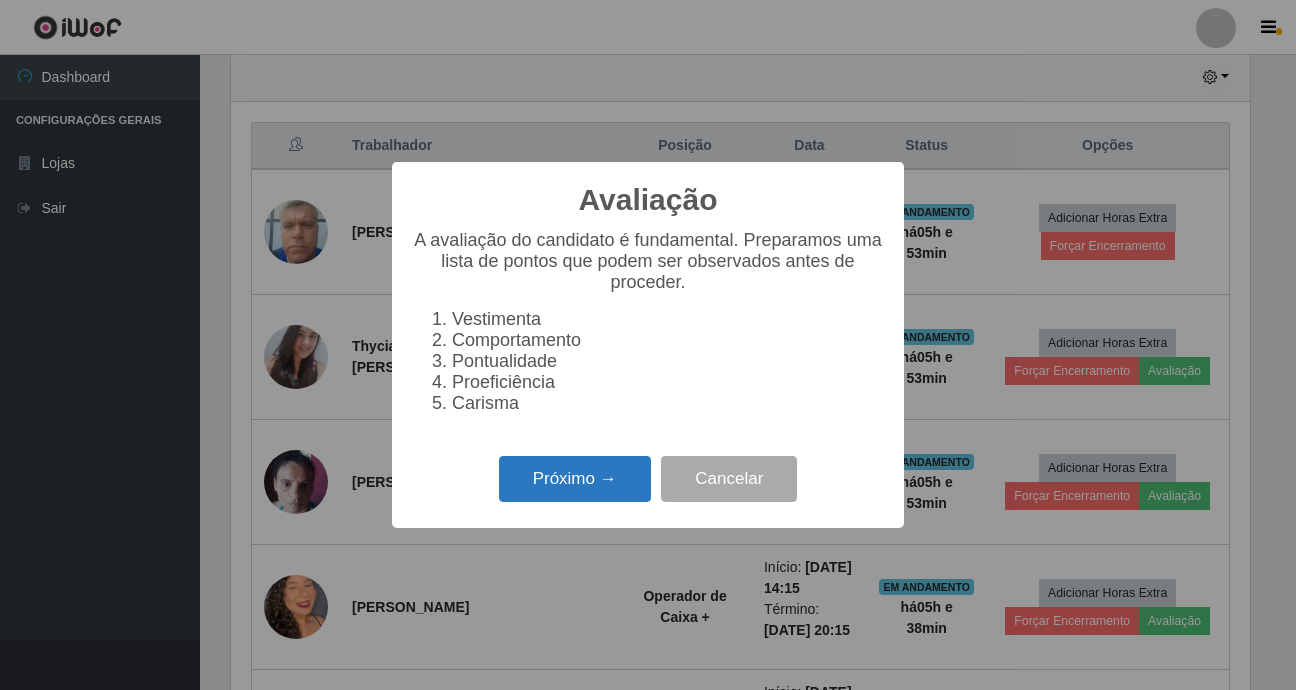 click on "Próximo →" at bounding box center [575, 479] 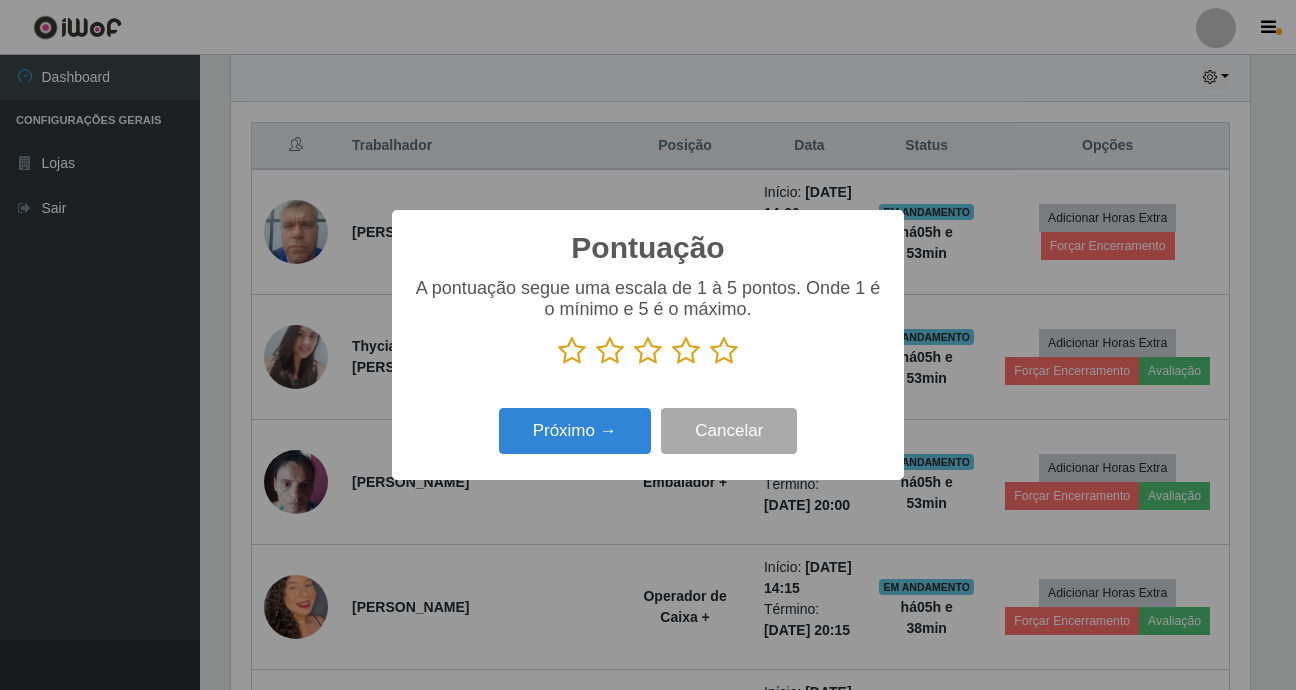 scroll, scrollTop: 999585, scrollLeft: 998981, axis: both 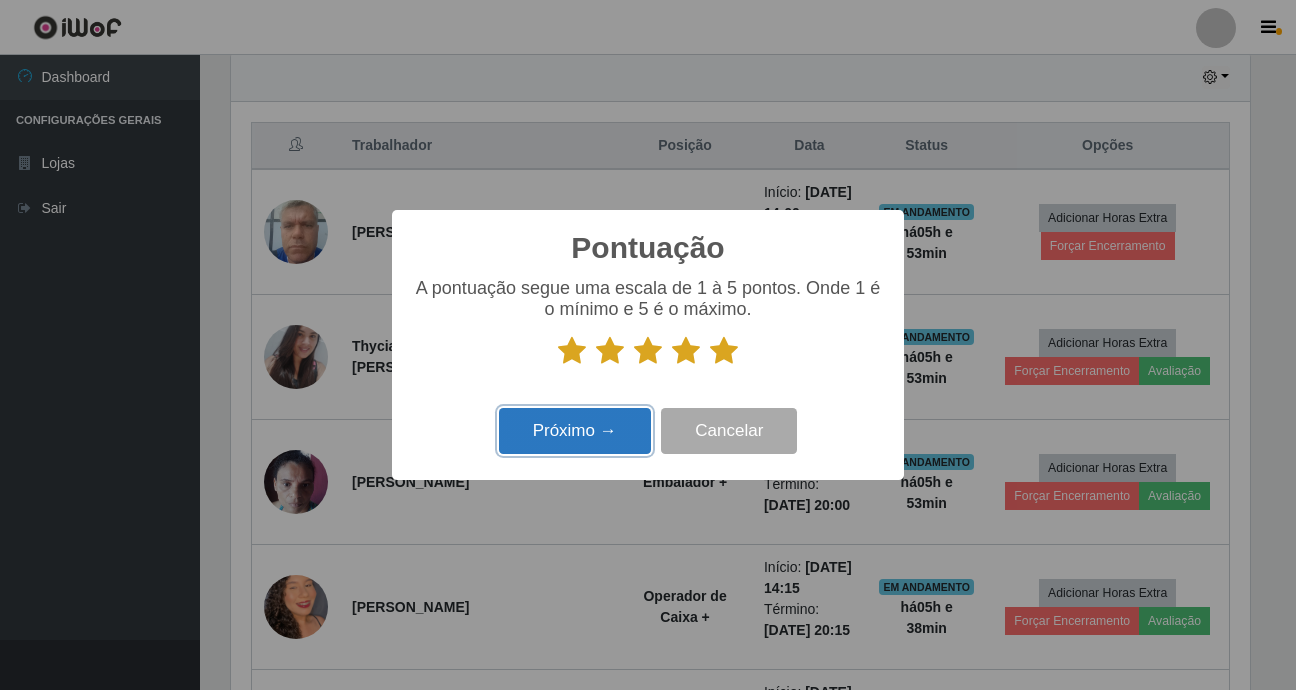 click on "Próximo →" at bounding box center (575, 431) 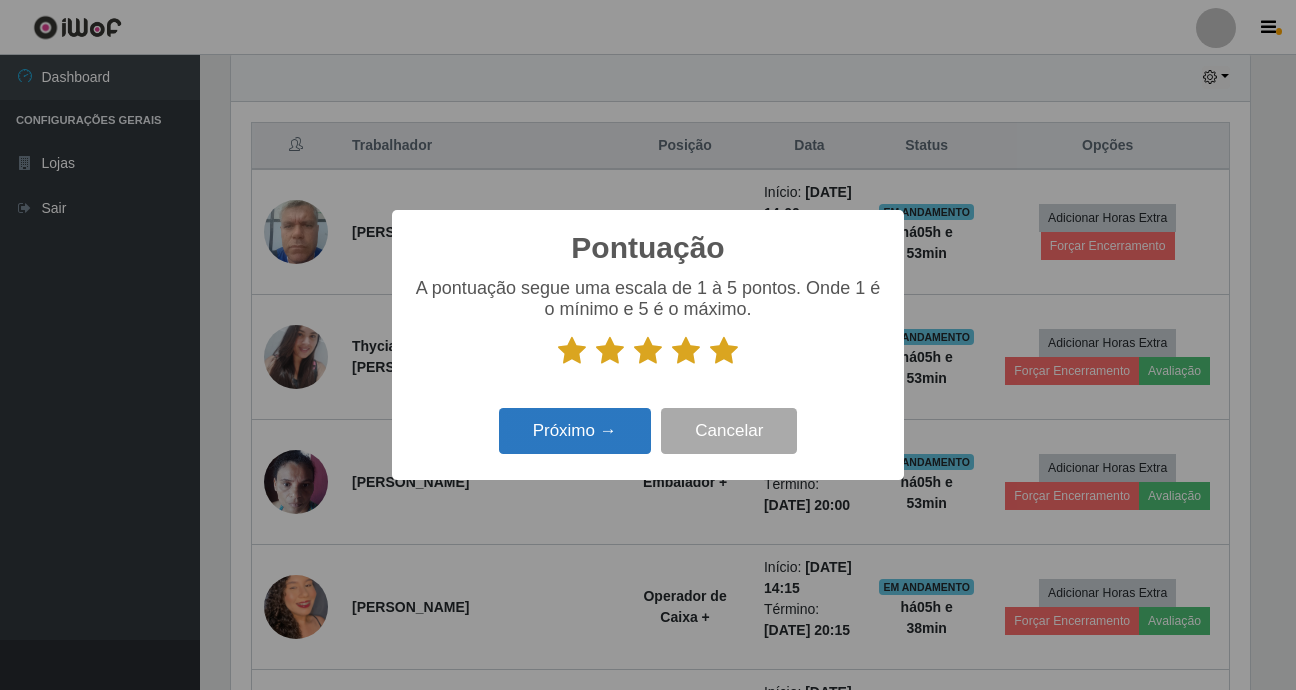 scroll, scrollTop: 999585, scrollLeft: 998981, axis: both 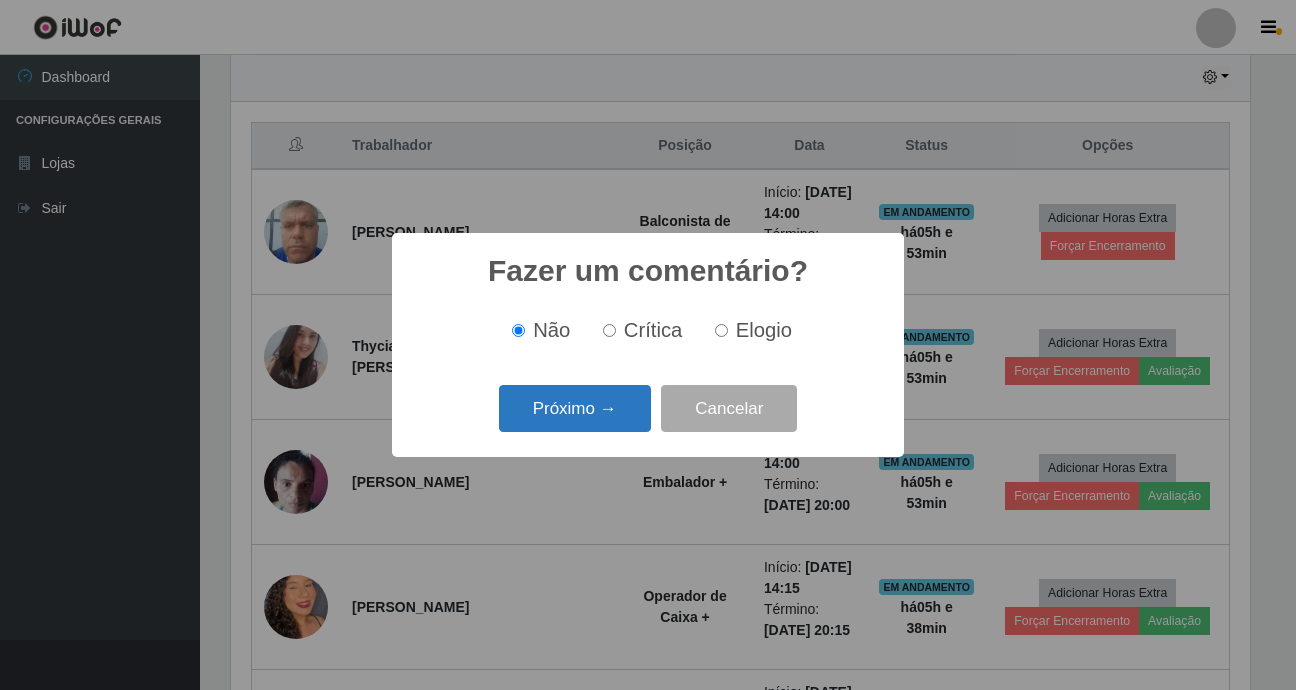 click on "Próximo →" at bounding box center (575, 408) 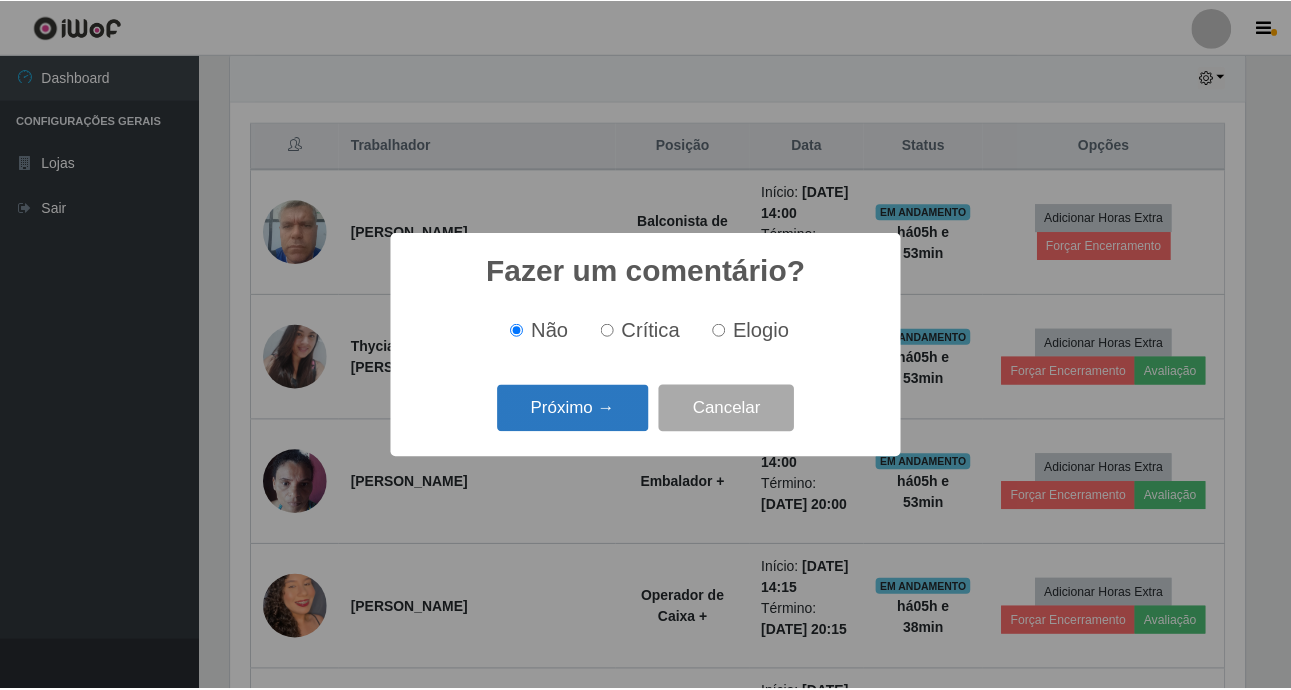 scroll, scrollTop: 999585, scrollLeft: 998981, axis: both 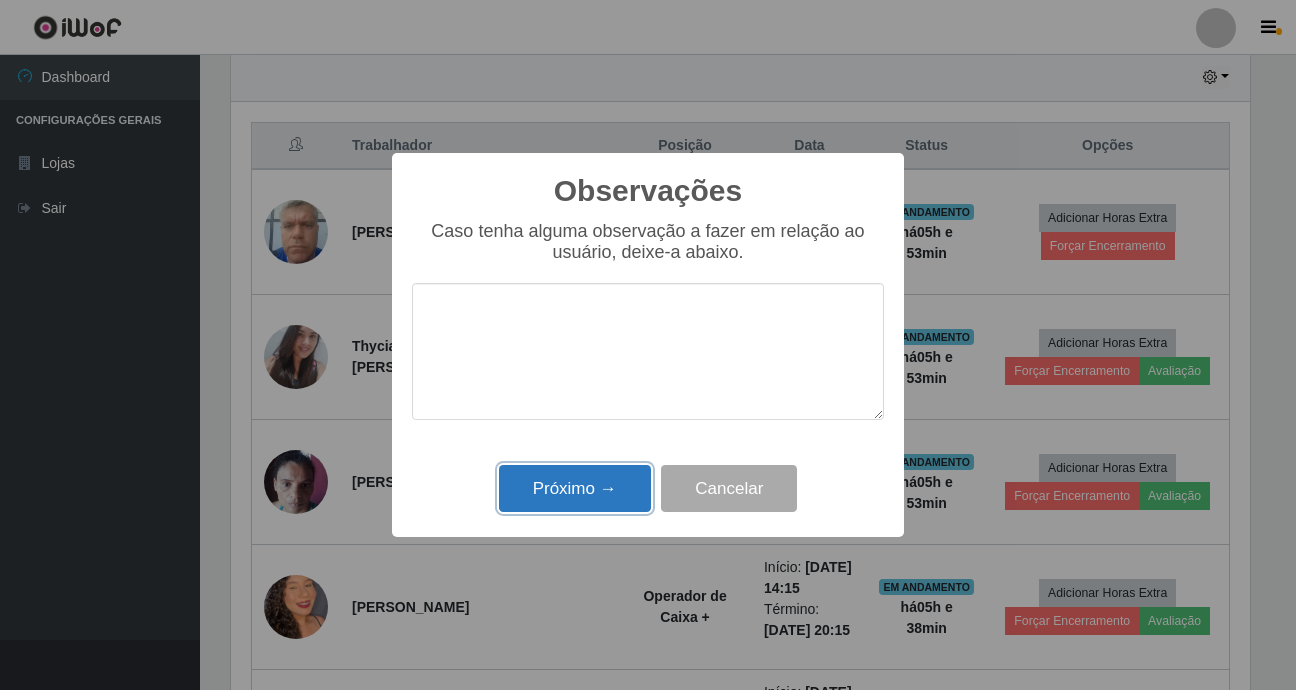 click on "Próximo →" at bounding box center (575, 488) 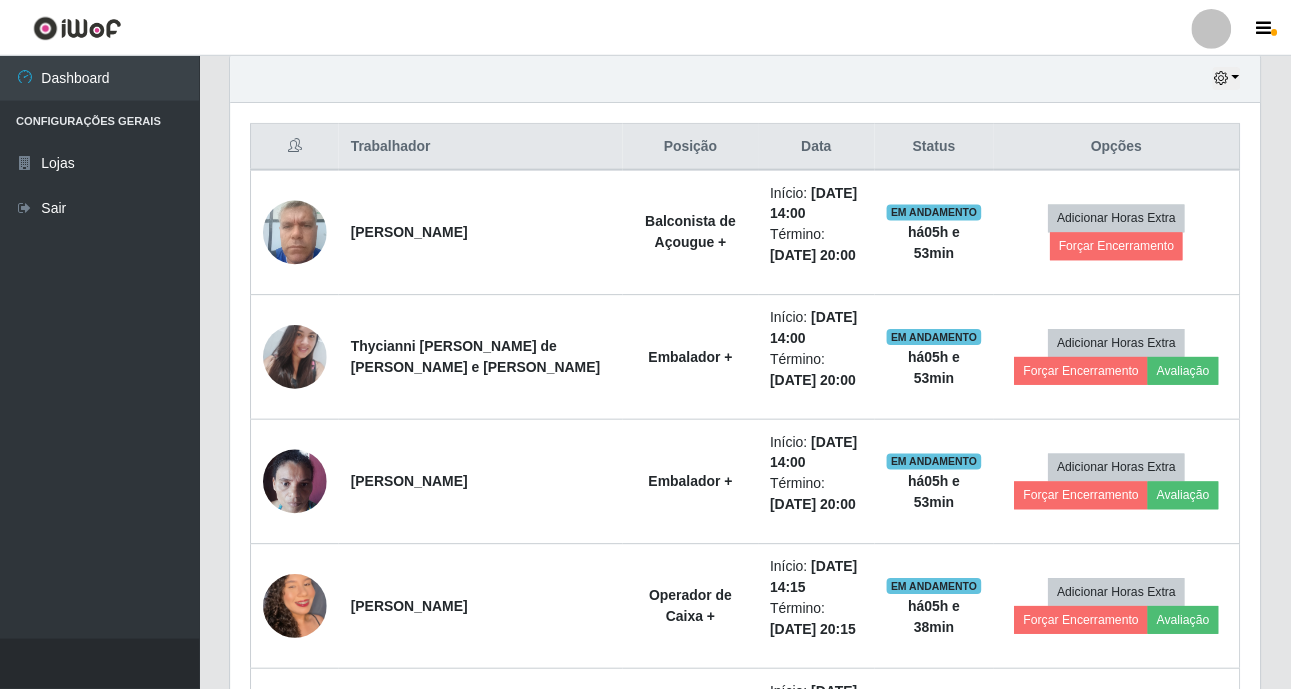 scroll, scrollTop: 999585, scrollLeft: 998971, axis: both 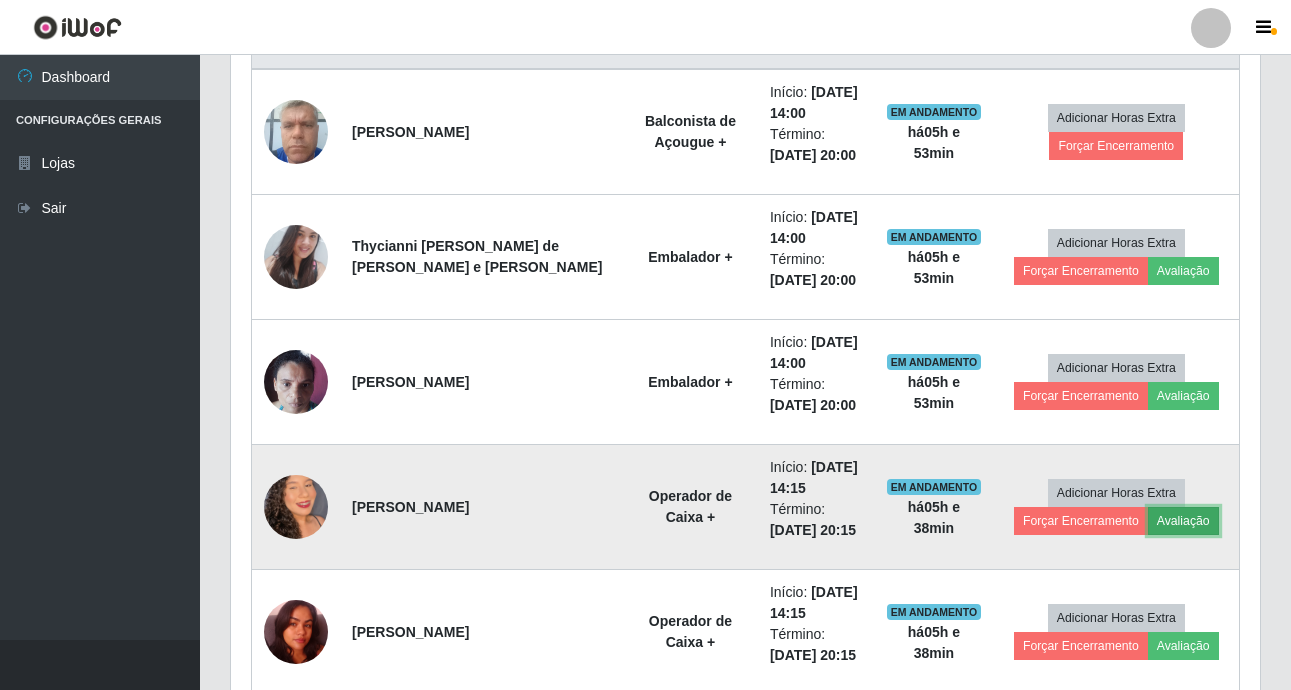click on "Avaliação" at bounding box center (1183, 521) 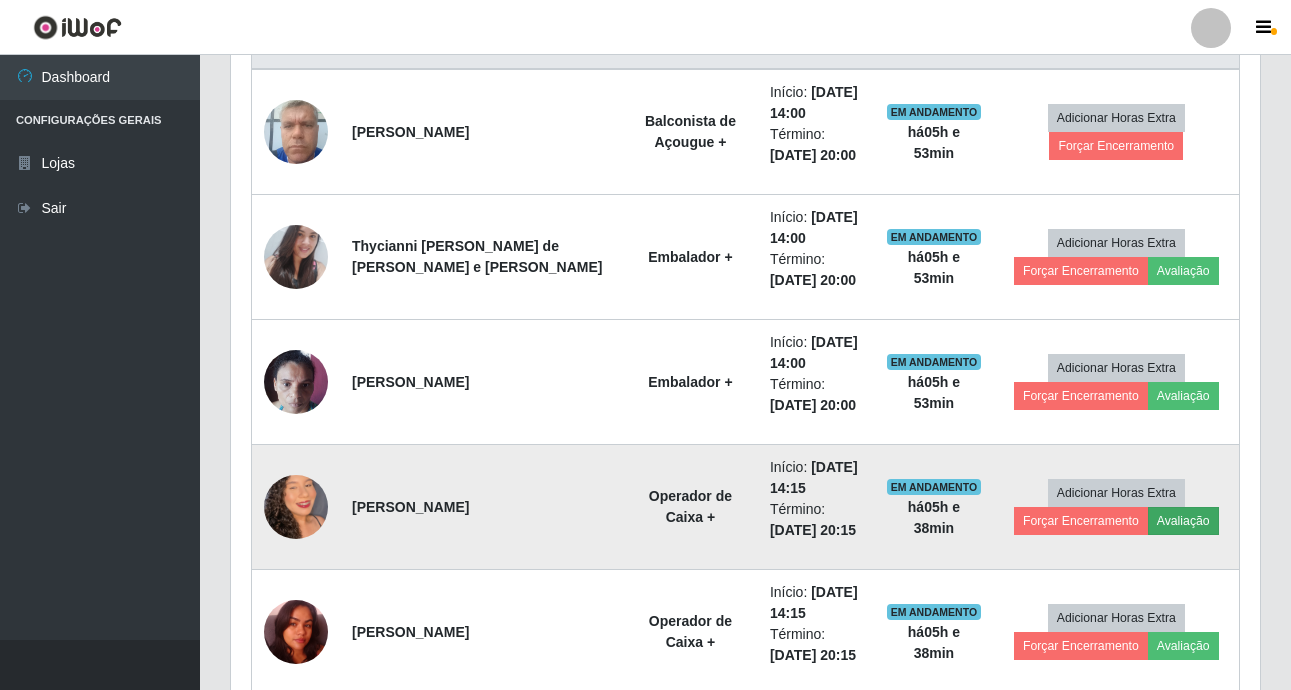 scroll, scrollTop: 999585, scrollLeft: 998981, axis: both 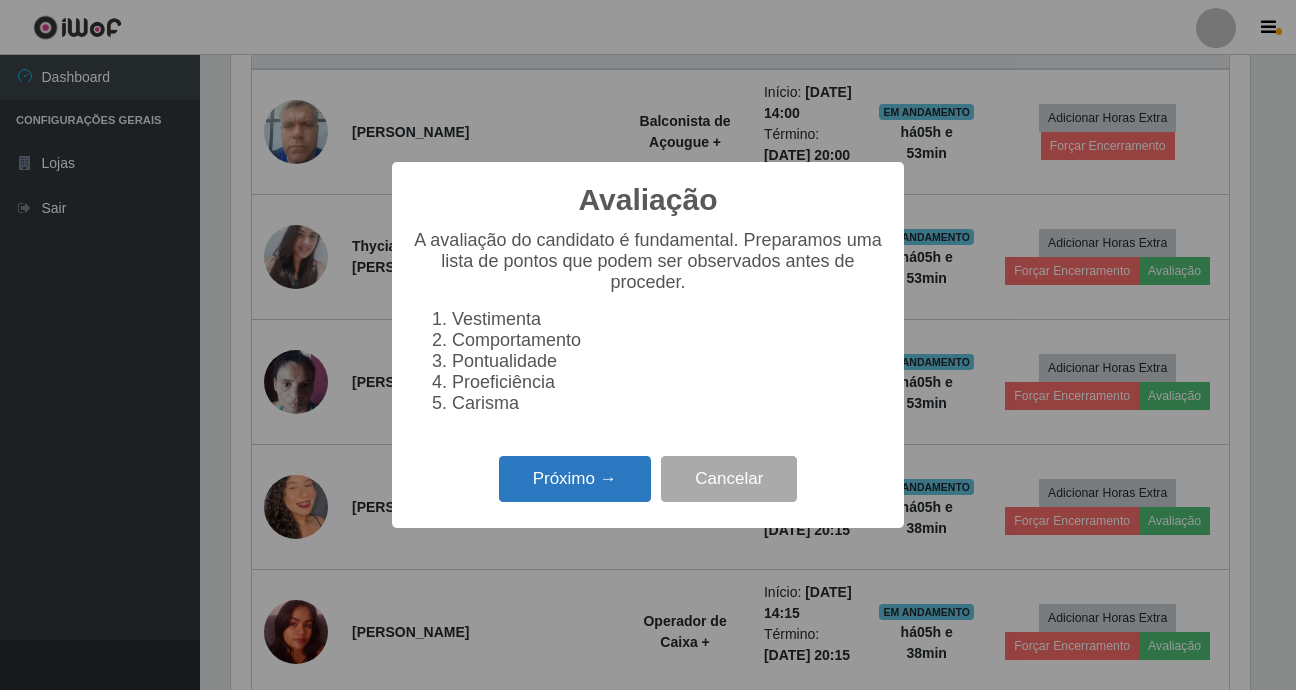 click on "Próximo →" at bounding box center [575, 479] 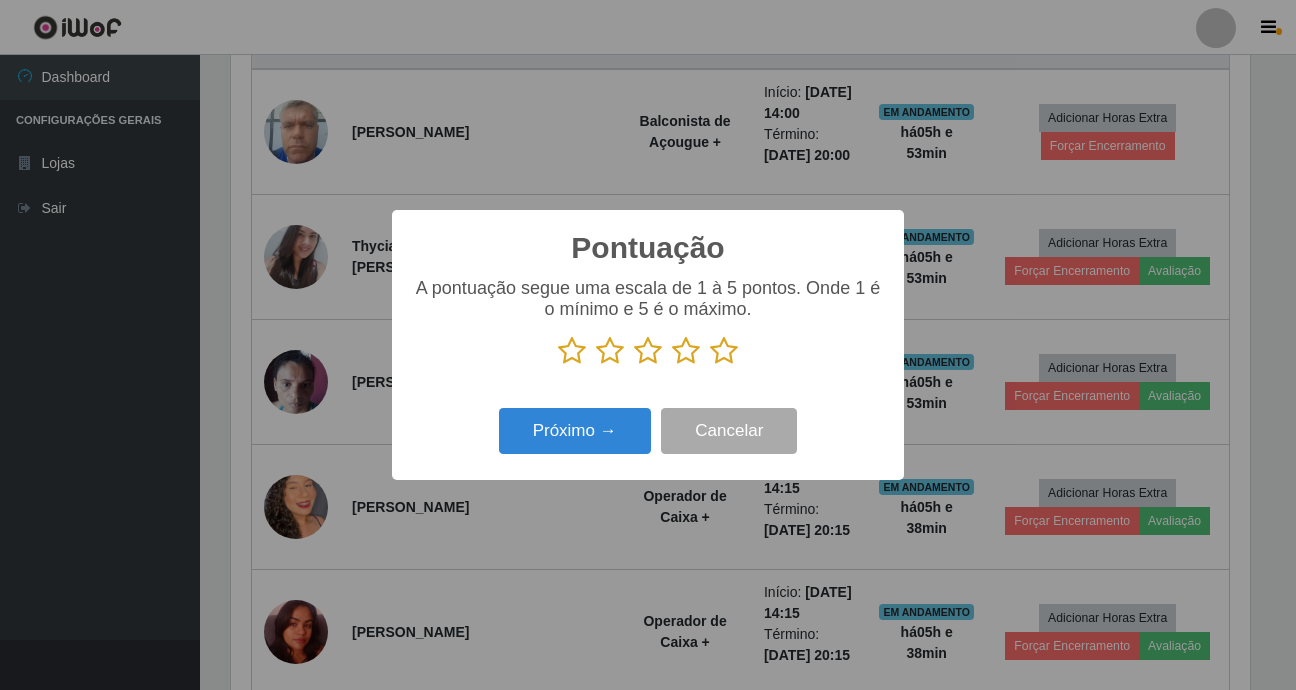 scroll, scrollTop: 999585, scrollLeft: 998981, axis: both 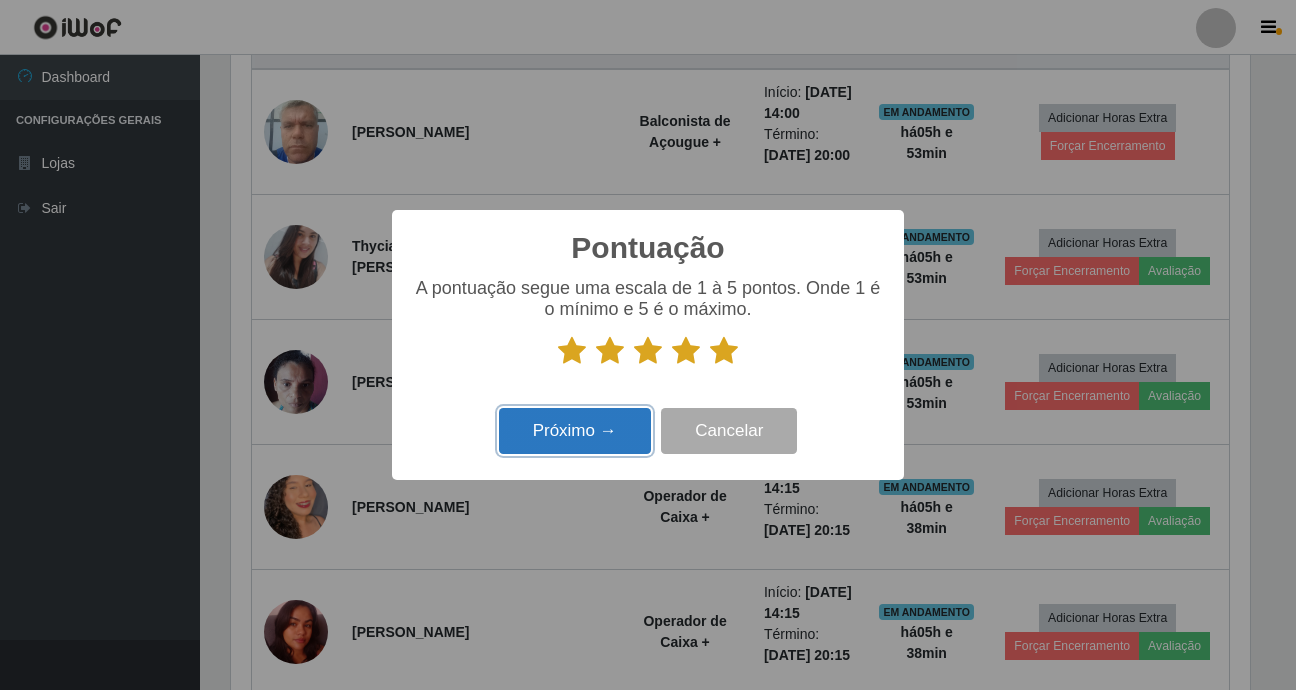 click on "Próximo →" at bounding box center [575, 431] 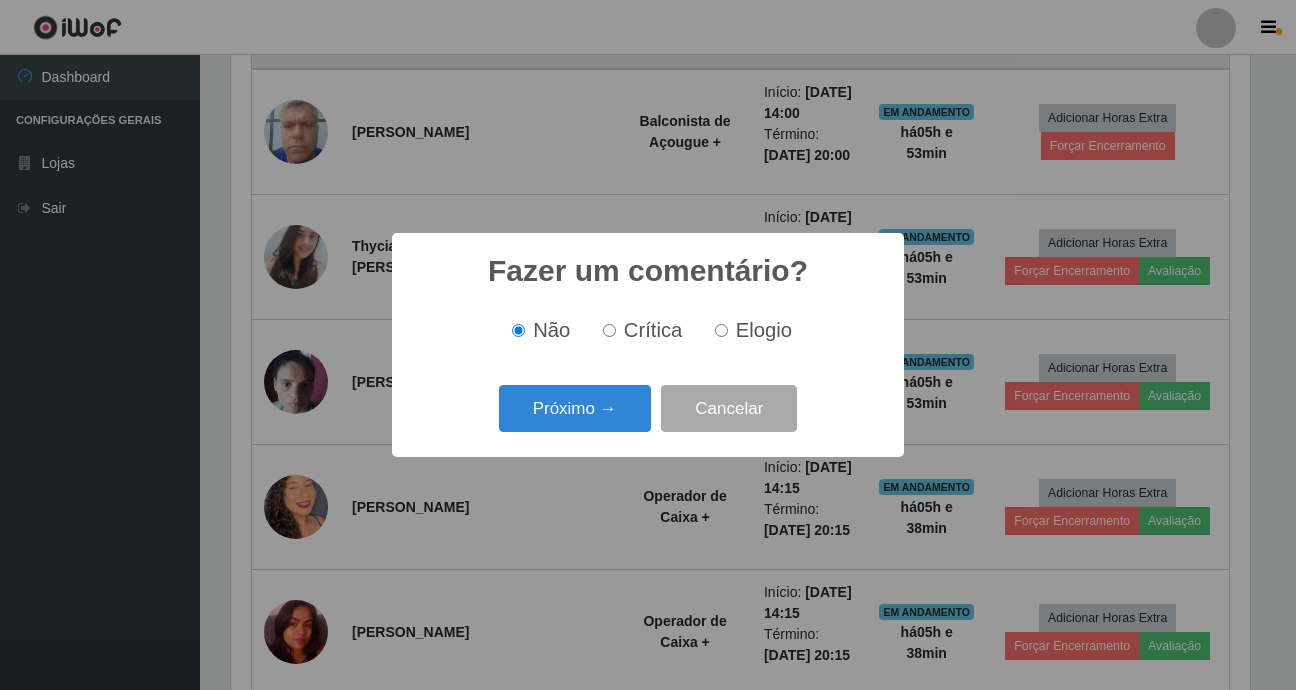 scroll, scrollTop: 999585, scrollLeft: 998981, axis: both 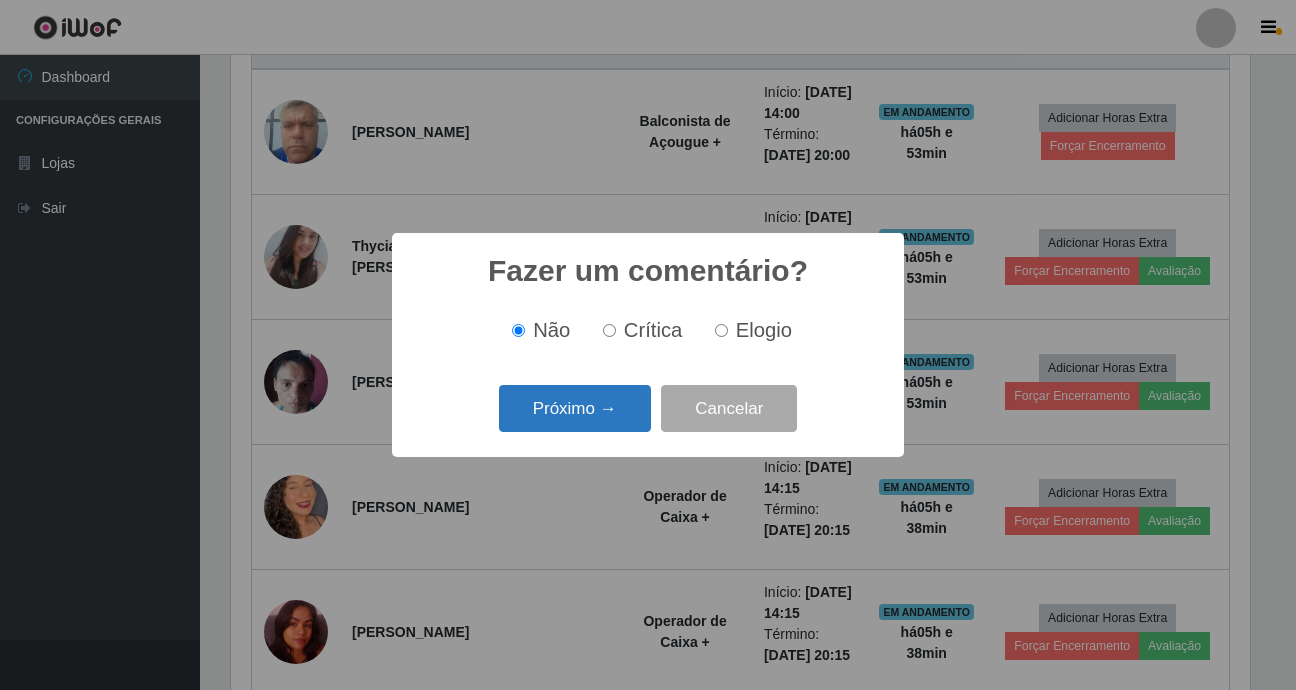 click on "Próximo →" at bounding box center [575, 408] 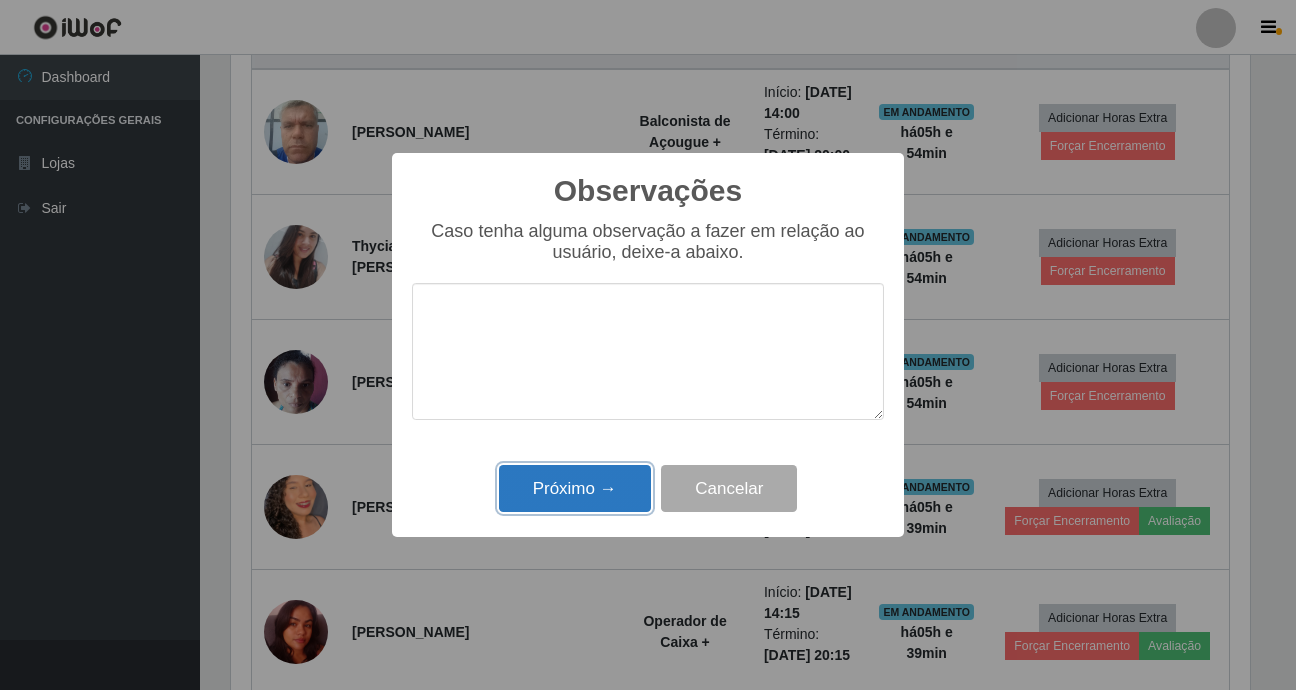 click on "Próximo →" at bounding box center [575, 488] 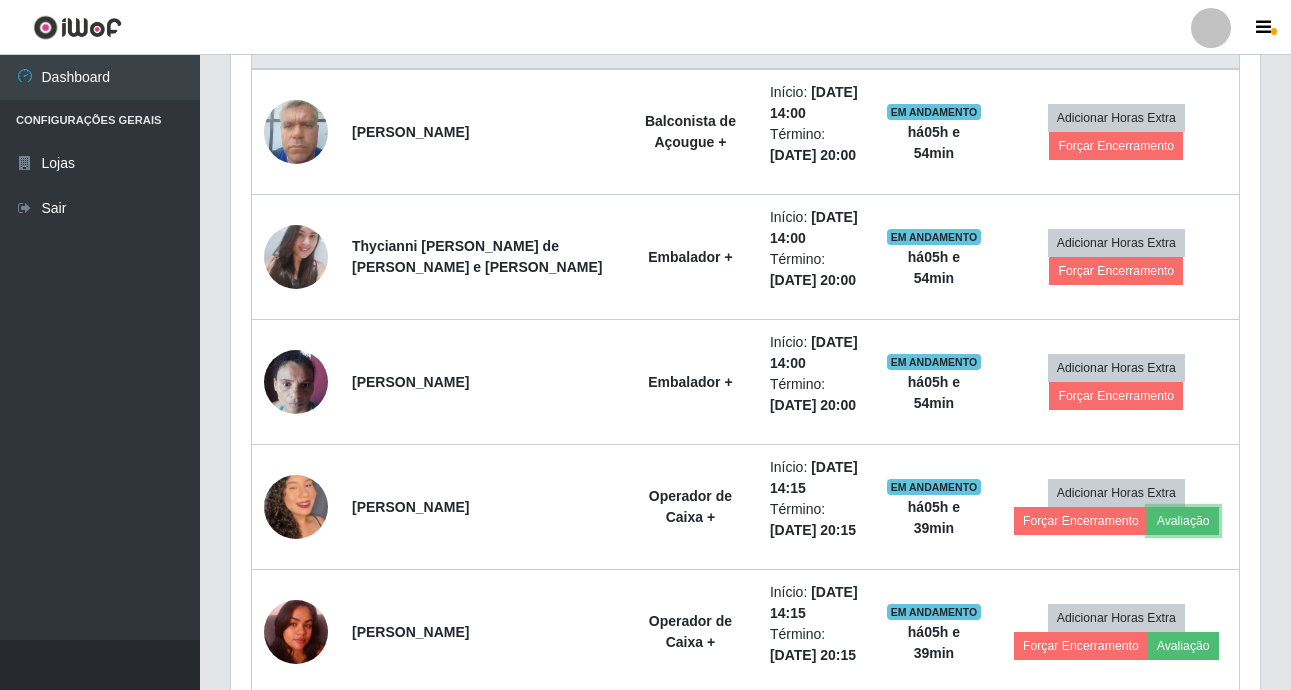 scroll, scrollTop: 999585, scrollLeft: 998971, axis: both 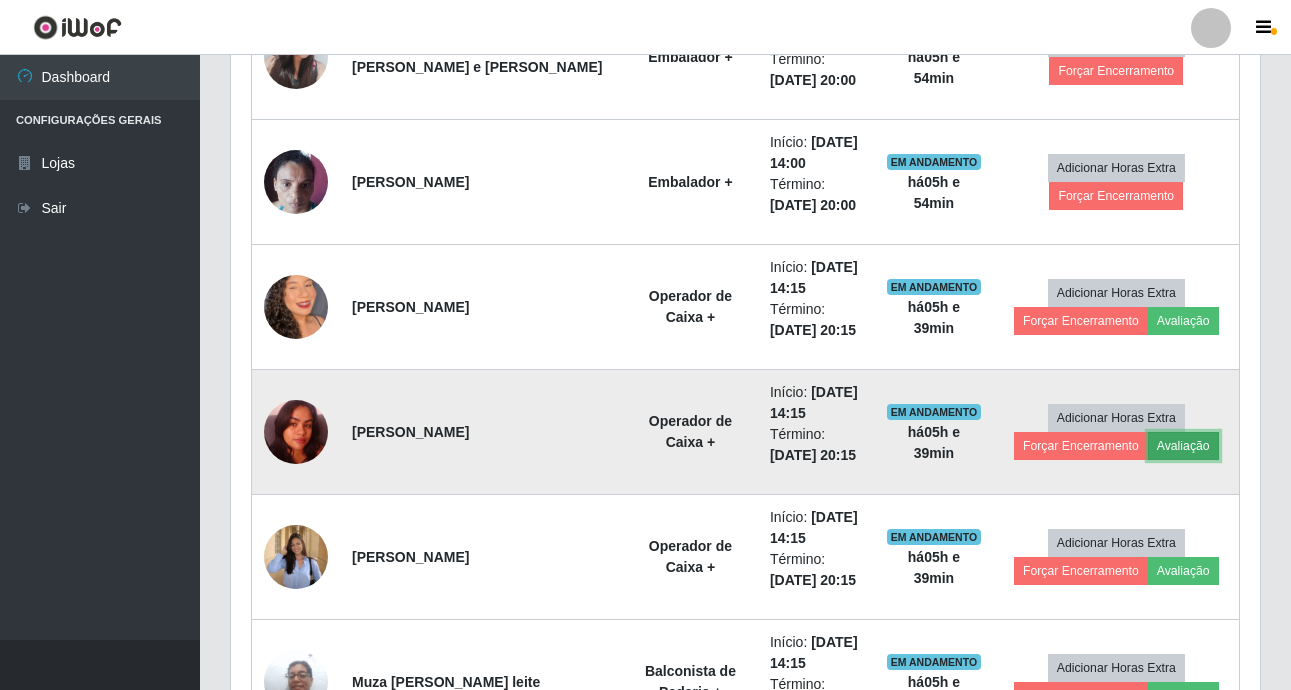 click on "Avaliação" at bounding box center (1183, 446) 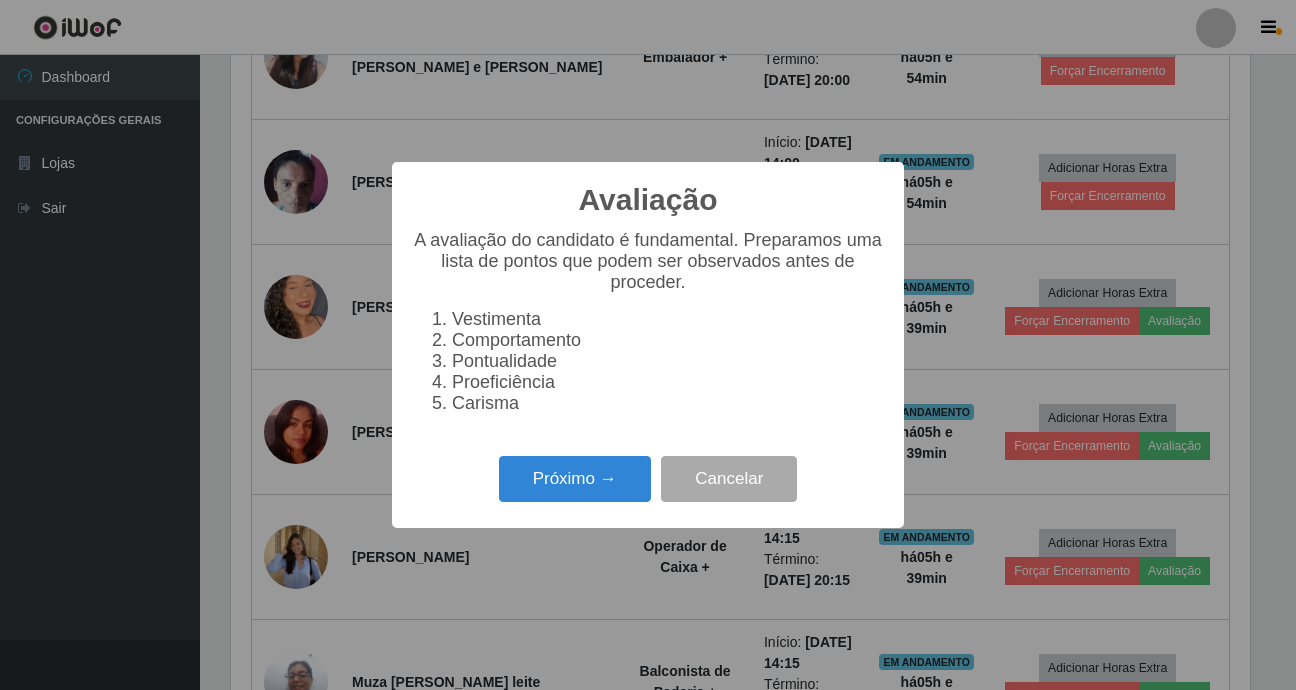 scroll, scrollTop: 999585, scrollLeft: 998981, axis: both 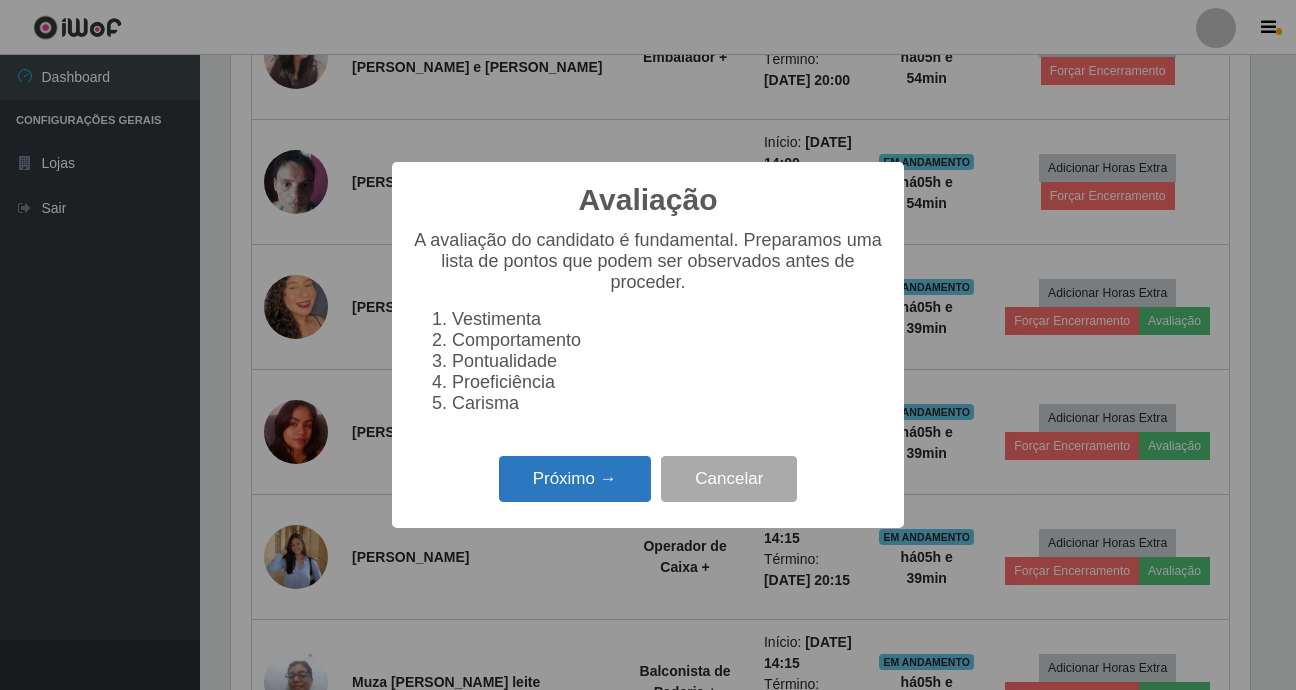 click on "Próximo →" at bounding box center [575, 479] 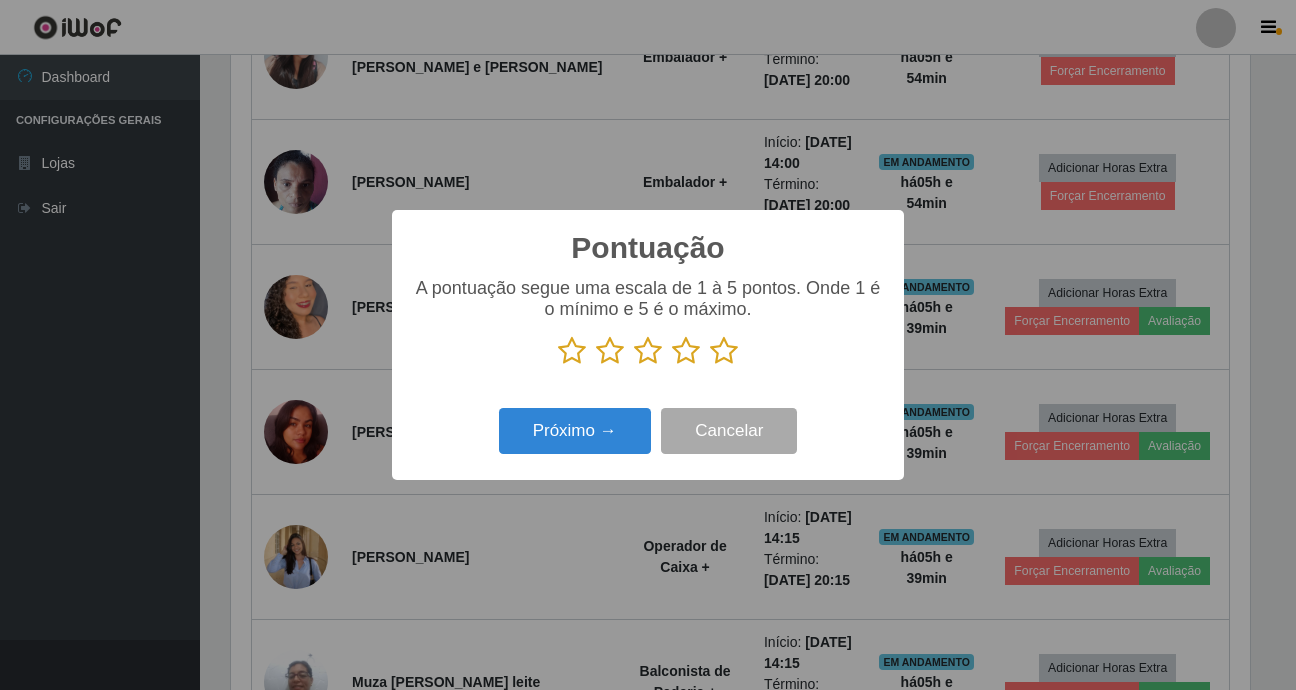 scroll, scrollTop: 999585, scrollLeft: 998981, axis: both 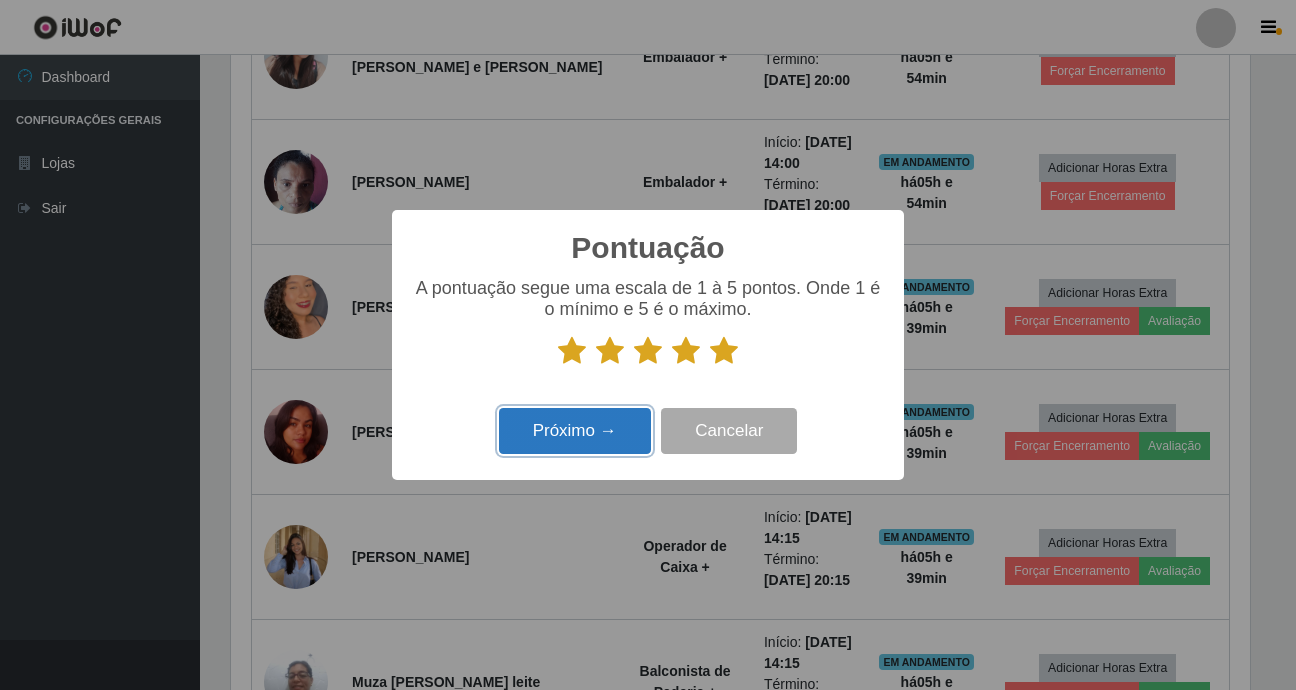 click on "Próximo →" at bounding box center [575, 431] 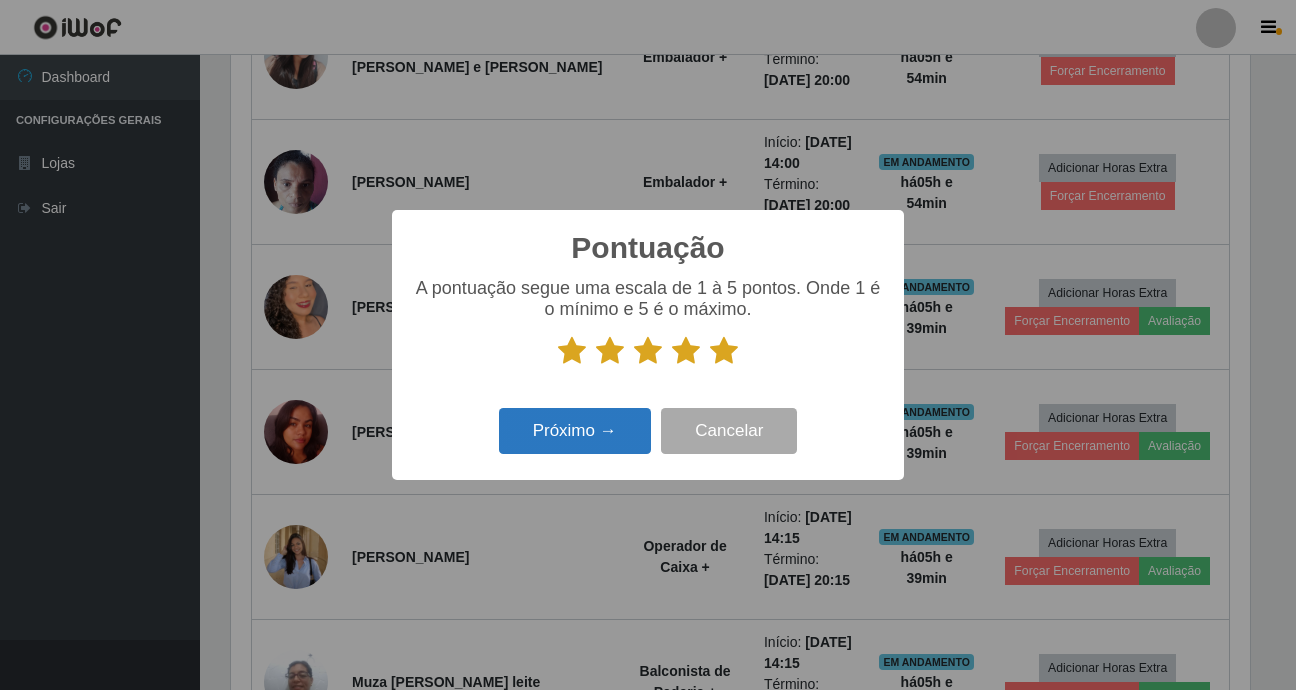 scroll, scrollTop: 999585, scrollLeft: 998981, axis: both 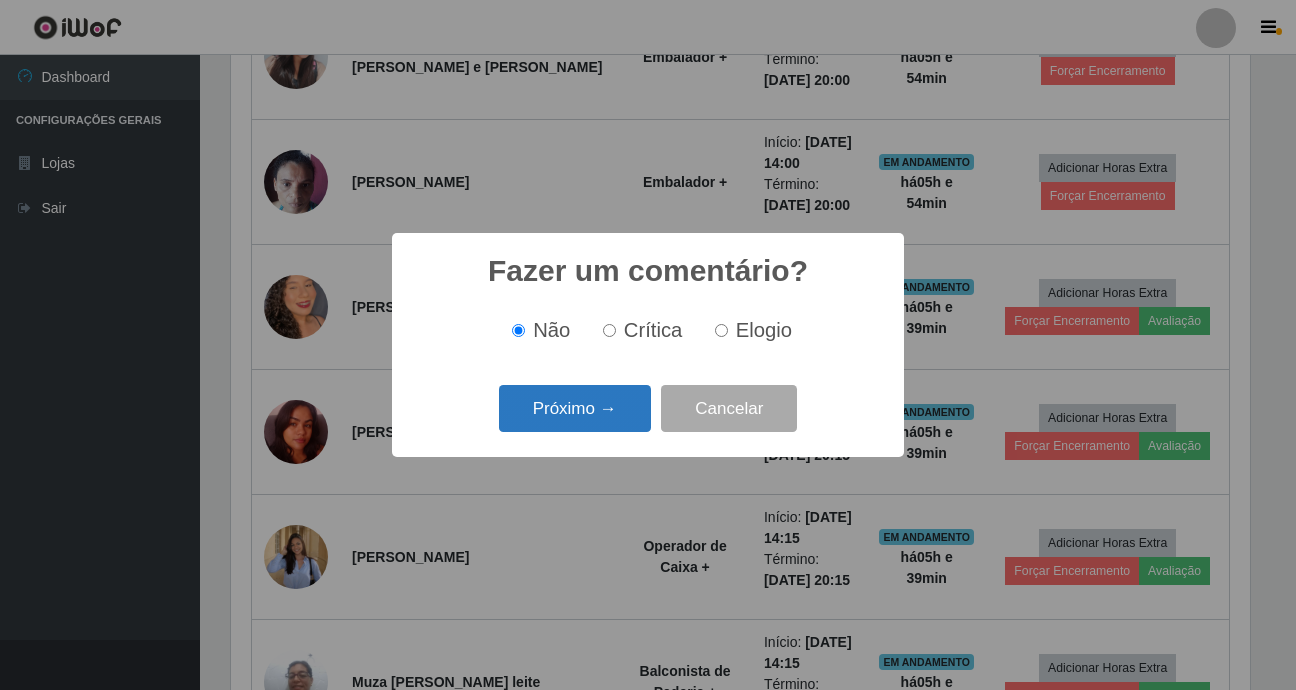 click on "Próximo →" at bounding box center [575, 408] 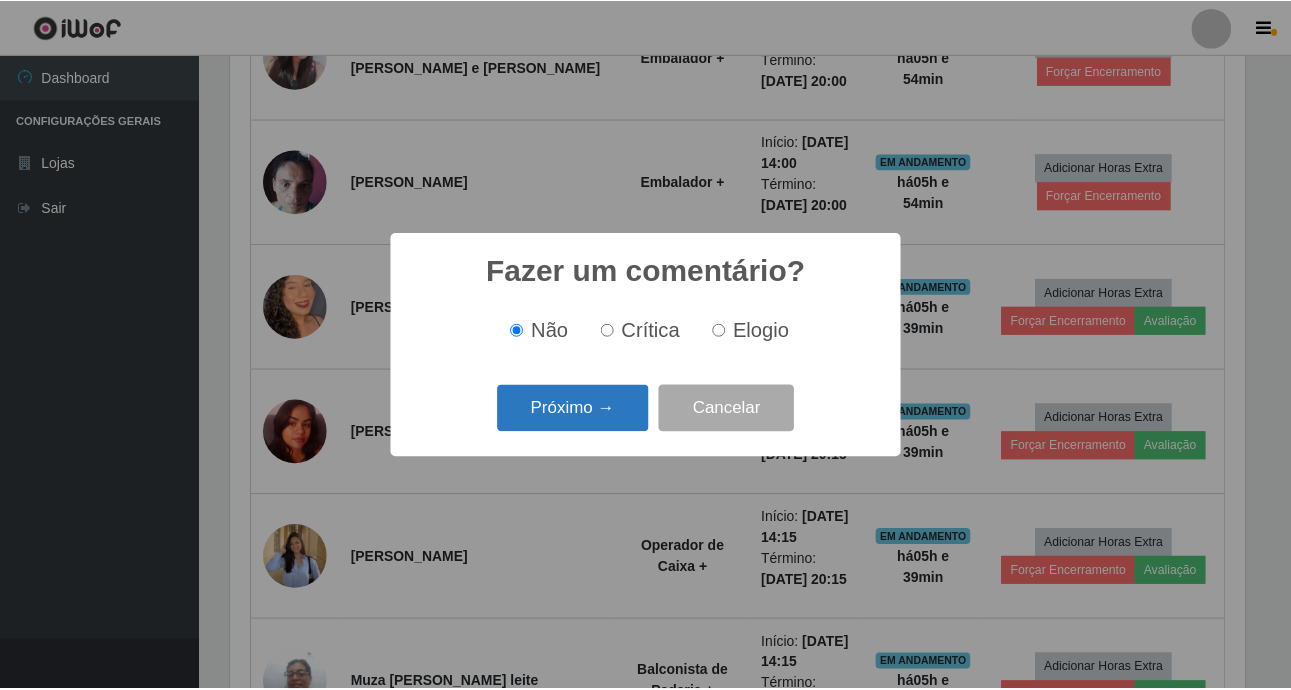 scroll, scrollTop: 999585, scrollLeft: 998981, axis: both 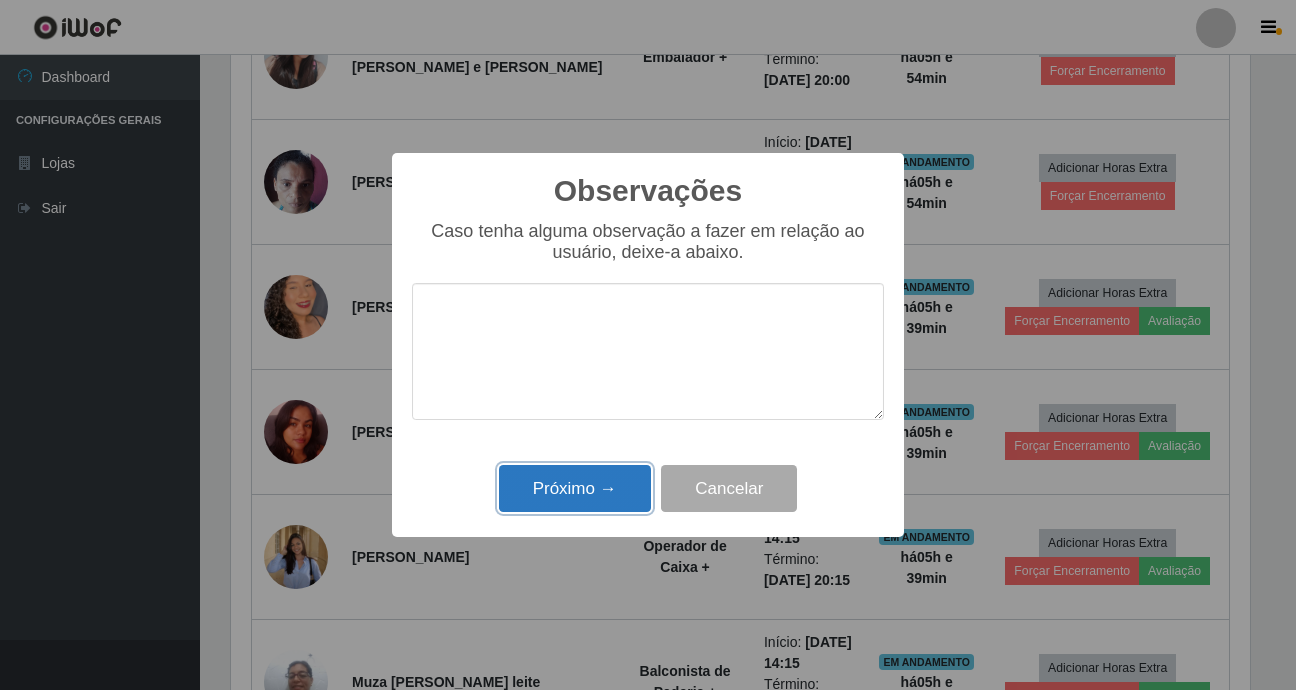 click on "Próximo →" at bounding box center (575, 488) 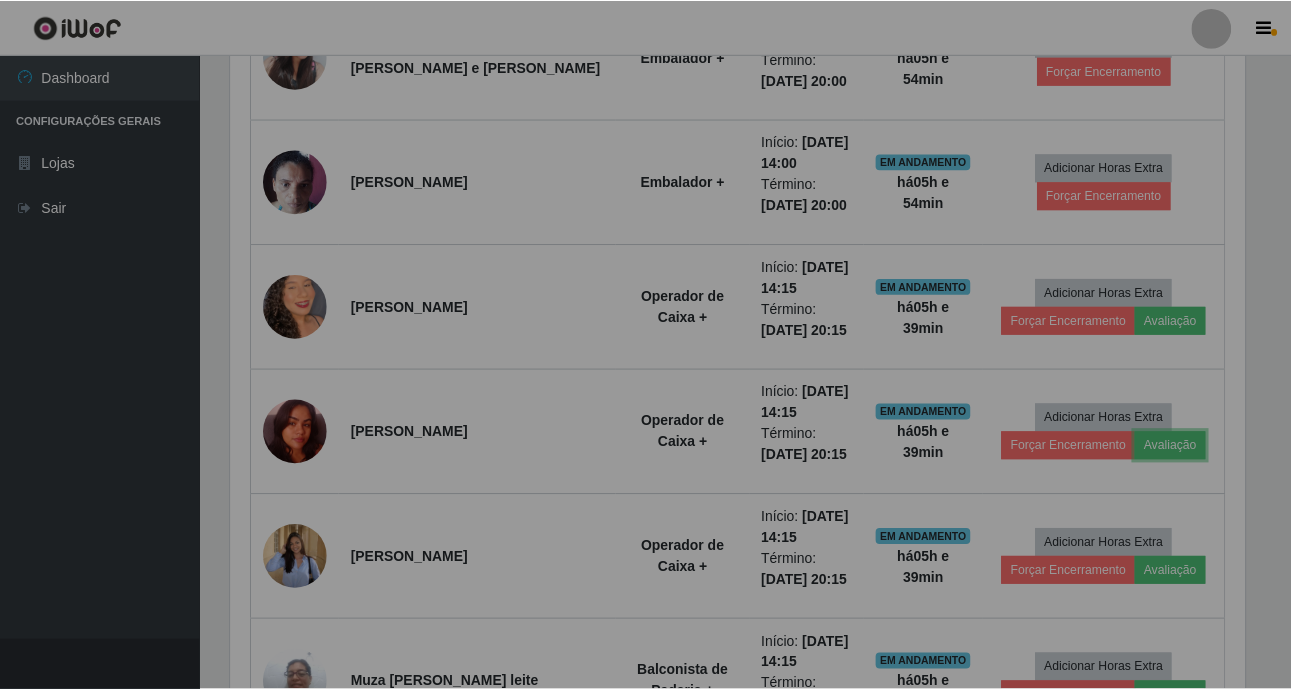 scroll 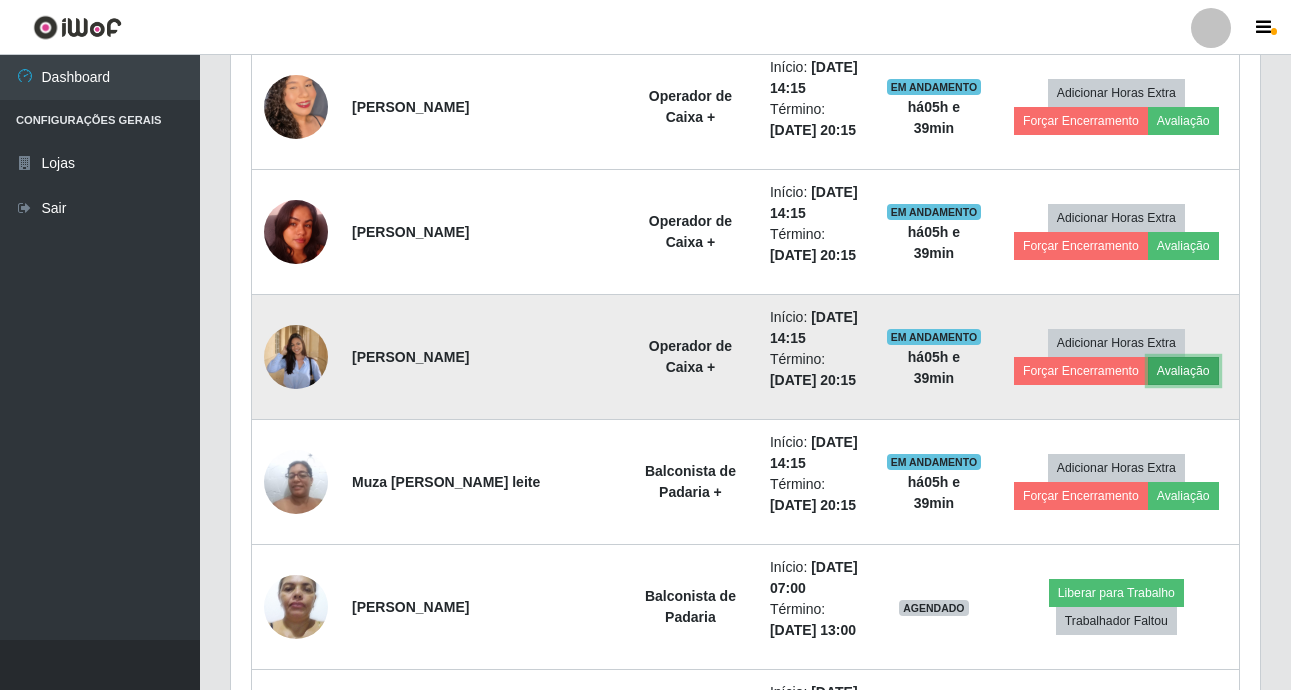 click on "Avaliação" at bounding box center [1183, 371] 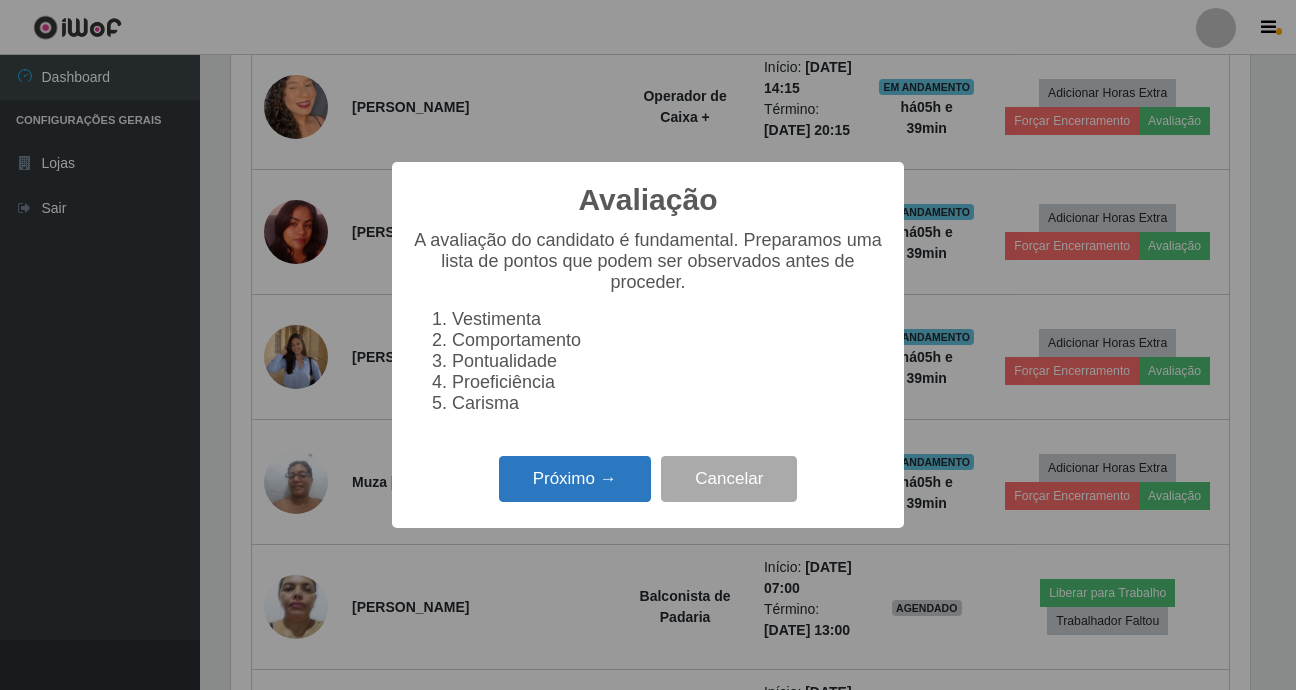 click on "Próximo →" at bounding box center (575, 479) 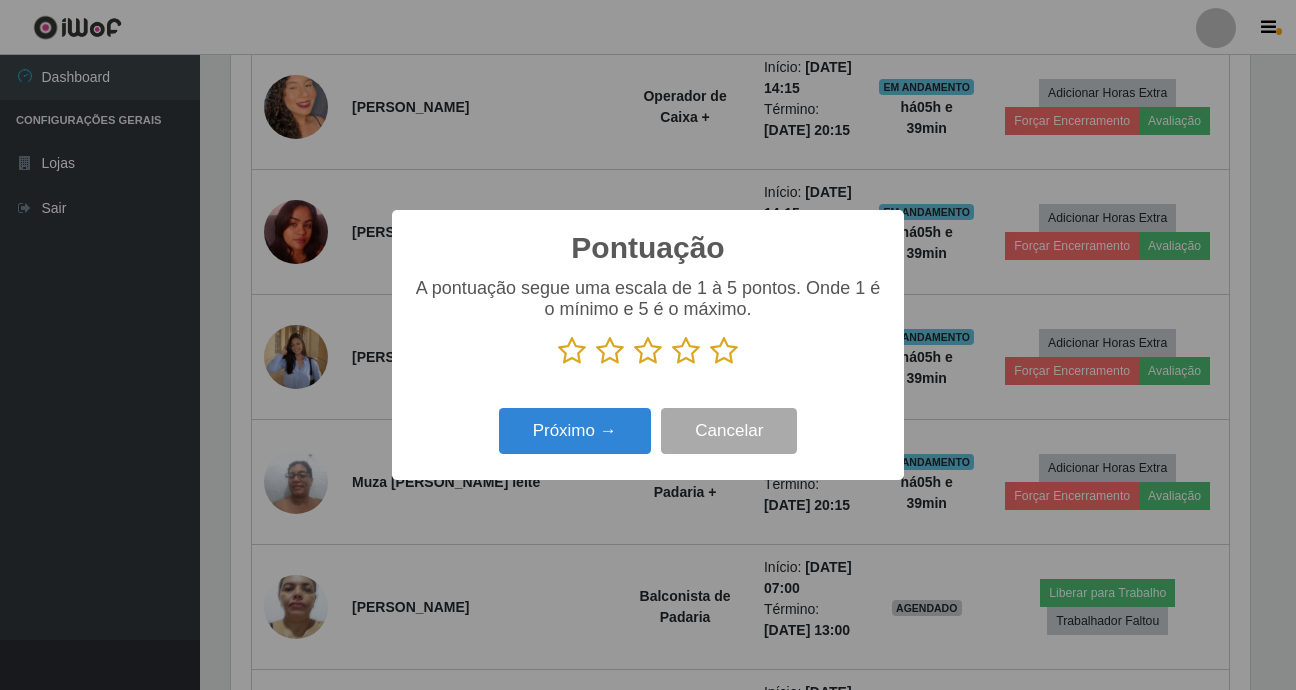click at bounding box center (724, 351) 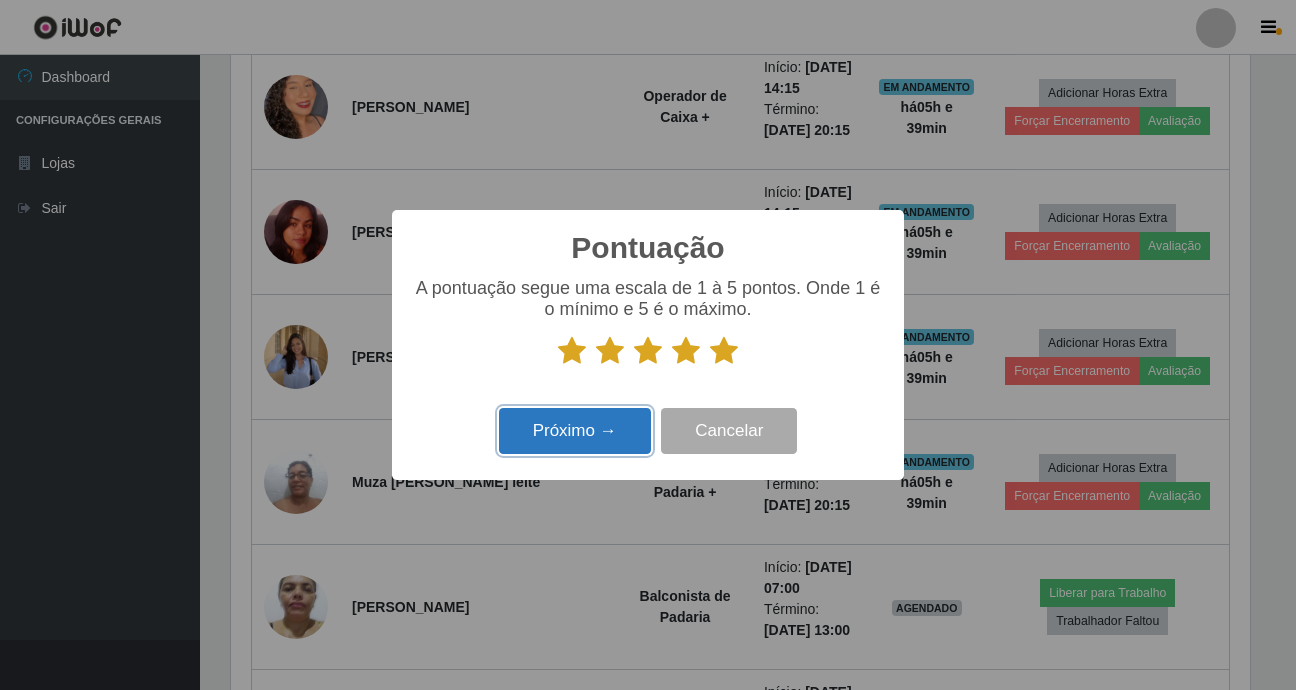click on "Próximo →" at bounding box center (575, 431) 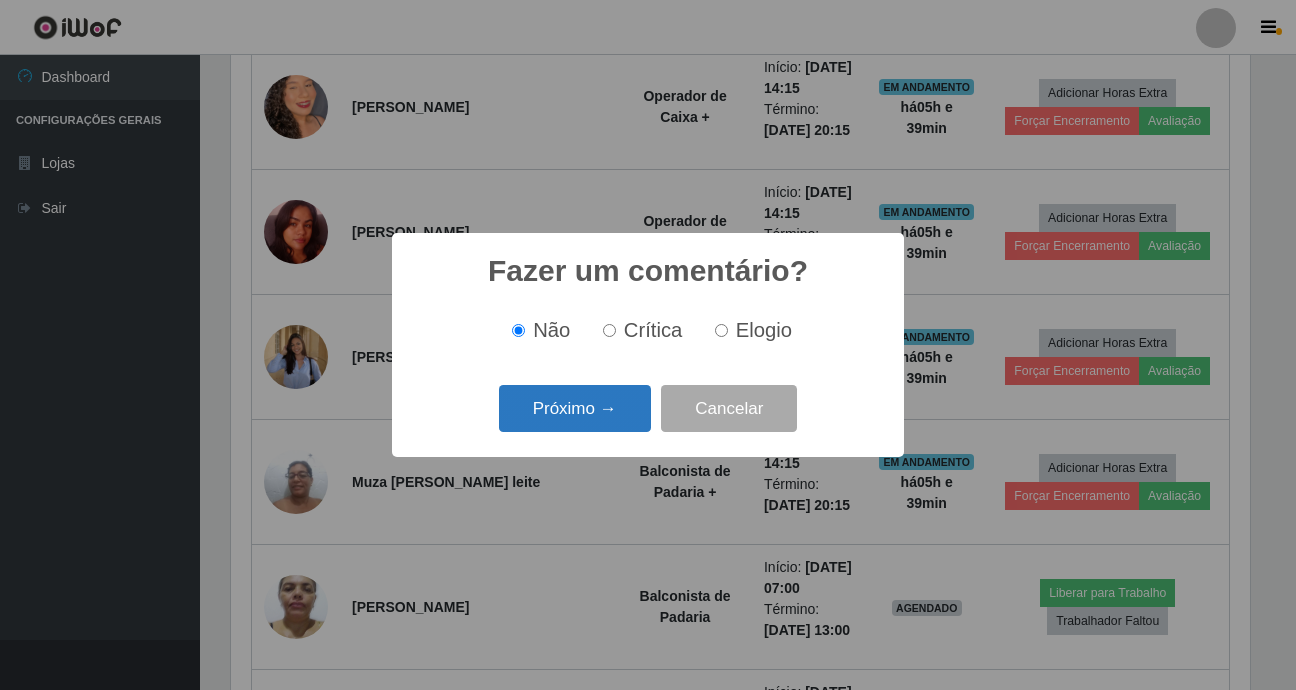 click on "Próximo →" at bounding box center [575, 408] 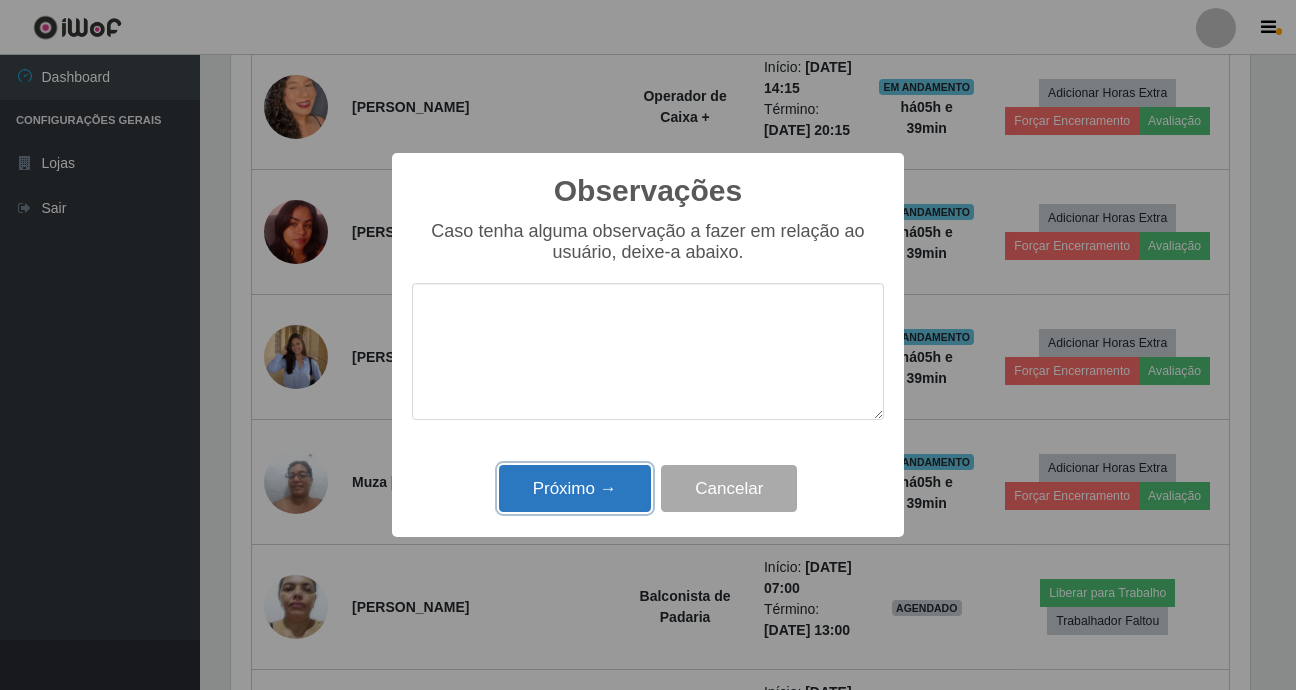 click on "Próximo →" at bounding box center (575, 488) 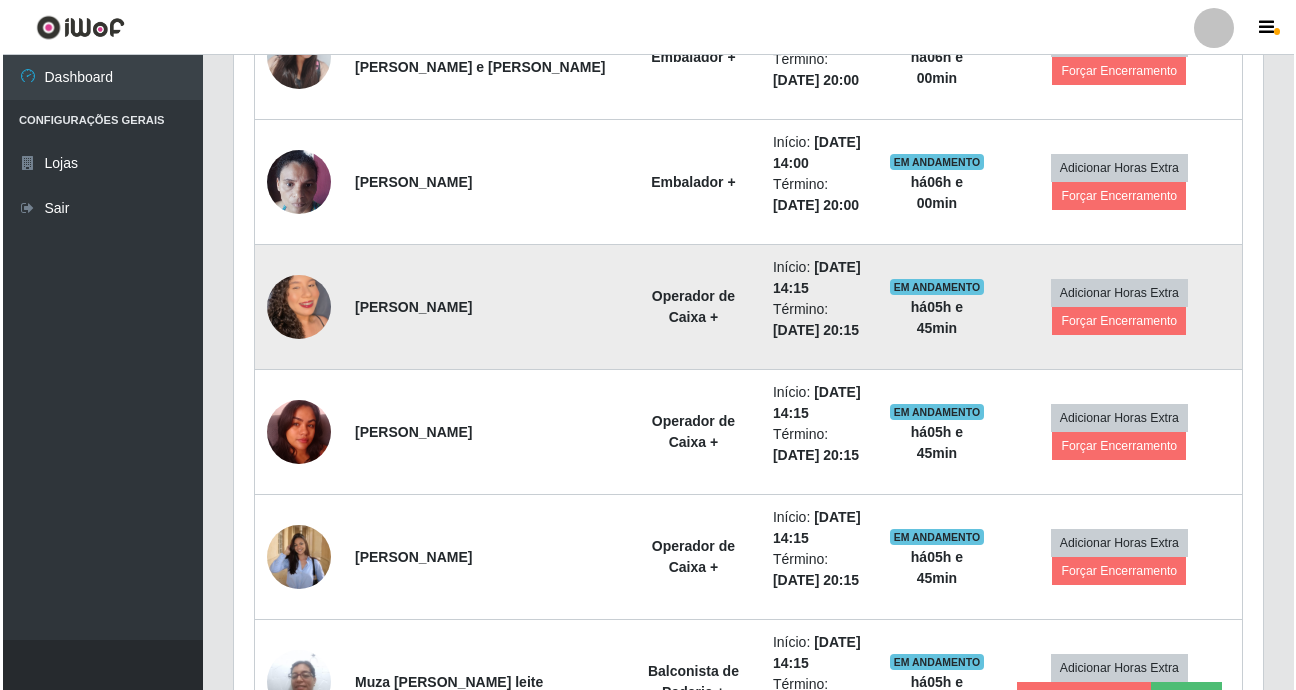 scroll, scrollTop: 907, scrollLeft: 0, axis: vertical 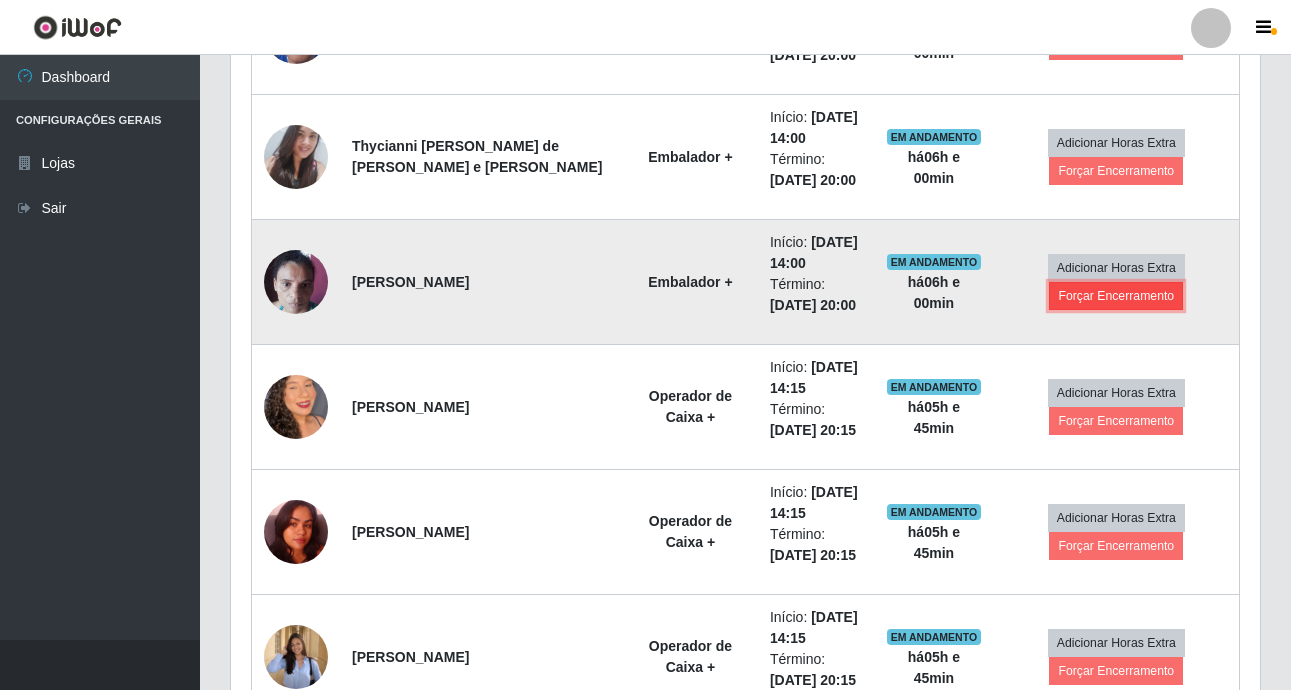 click on "Forçar Encerramento" at bounding box center [1116, 296] 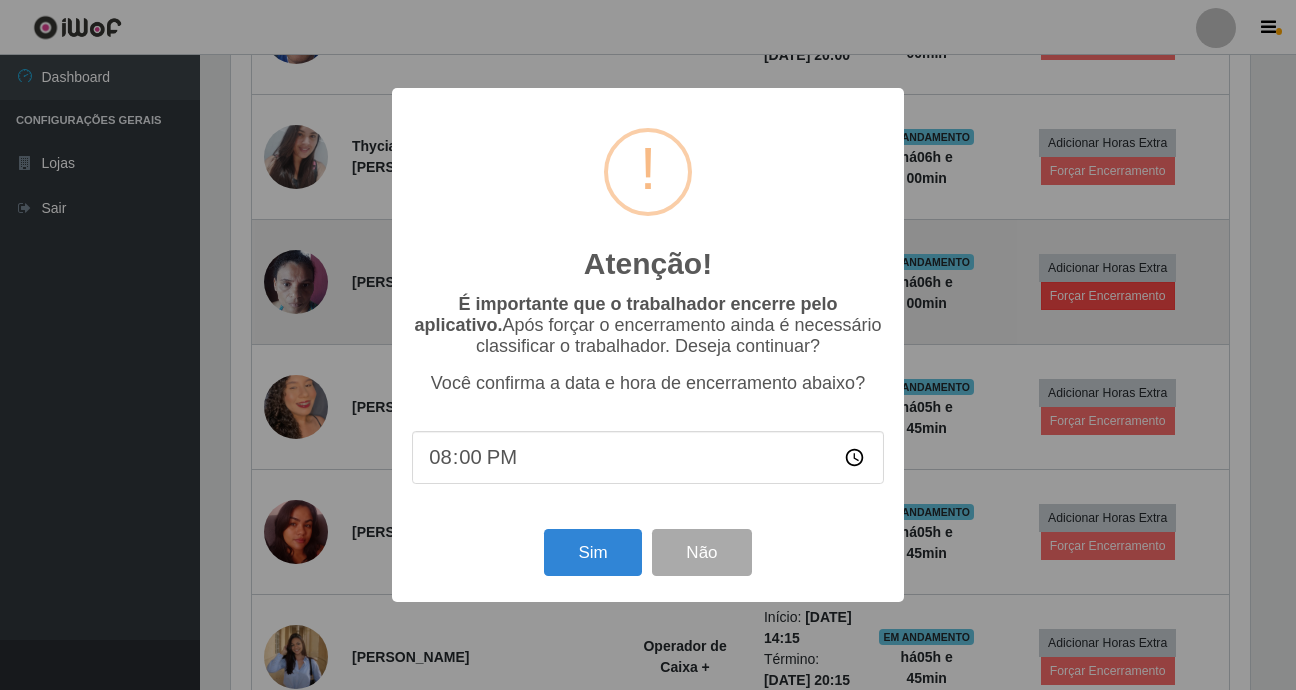 scroll, scrollTop: 999585, scrollLeft: 998981, axis: both 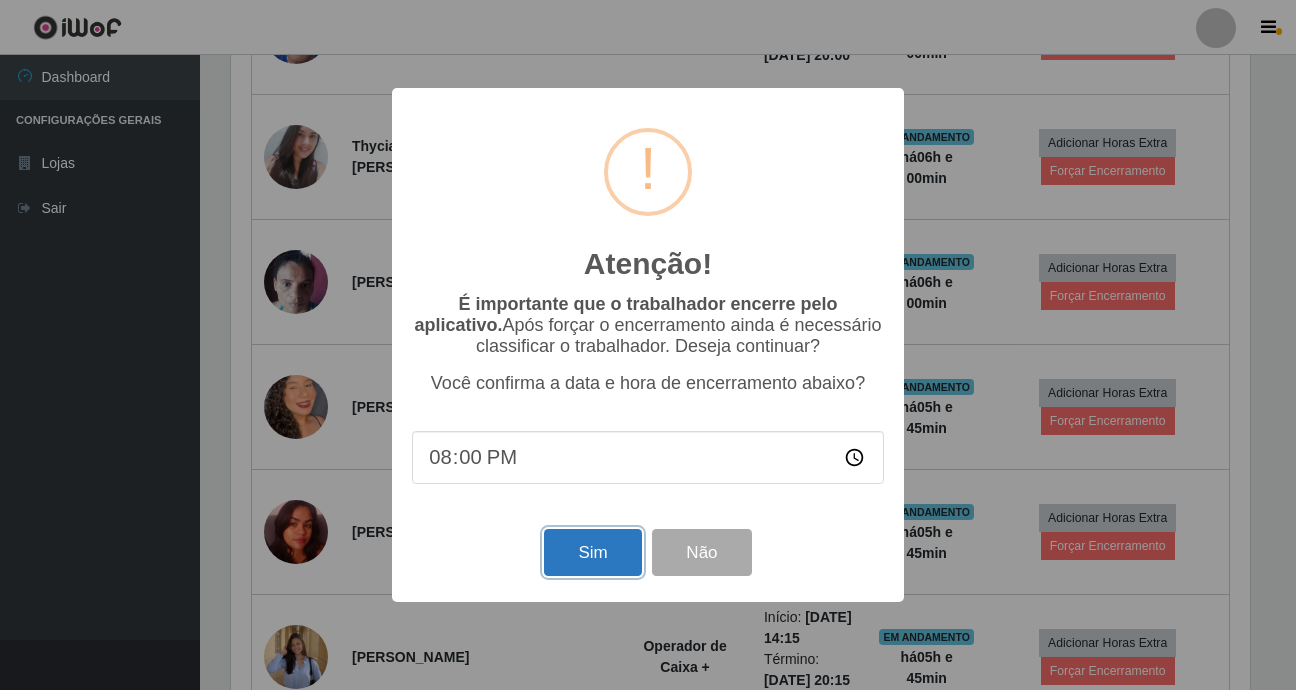 click on "Sim" at bounding box center [592, 552] 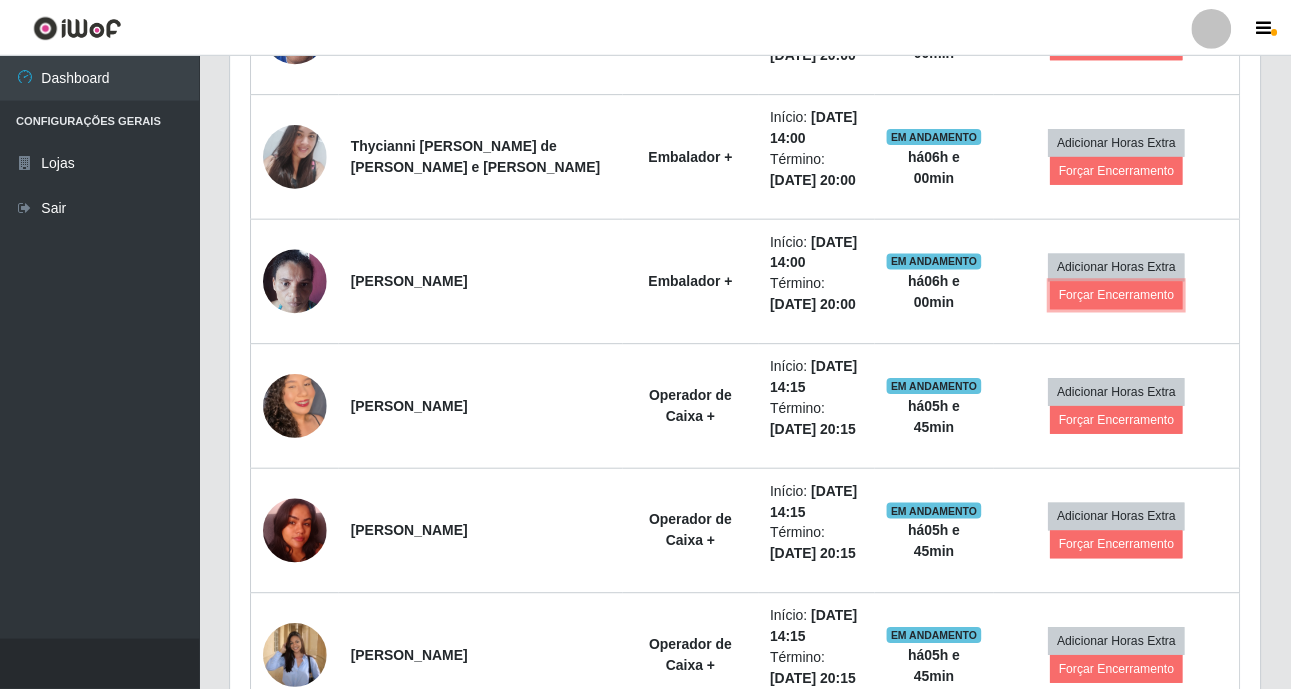 scroll, scrollTop: 999585, scrollLeft: 998971, axis: both 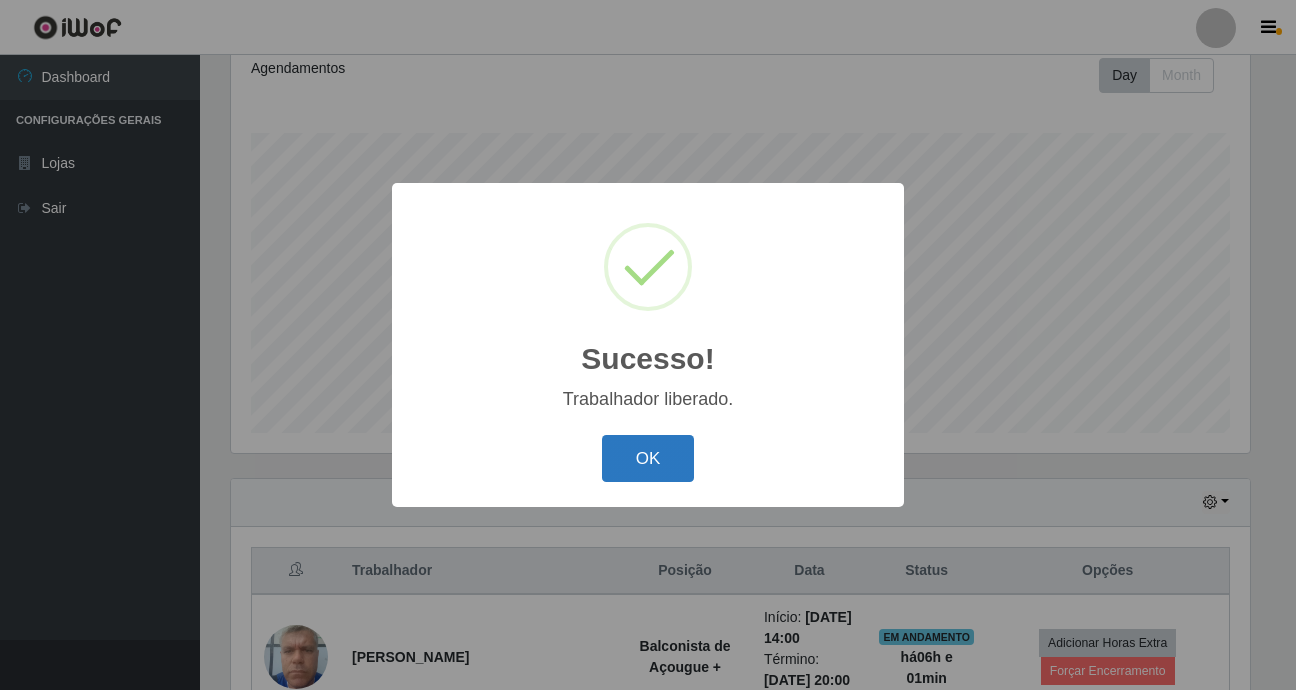 click on "OK" at bounding box center (648, 458) 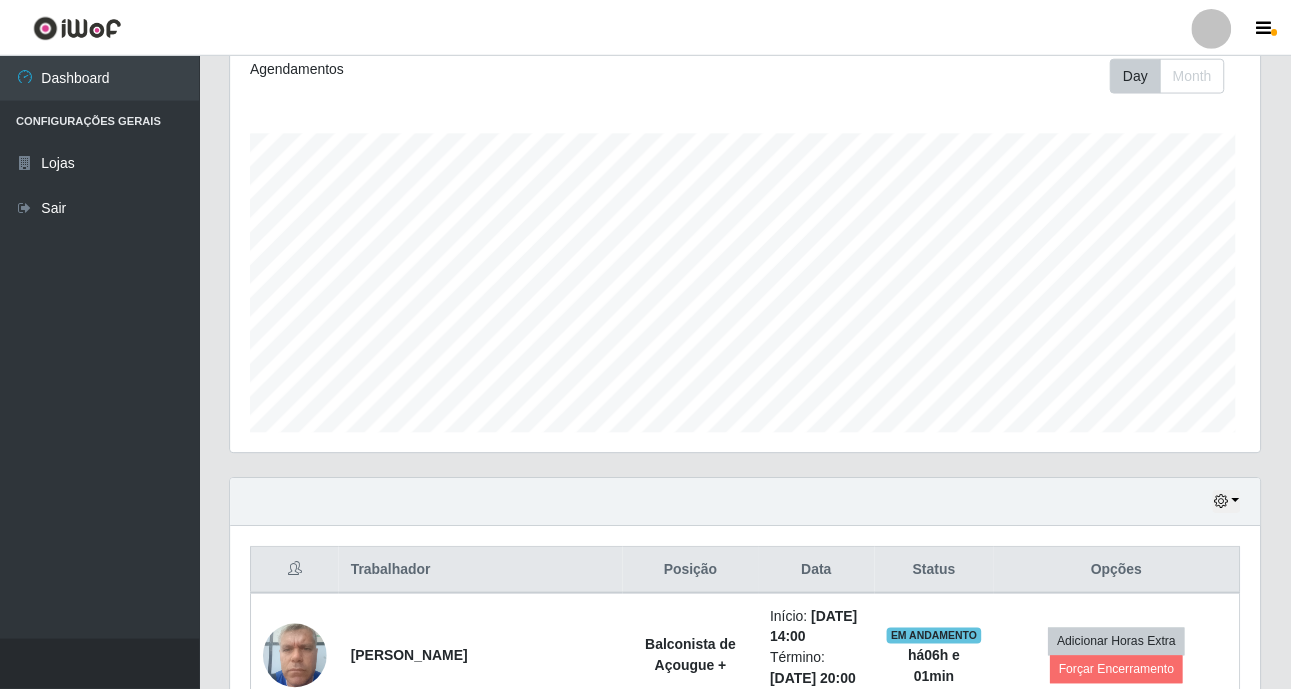 scroll, scrollTop: 999585, scrollLeft: 998971, axis: both 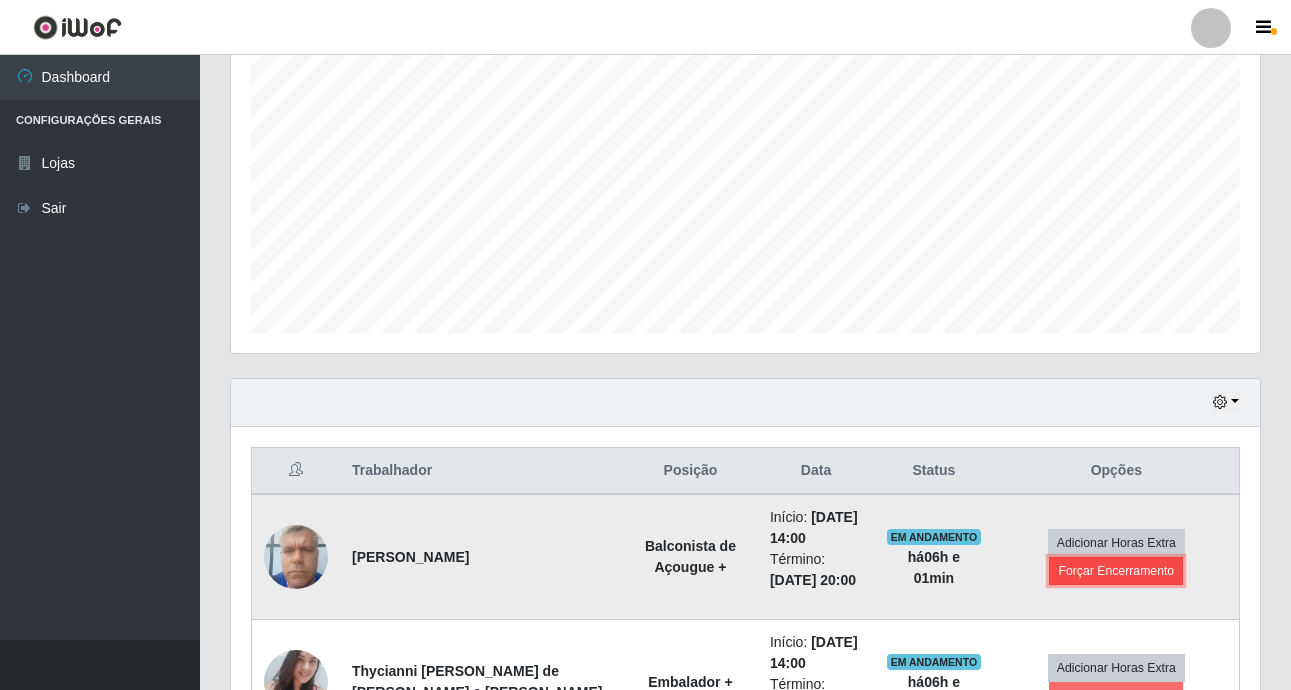 click on "Forçar Encerramento" at bounding box center (1116, 571) 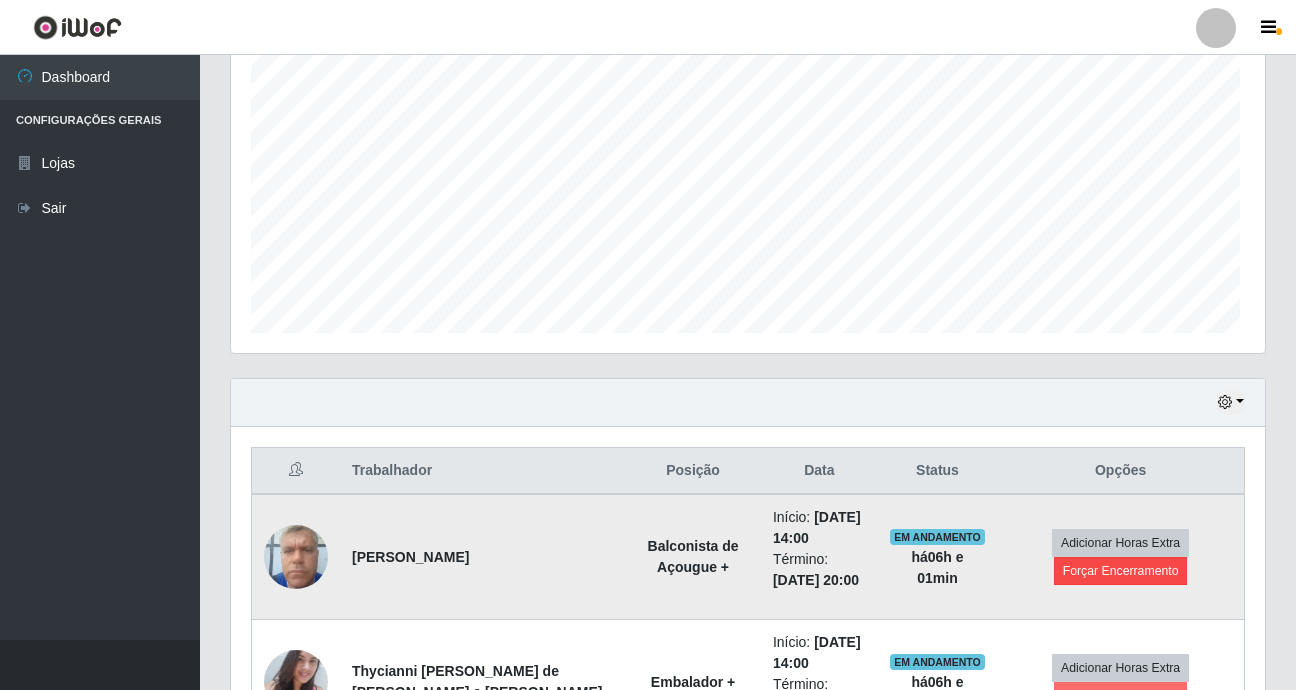 scroll, scrollTop: 999585, scrollLeft: 998981, axis: both 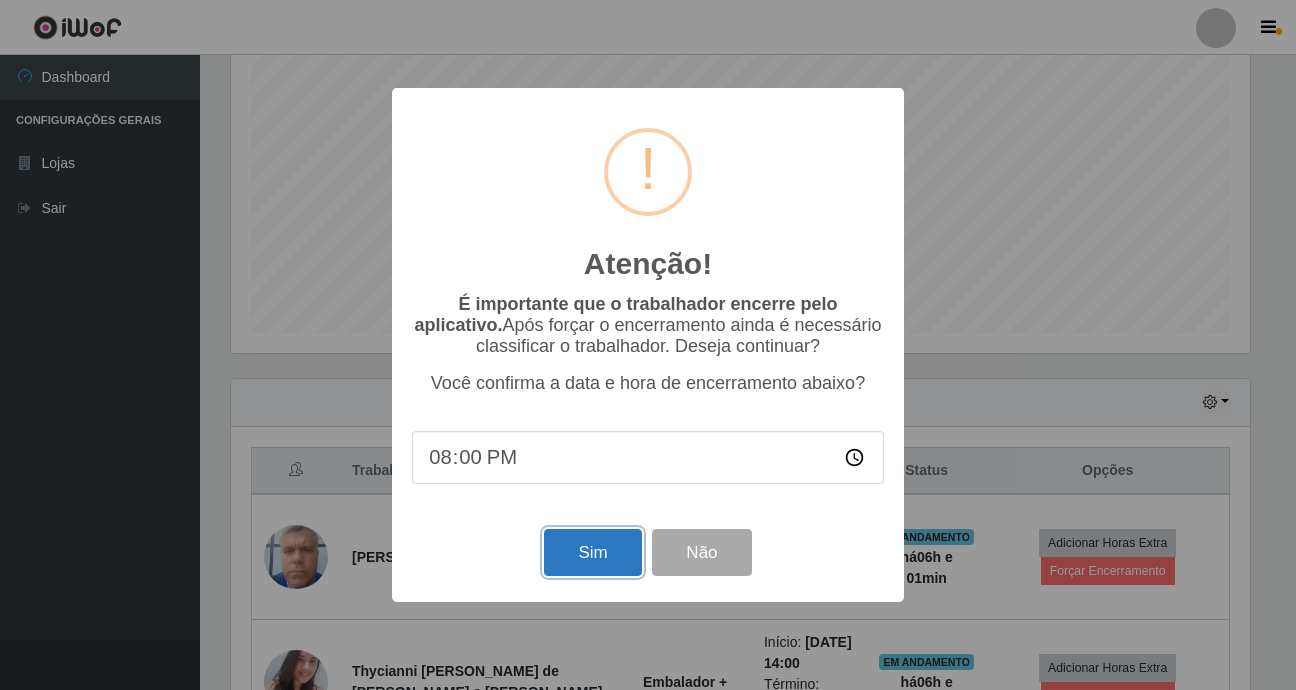 click on "Sim" at bounding box center (592, 552) 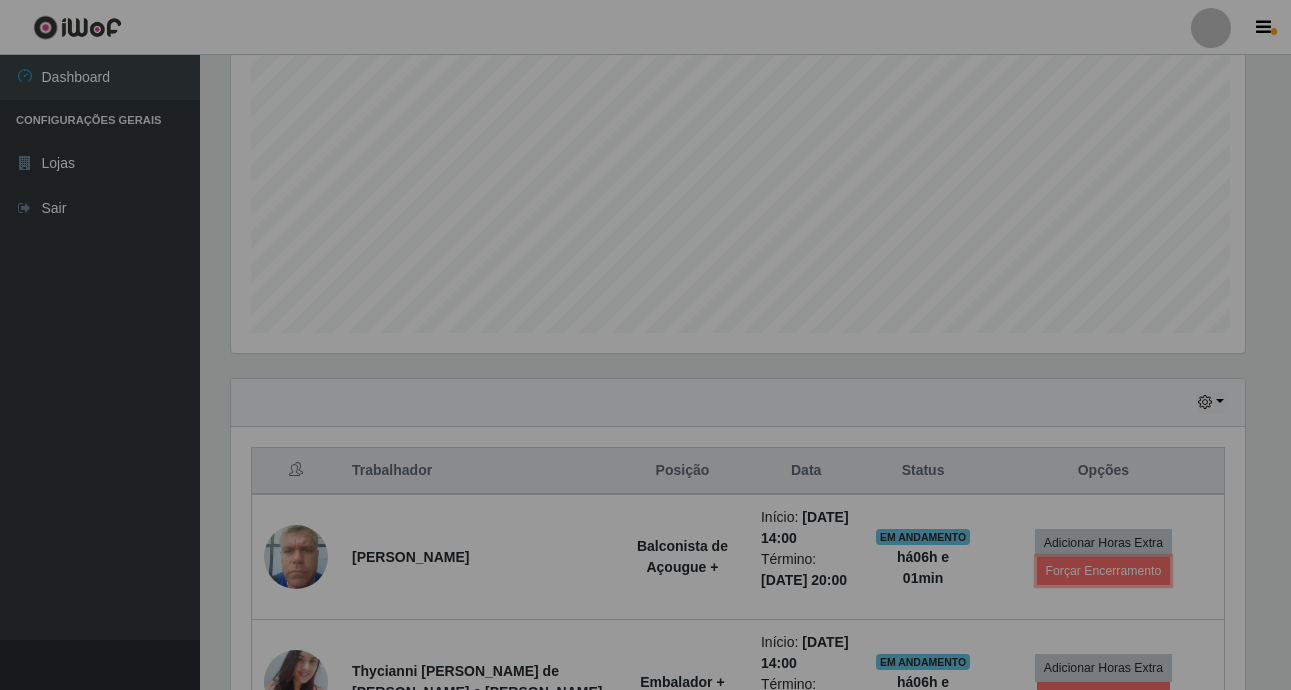 scroll, scrollTop: 999585, scrollLeft: 998971, axis: both 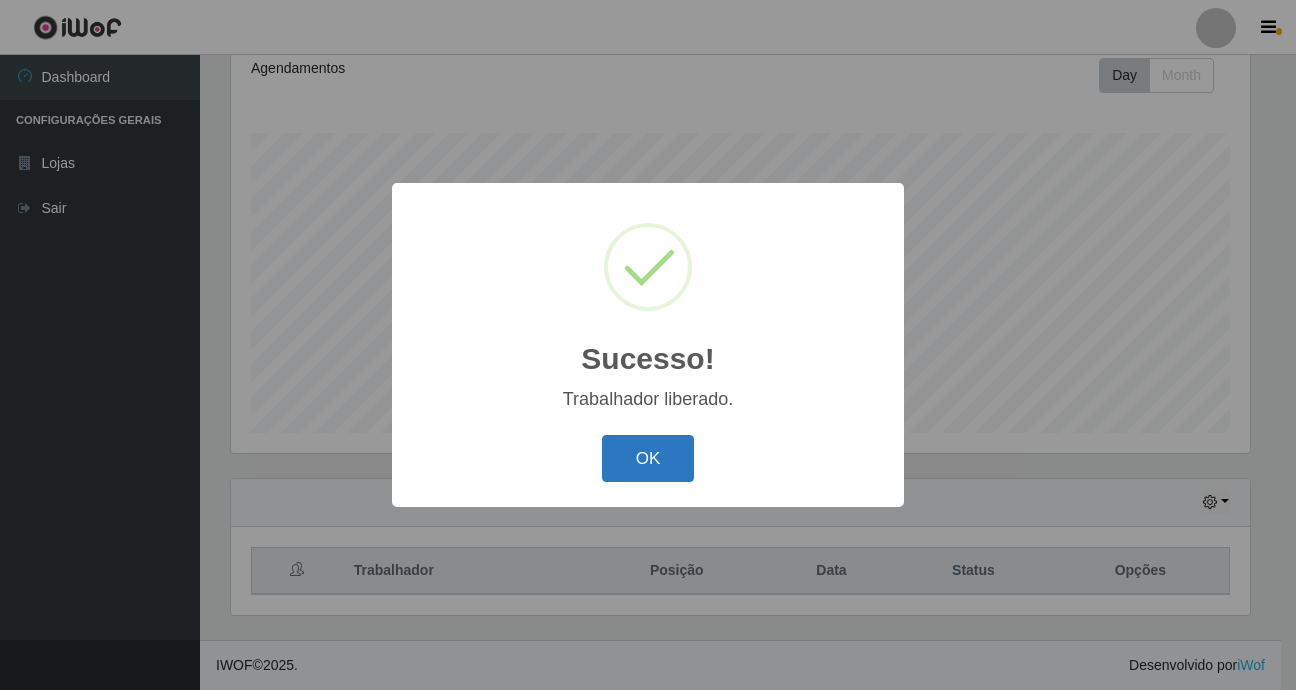 click on "OK" at bounding box center (648, 458) 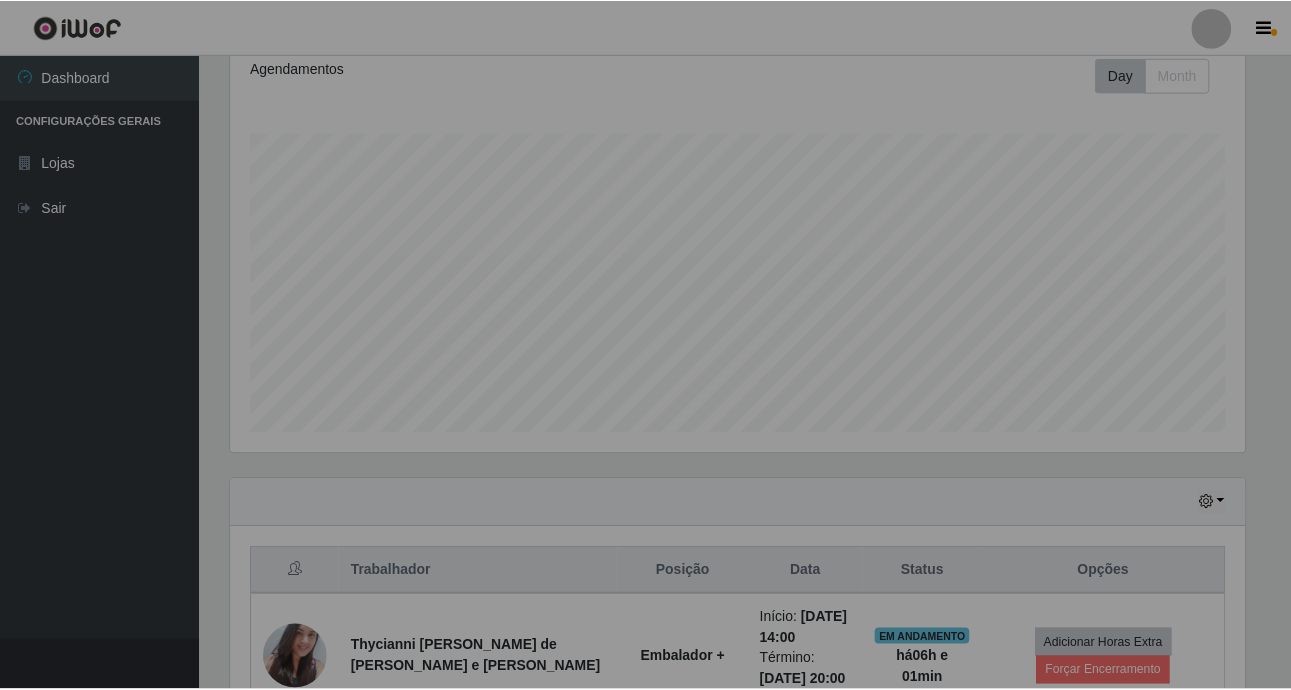 scroll, scrollTop: 999585, scrollLeft: 998971, axis: both 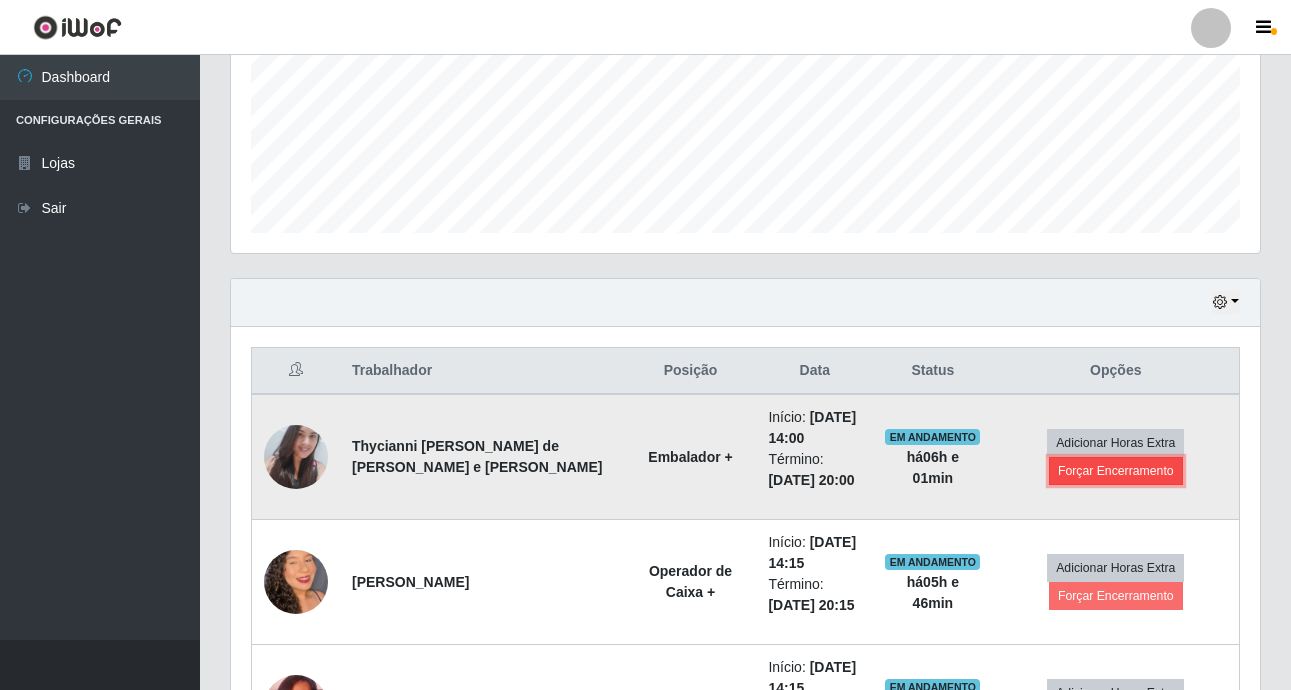 click on "Forçar Encerramento" at bounding box center (1116, 471) 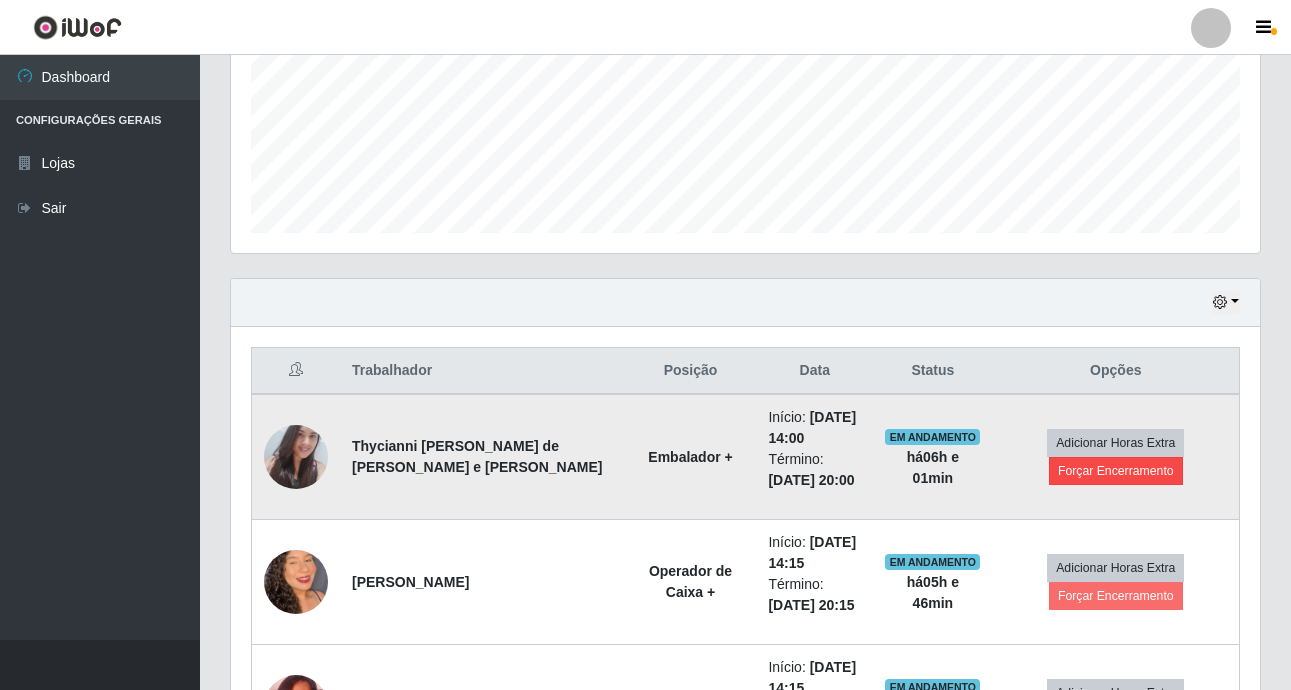 scroll, scrollTop: 999585, scrollLeft: 998981, axis: both 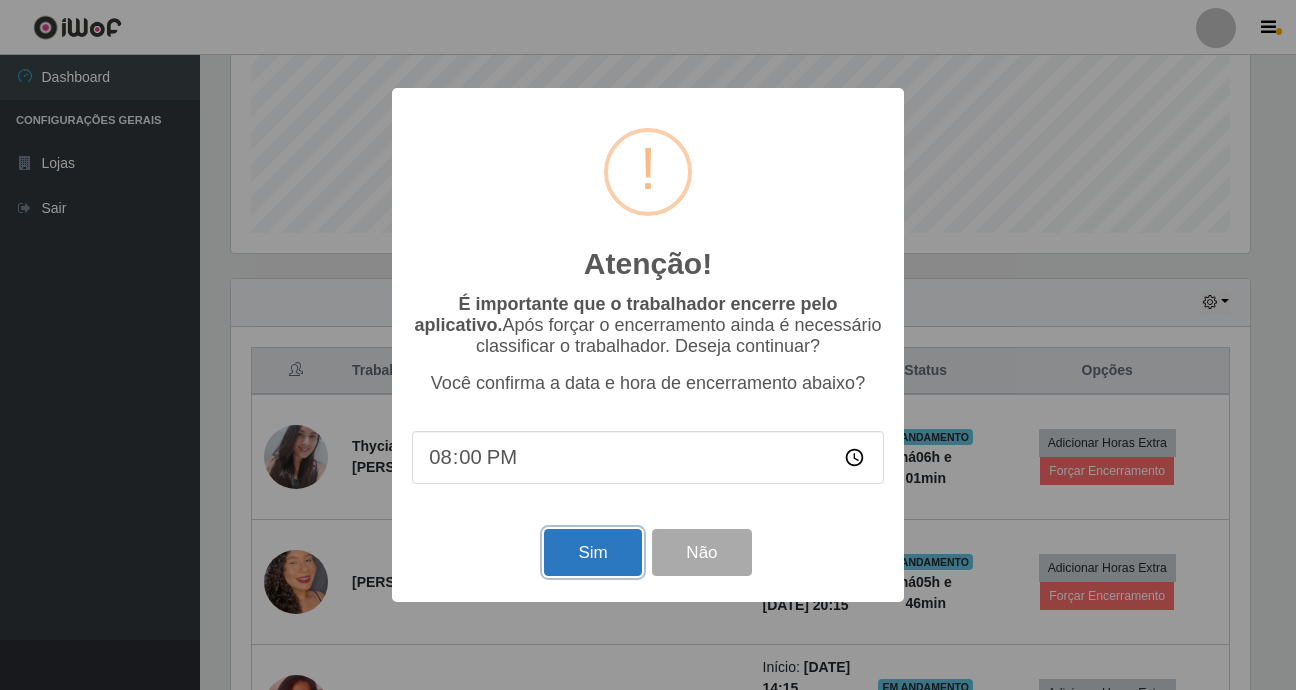 click on "Sim" at bounding box center [592, 552] 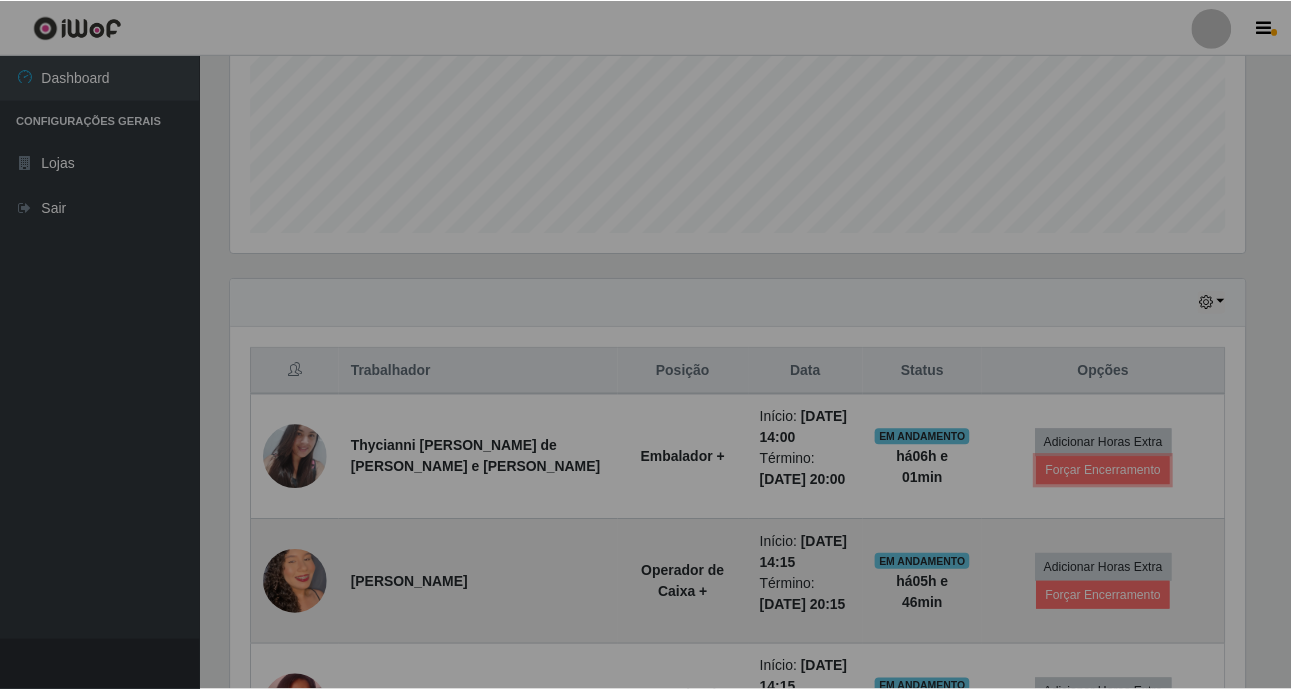scroll, scrollTop: 999585, scrollLeft: 998971, axis: both 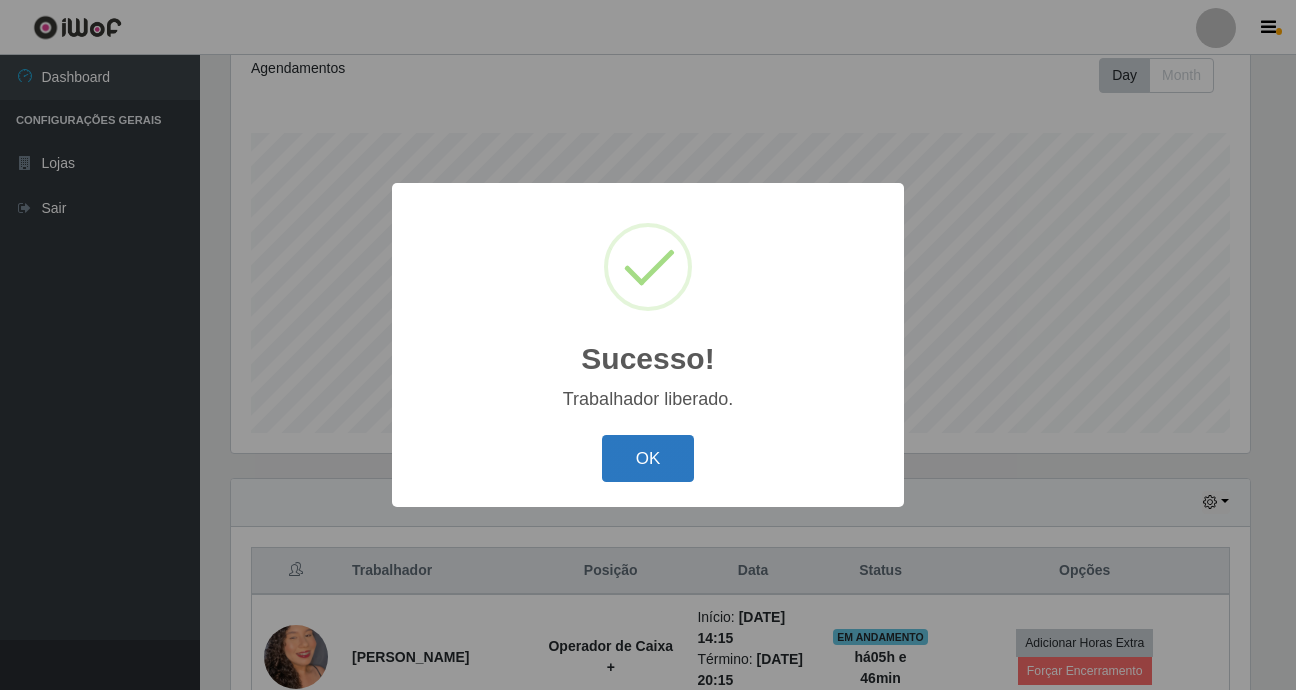 click on "OK" at bounding box center [648, 458] 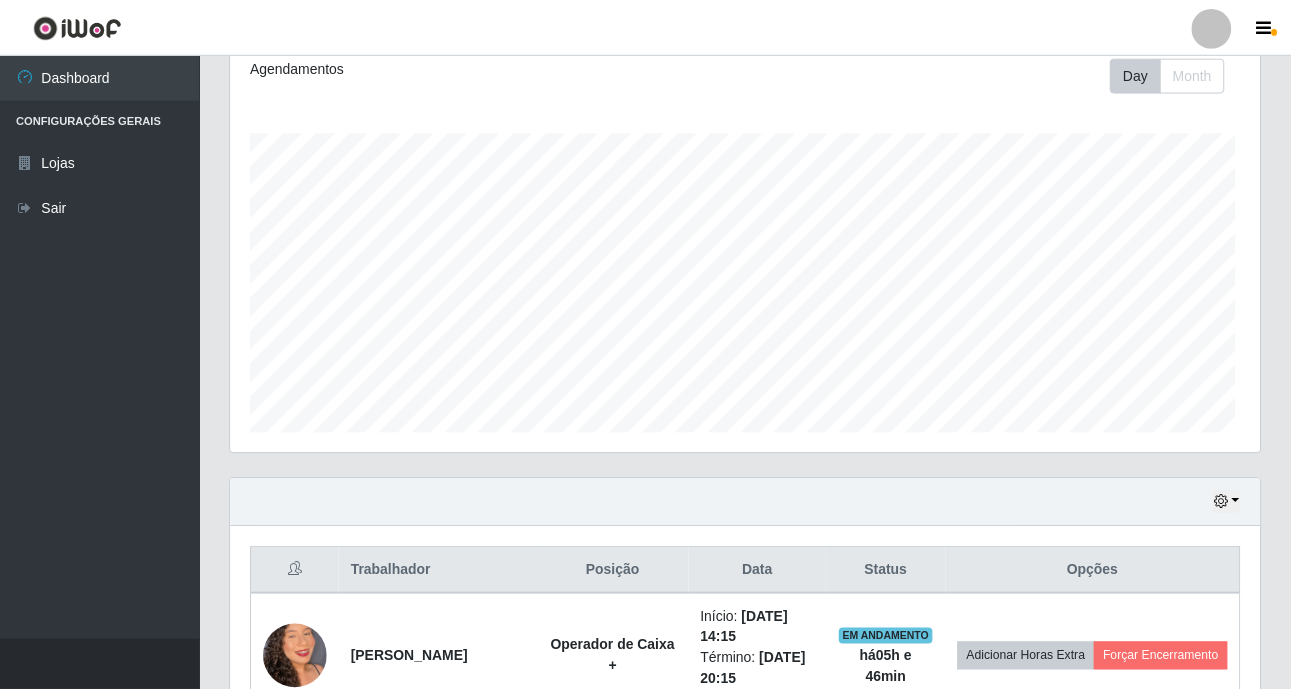 scroll, scrollTop: 999585, scrollLeft: 998971, axis: both 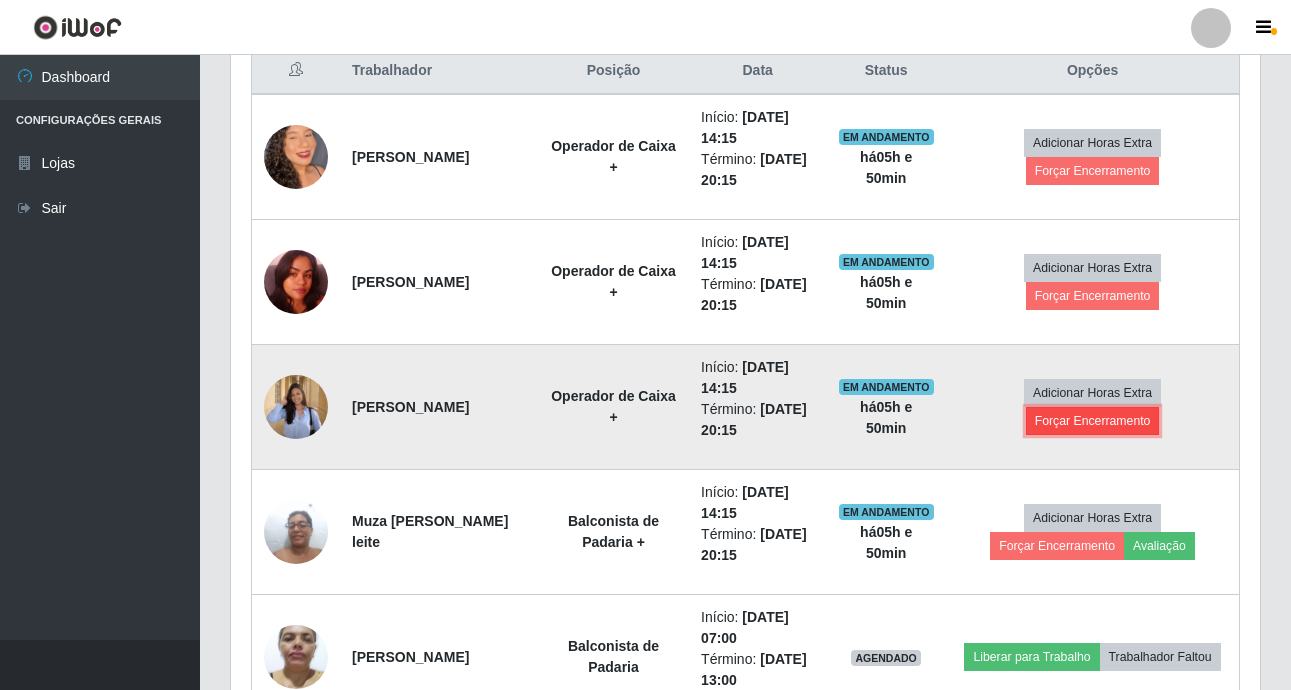 click on "Forçar Encerramento" at bounding box center [1093, 421] 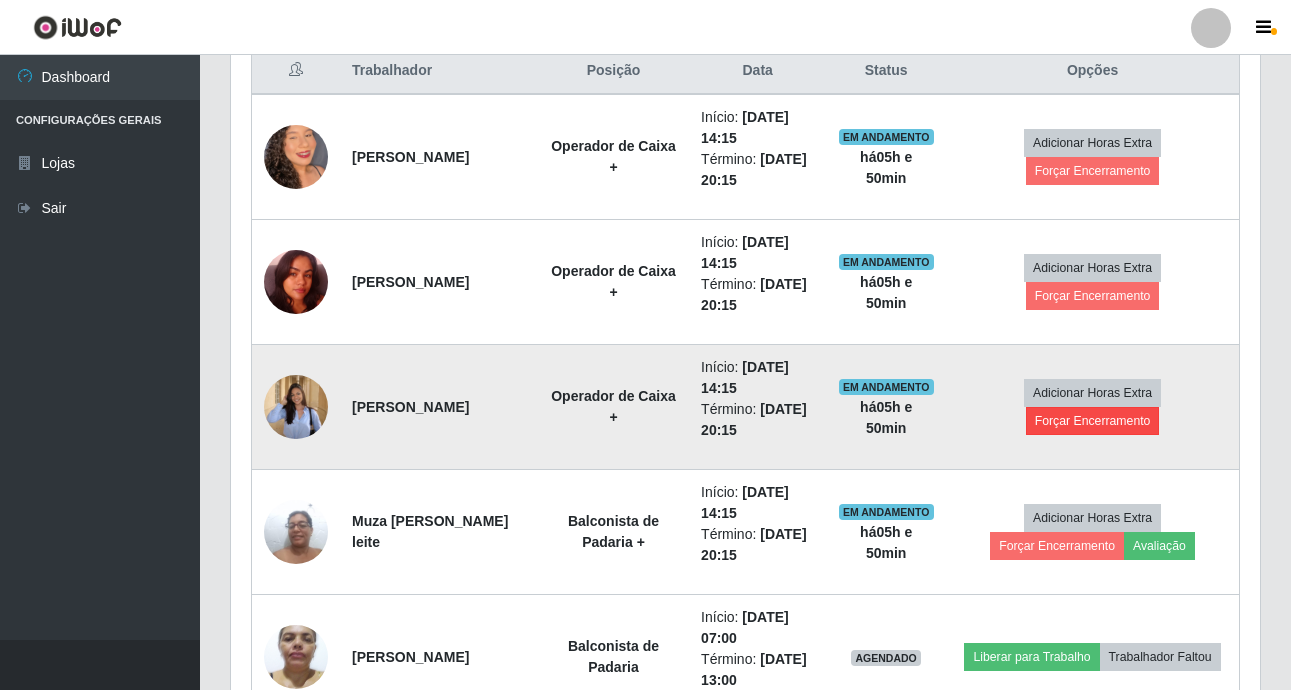 scroll, scrollTop: 999585, scrollLeft: 998981, axis: both 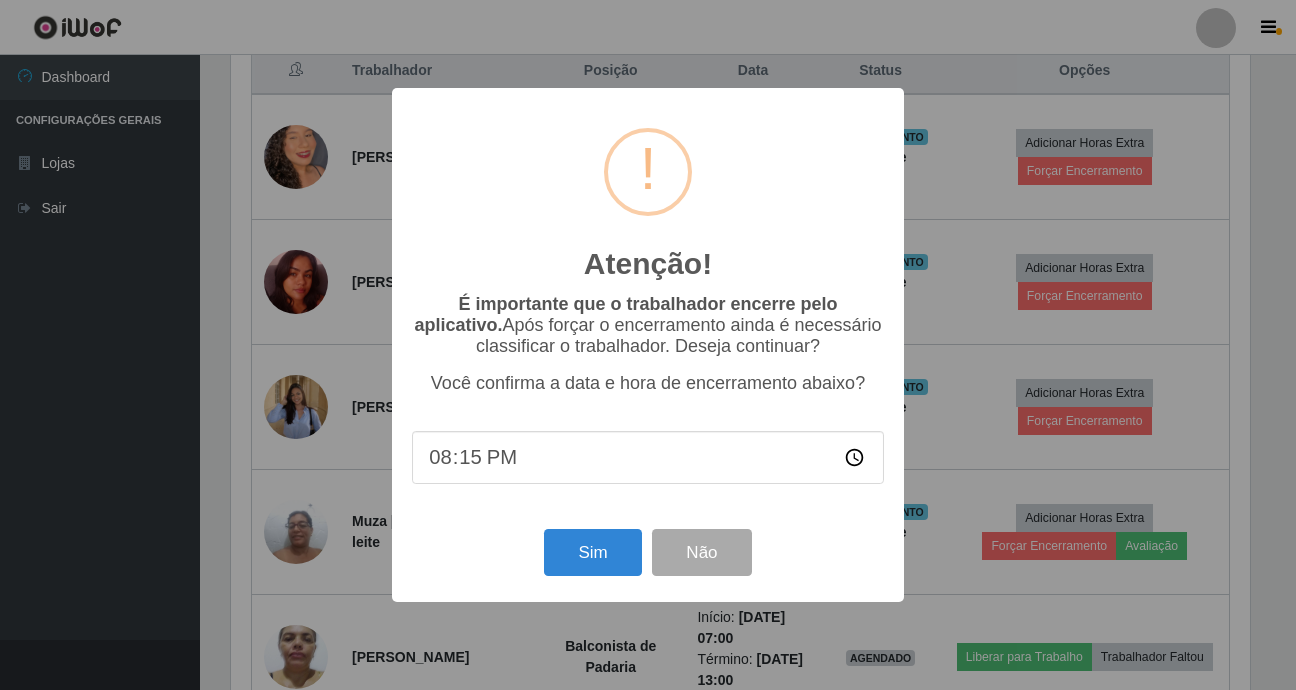 click on "20:15" at bounding box center (648, 457) 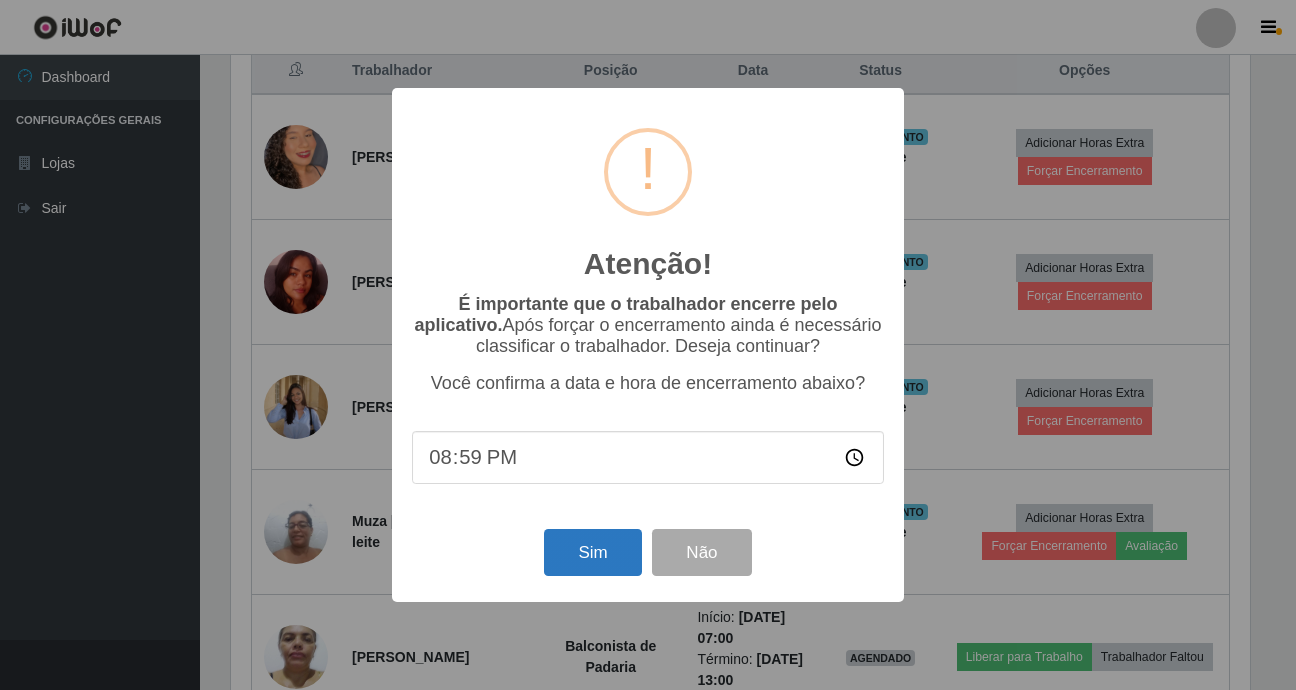 type on "20:07" 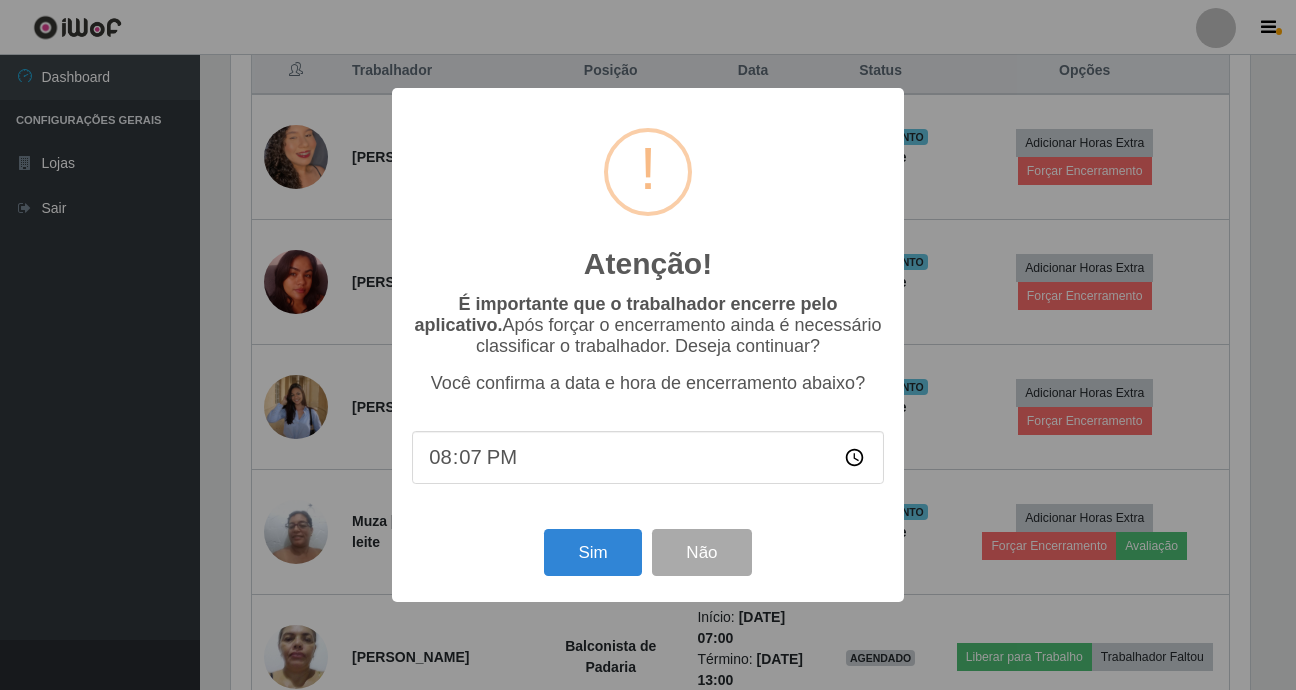 click on "20:07" at bounding box center (648, 457) 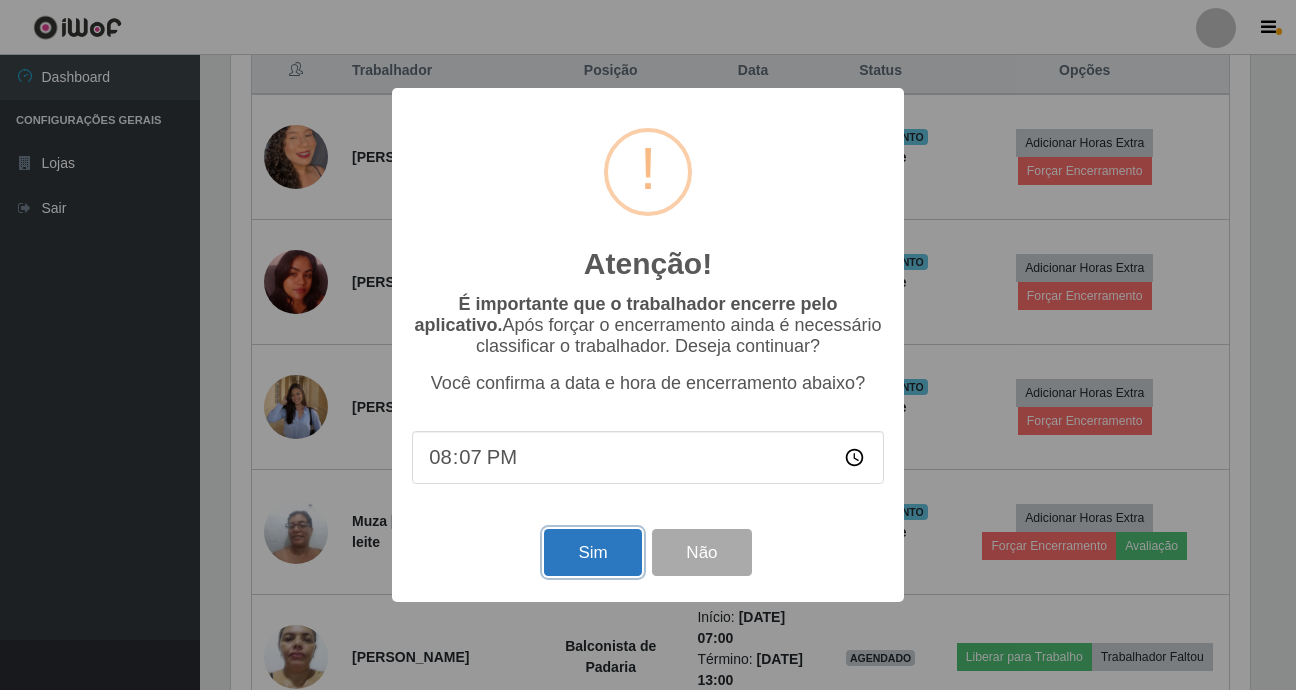 click on "Sim" at bounding box center (592, 552) 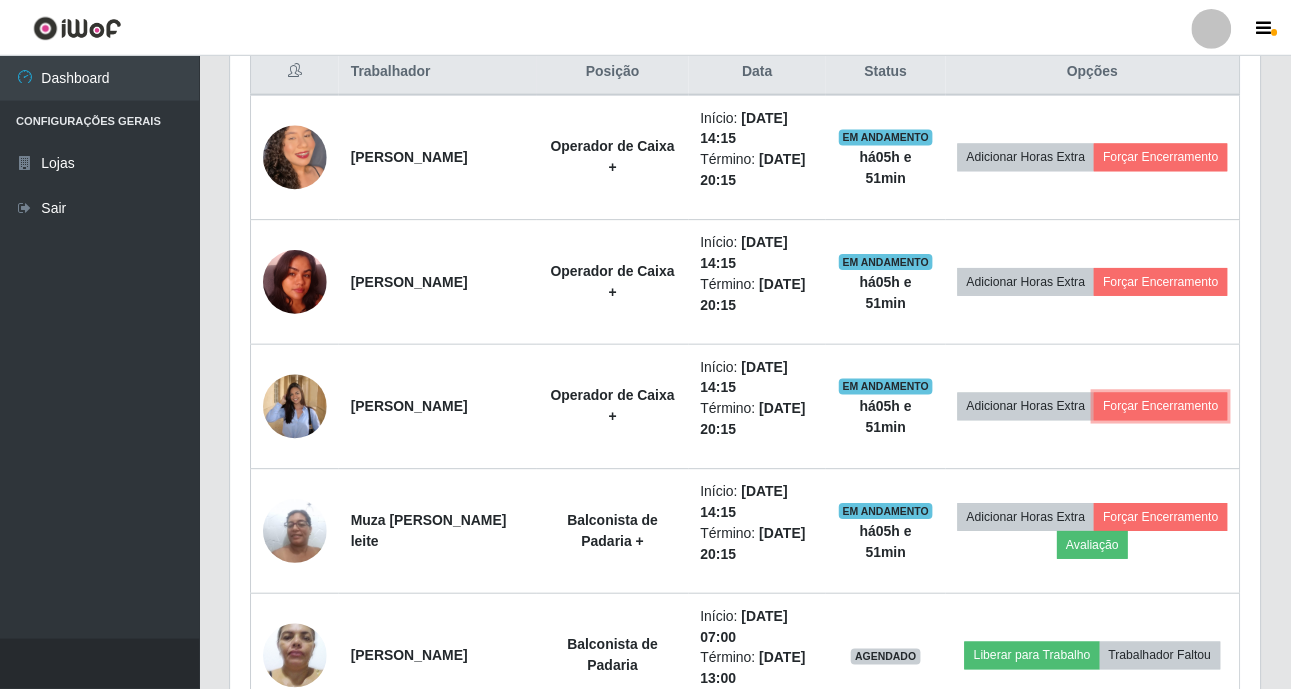 scroll, scrollTop: 999585, scrollLeft: 998971, axis: both 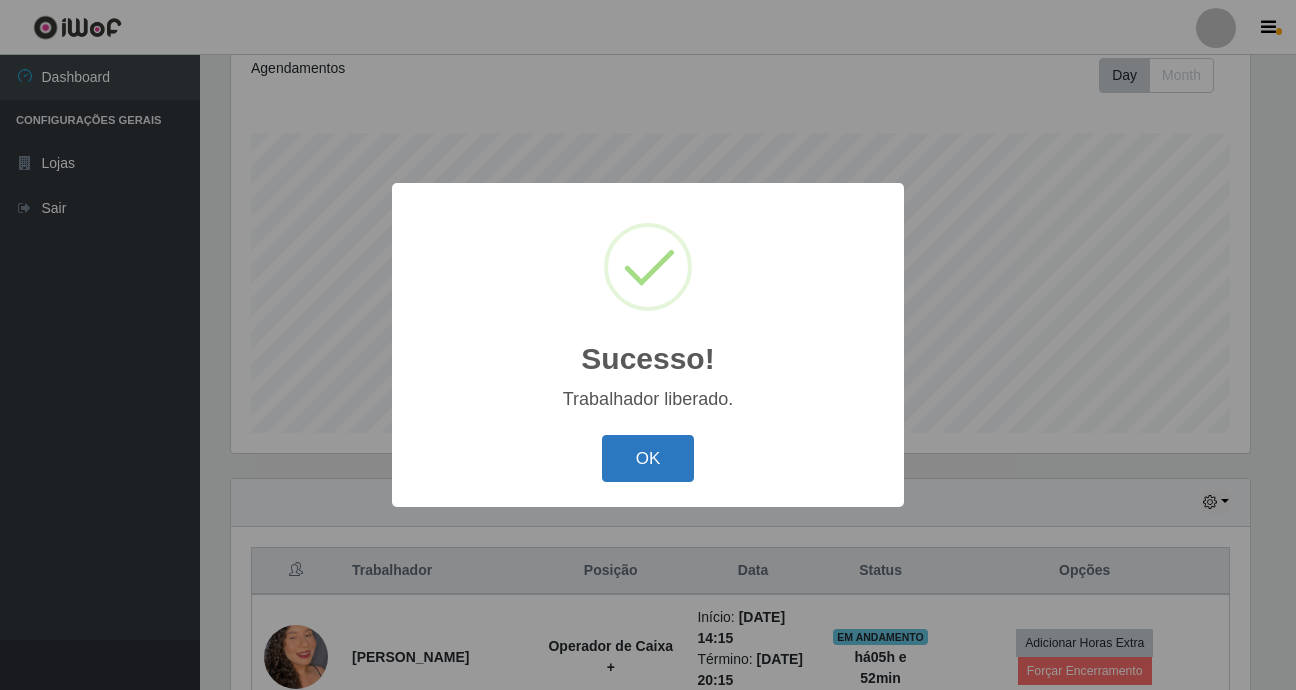 drag, startPoint x: 651, startPoint y: 435, endPoint x: 654, endPoint y: 449, distance: 14.3178215 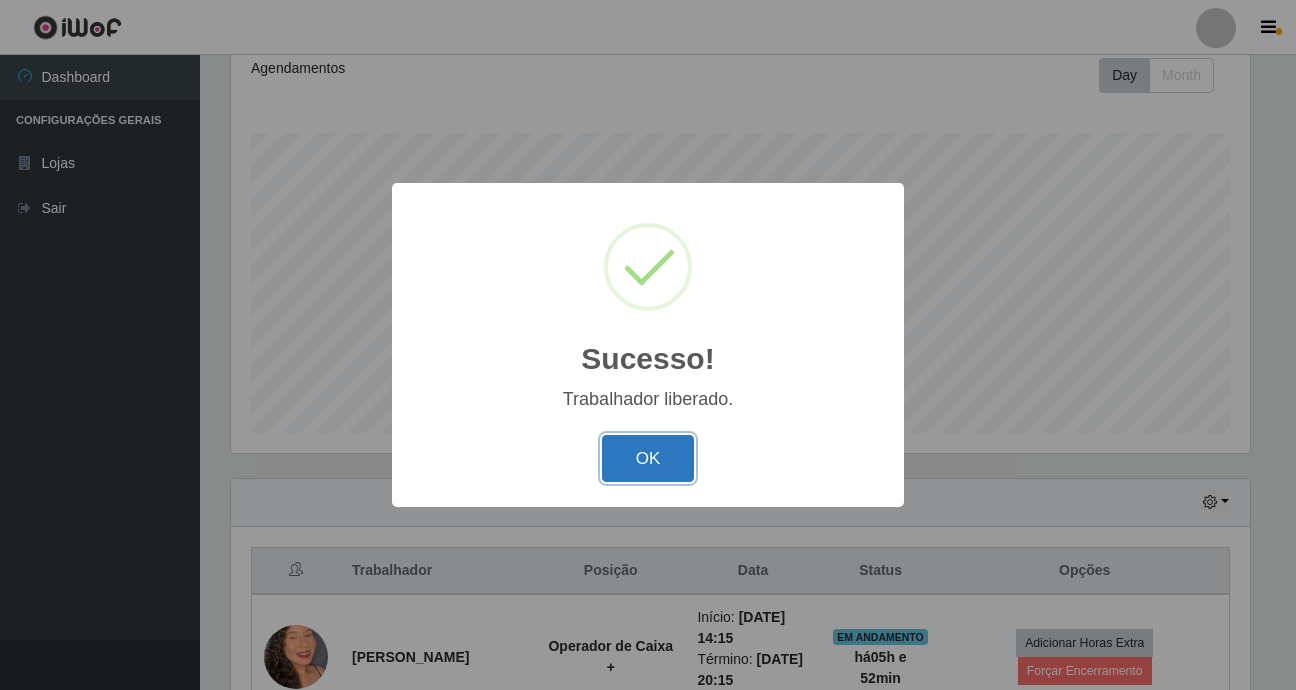 click on "OK" at bounding box center [648, 458] 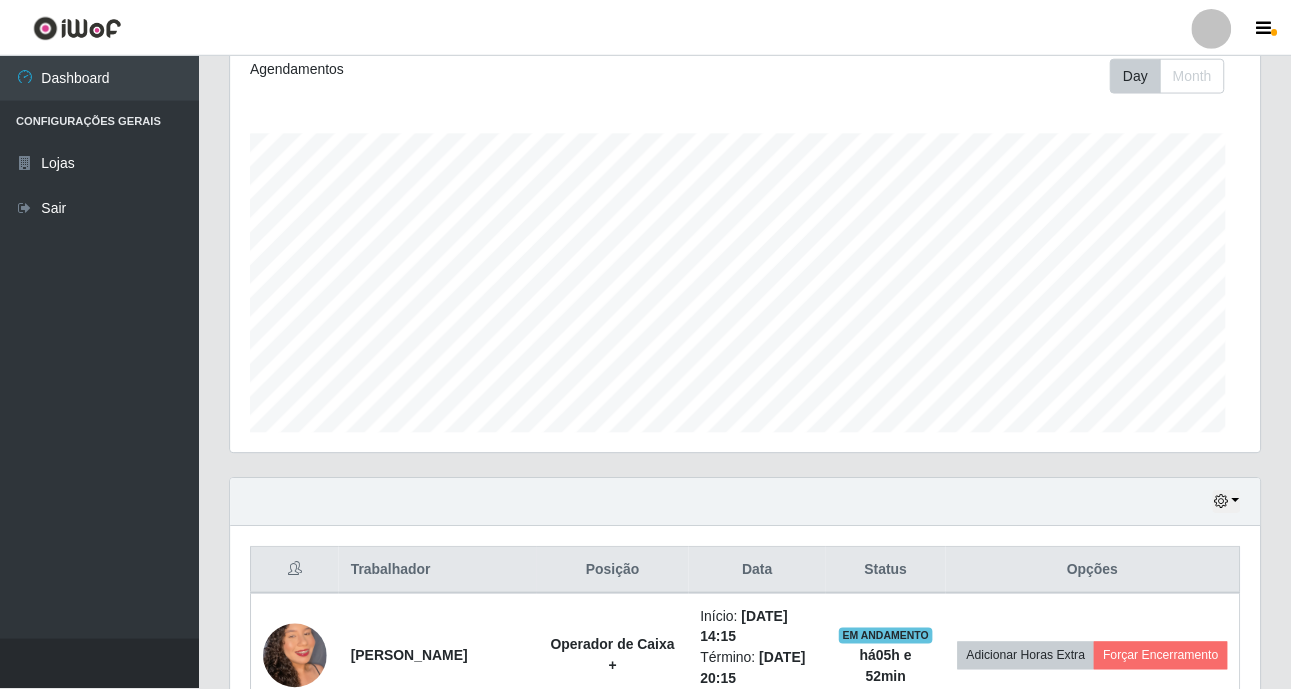 scroll, scrollTop: 999585, scrollLeft: 998971, axis: both 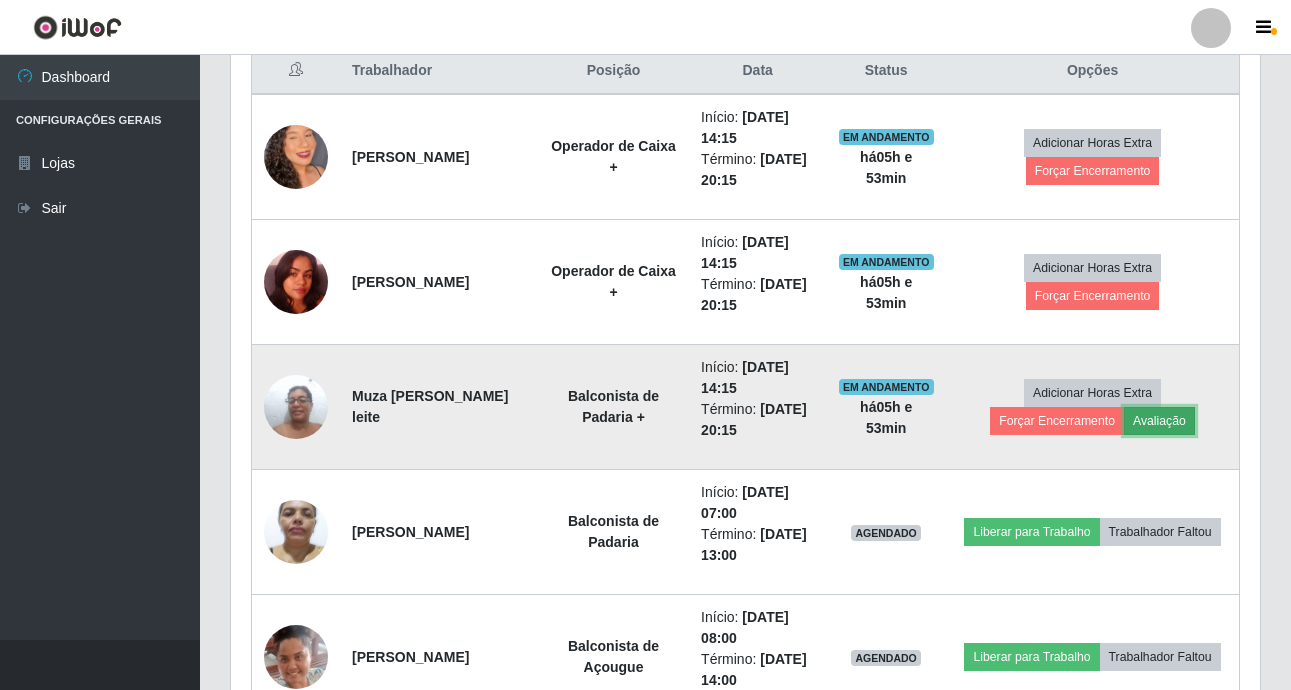 click on "Avaliação" at bounding box center (1159, 421) 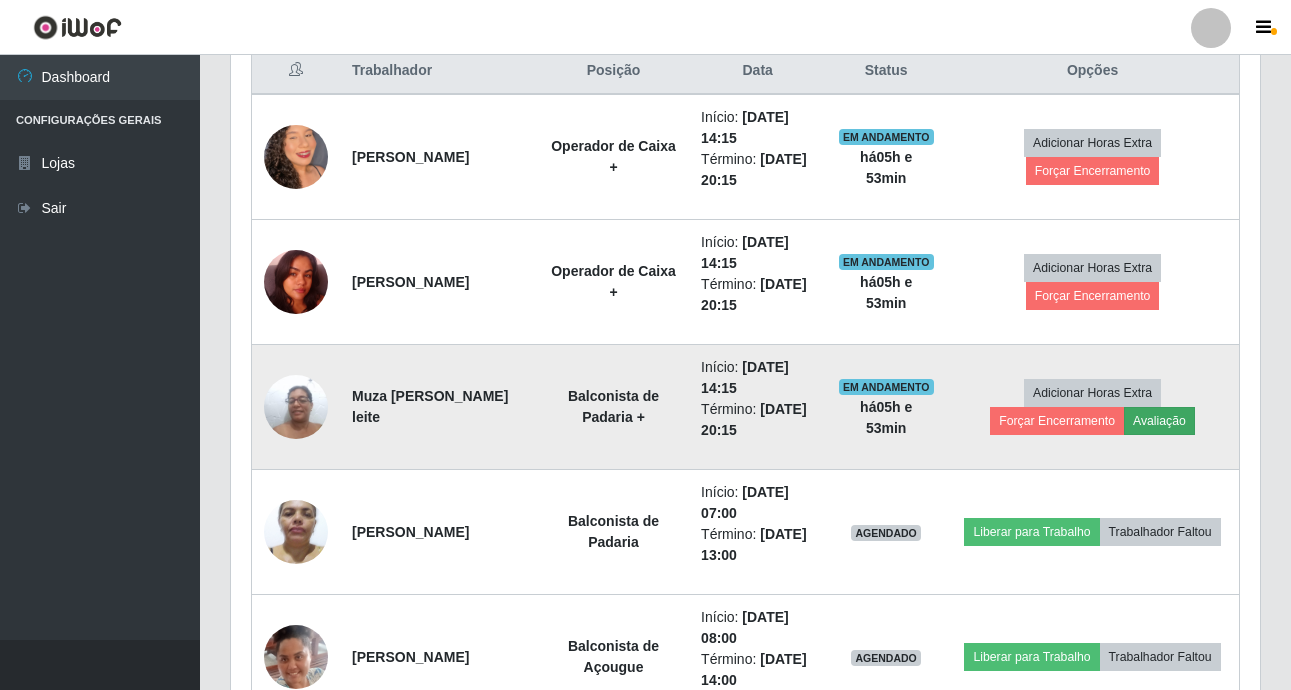 scroll, scrollTop: 999585, scrollLeft: 998981, axis: both 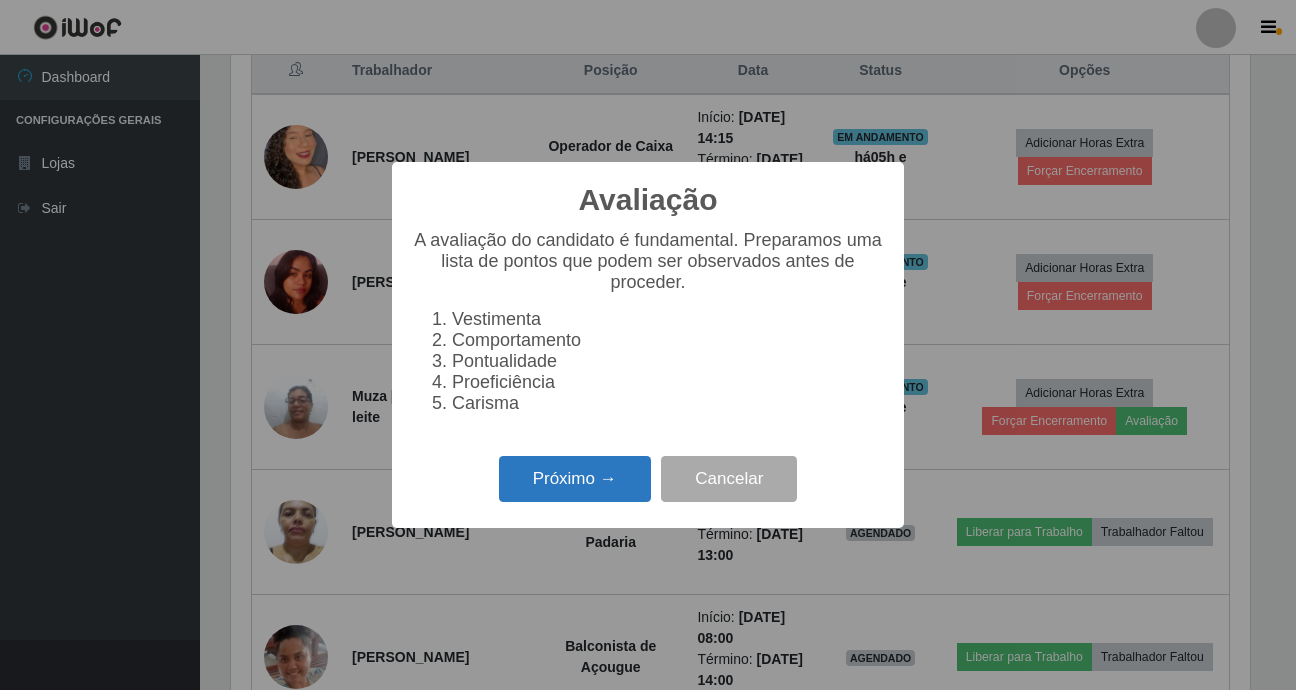 click on "Próximo →" at bounding box center (575, 479) 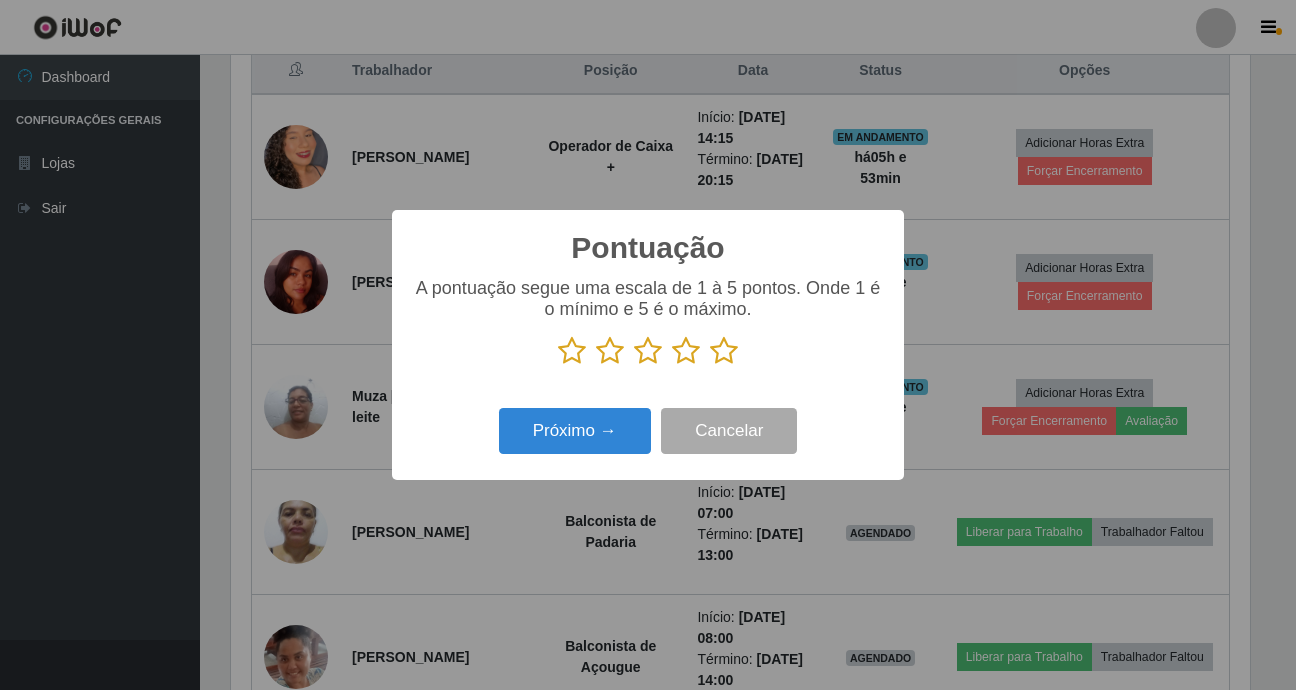 click at bounding box center (724, 351) 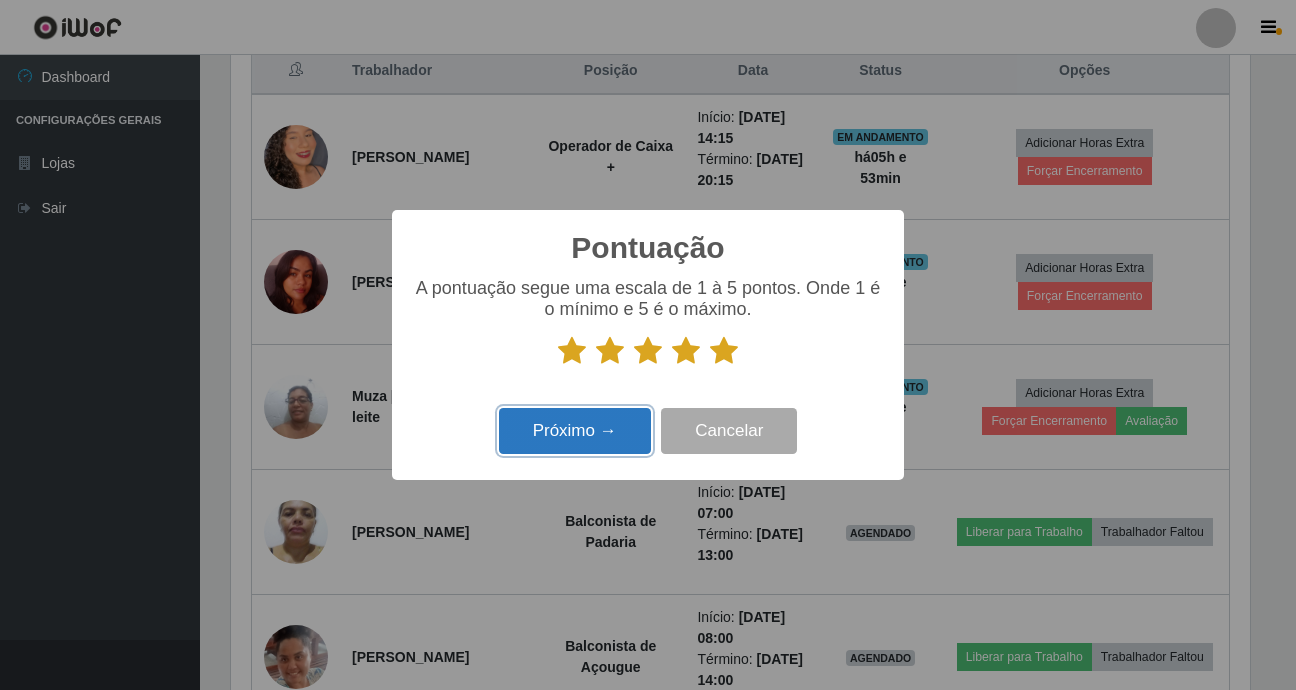 click on "Próximo →" at bounding box center (575, 431) 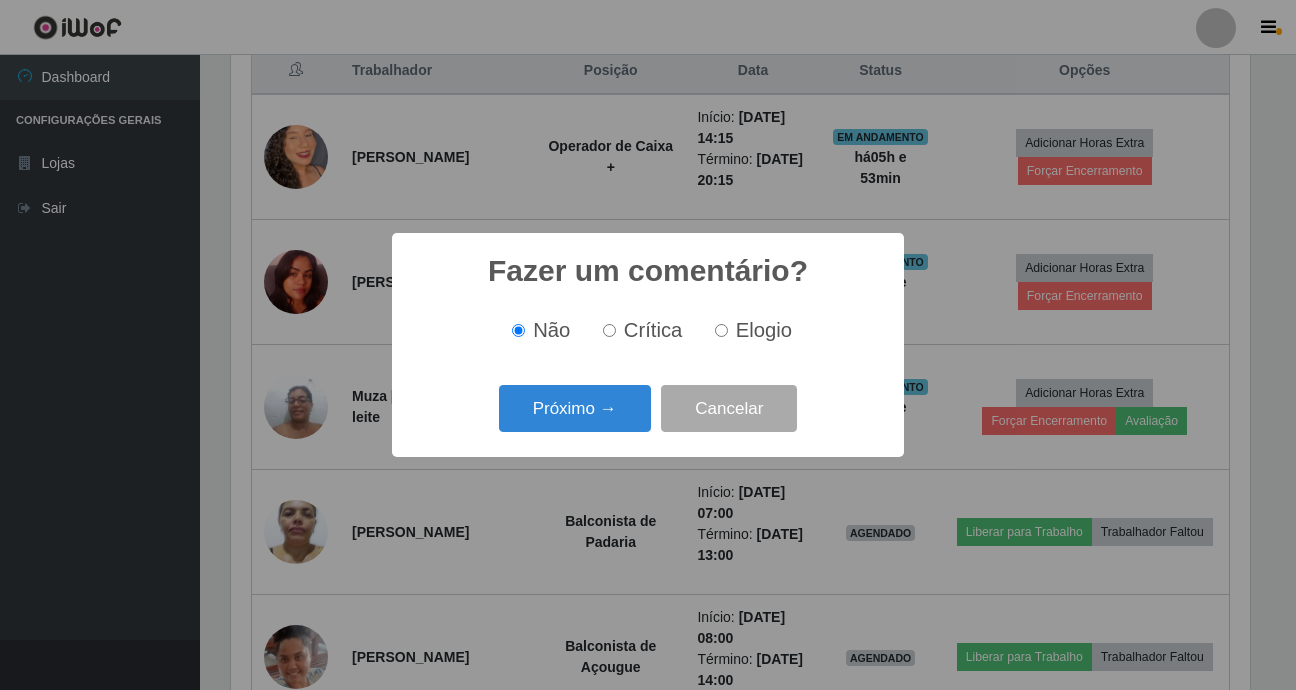 scroll, scrollTop: 999585, scrollLeft: 998981, axis: both 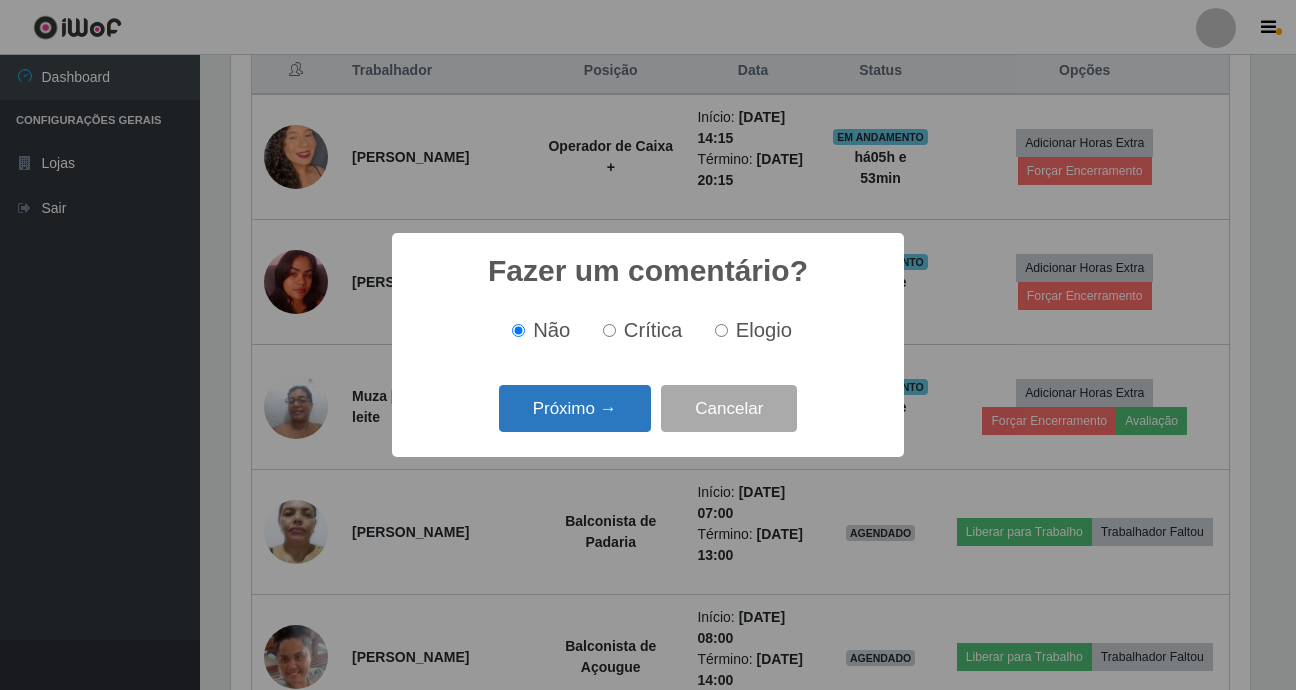 click on "Próximo →" at bounding box center [575, 408] 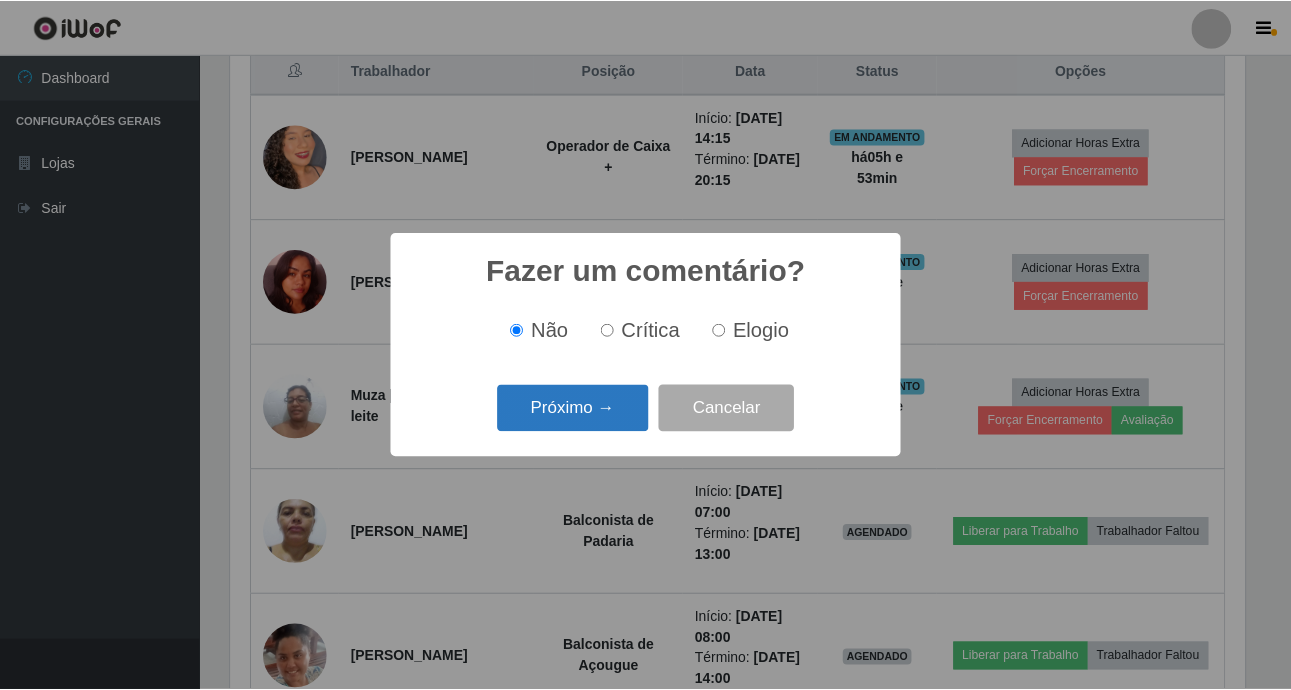 scroll, scrollTop: 999585, scrollLeft: 998981, axis: both 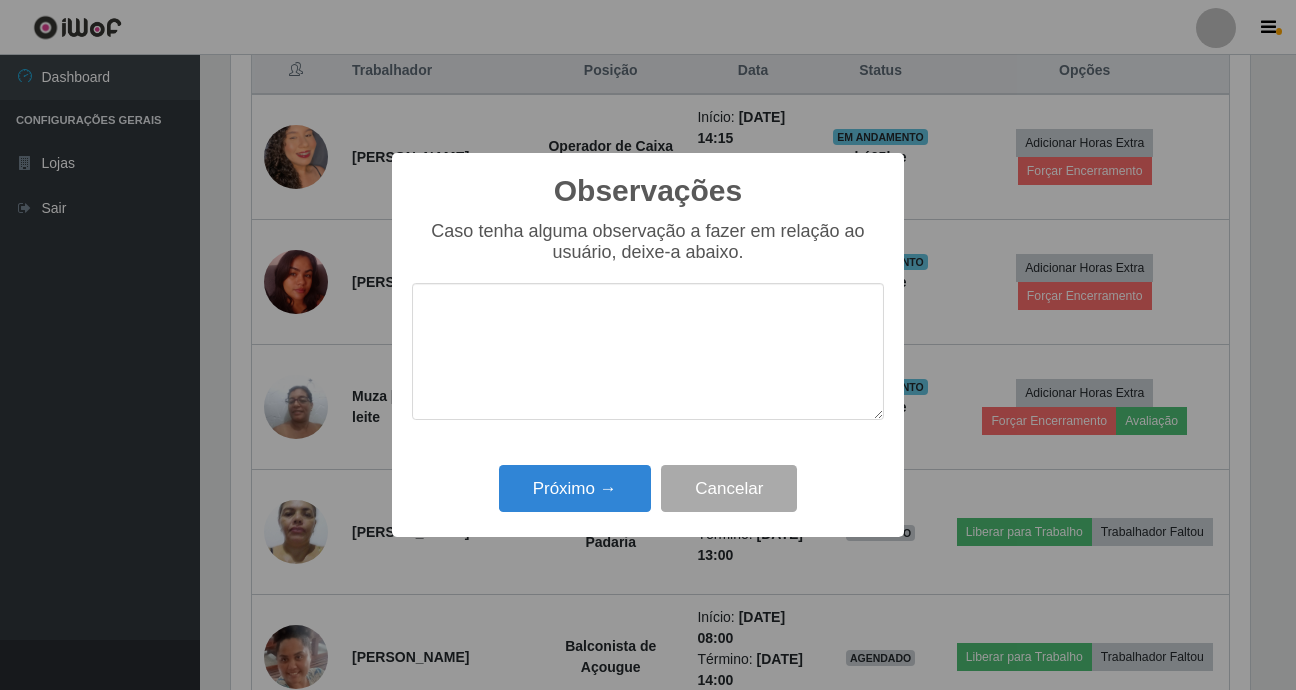click at bounding box center [648, 351] 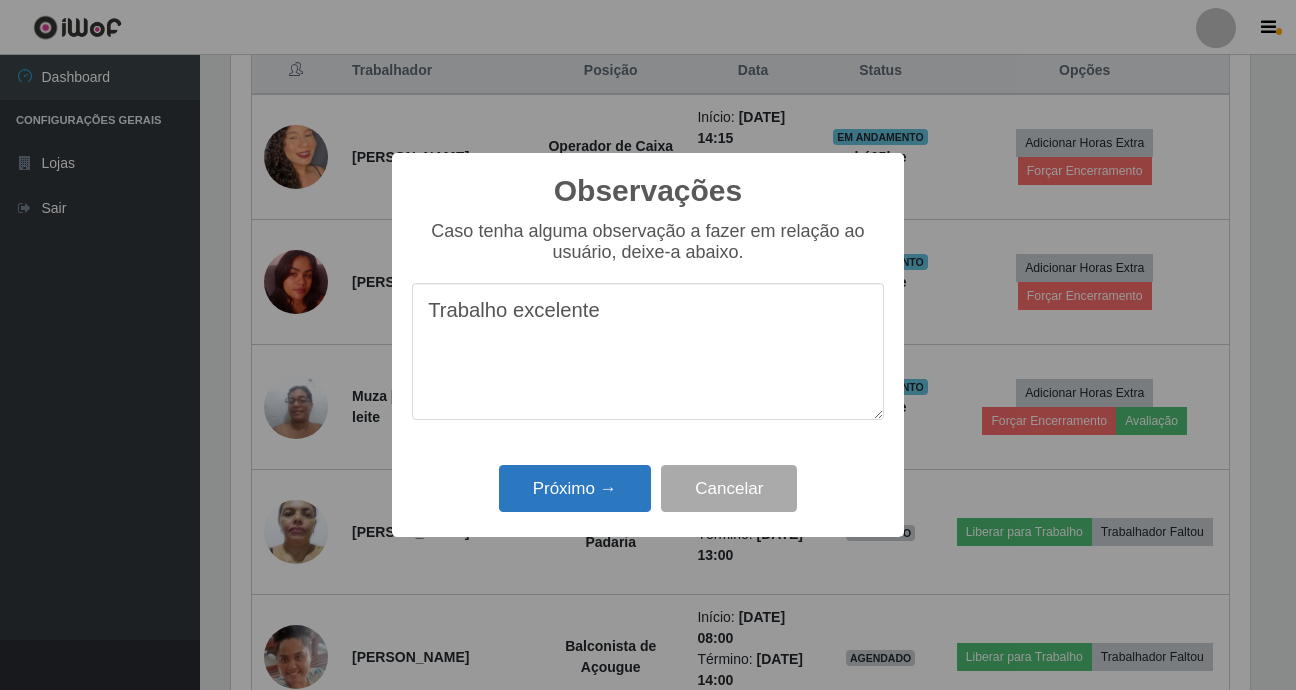 type on "Trabalho excelente" 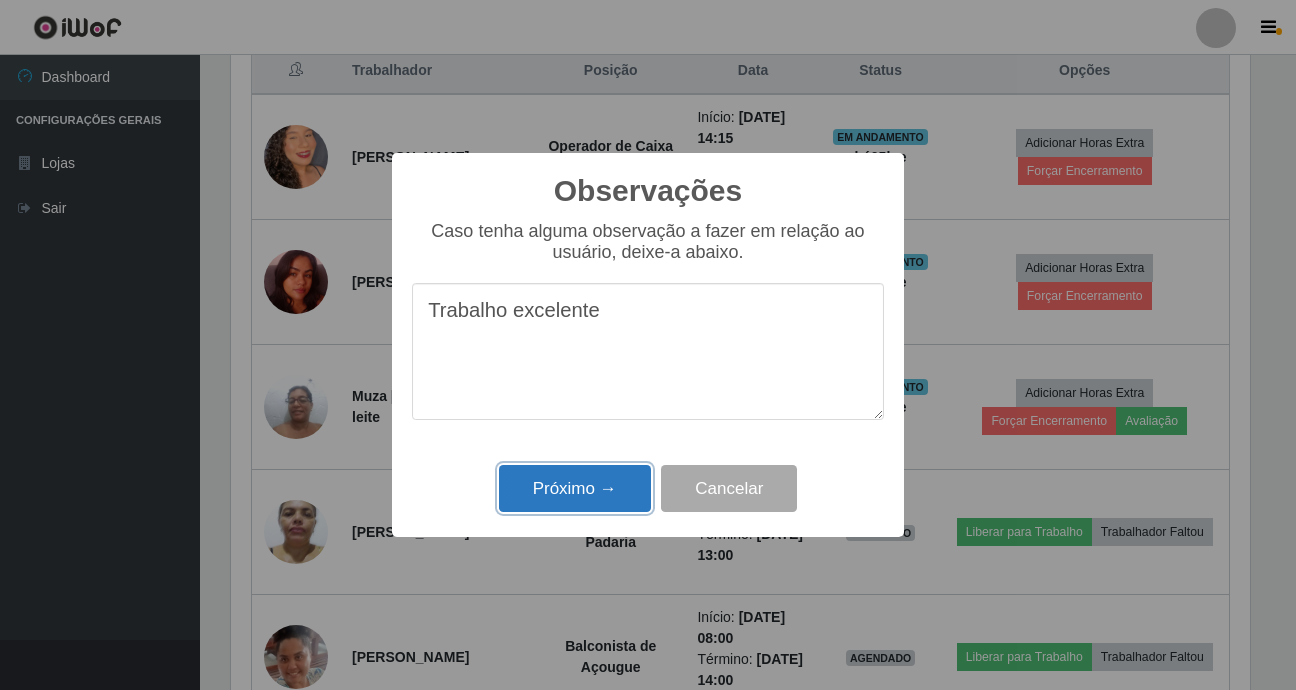 click on "Próximo →" at bounding box center (575, 488) 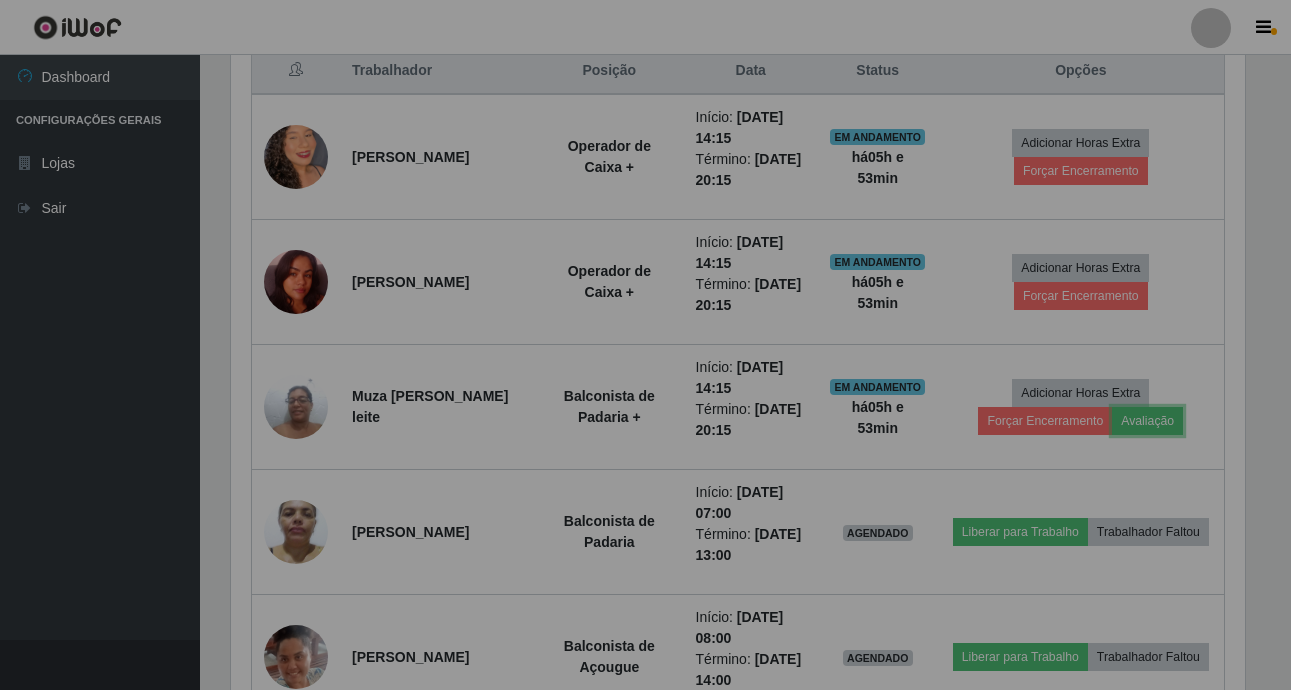 scroll, scrollTop: 999585, scrollLeft: 998971, axis: both 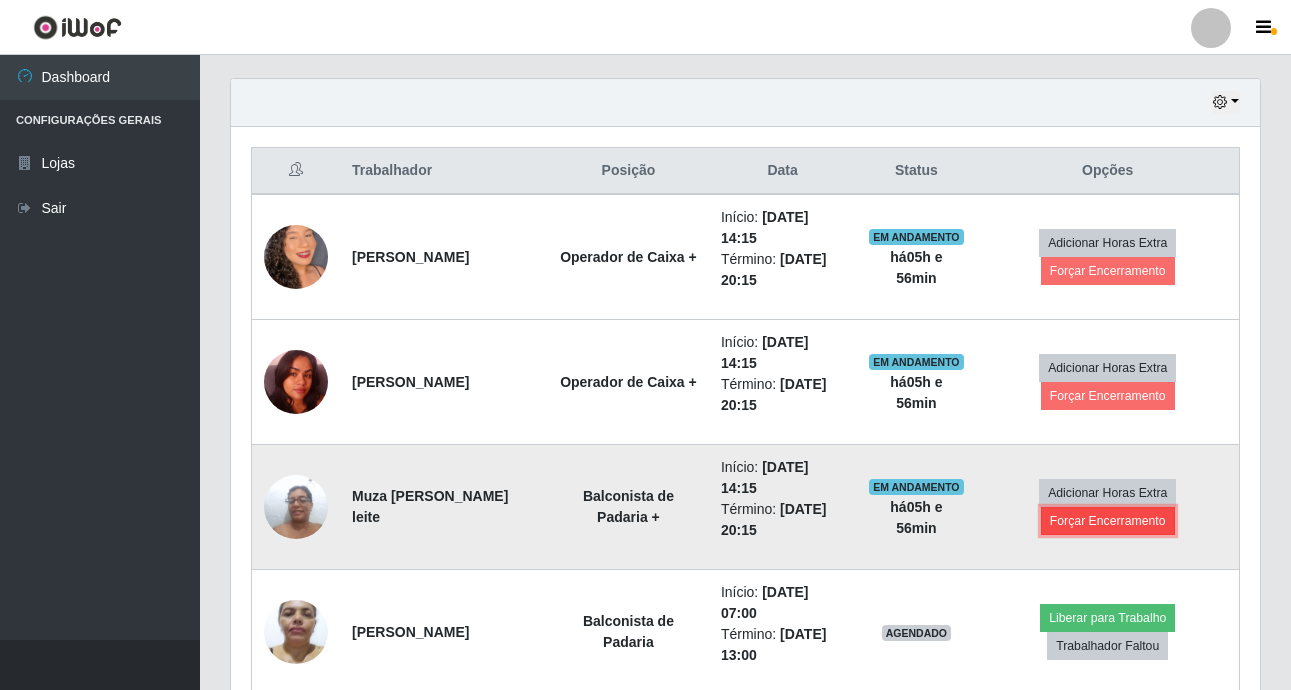 click on "Forçar Encerramento" at bounding box center [1108, 521] 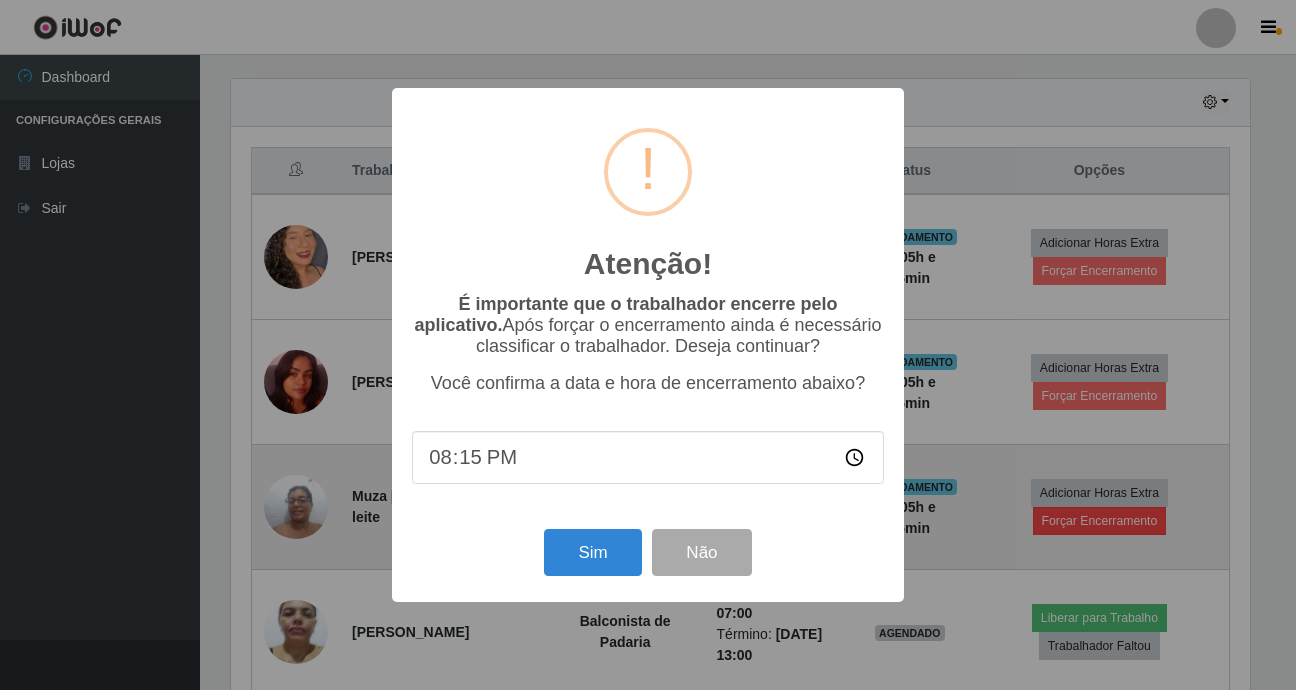 scroll, scrollTop: 999585, scrollLeft: 998981, axis: both 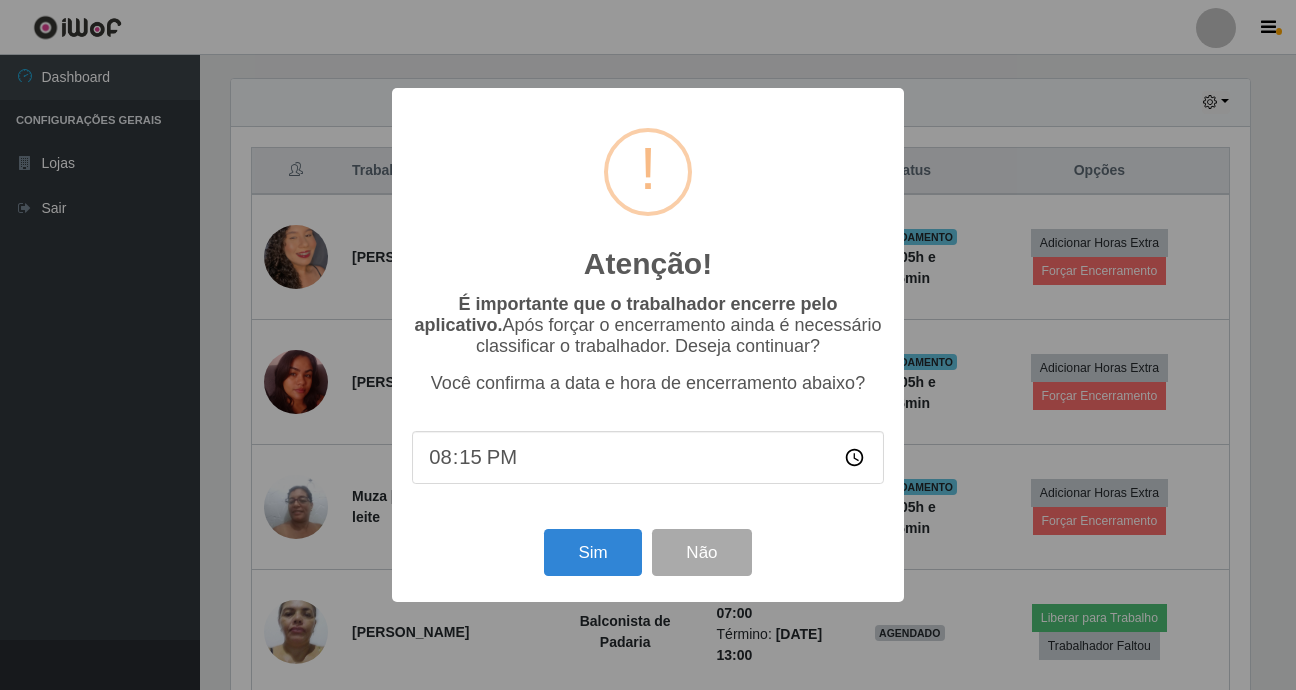 click on "20:15" at bounding box center (648, 457) 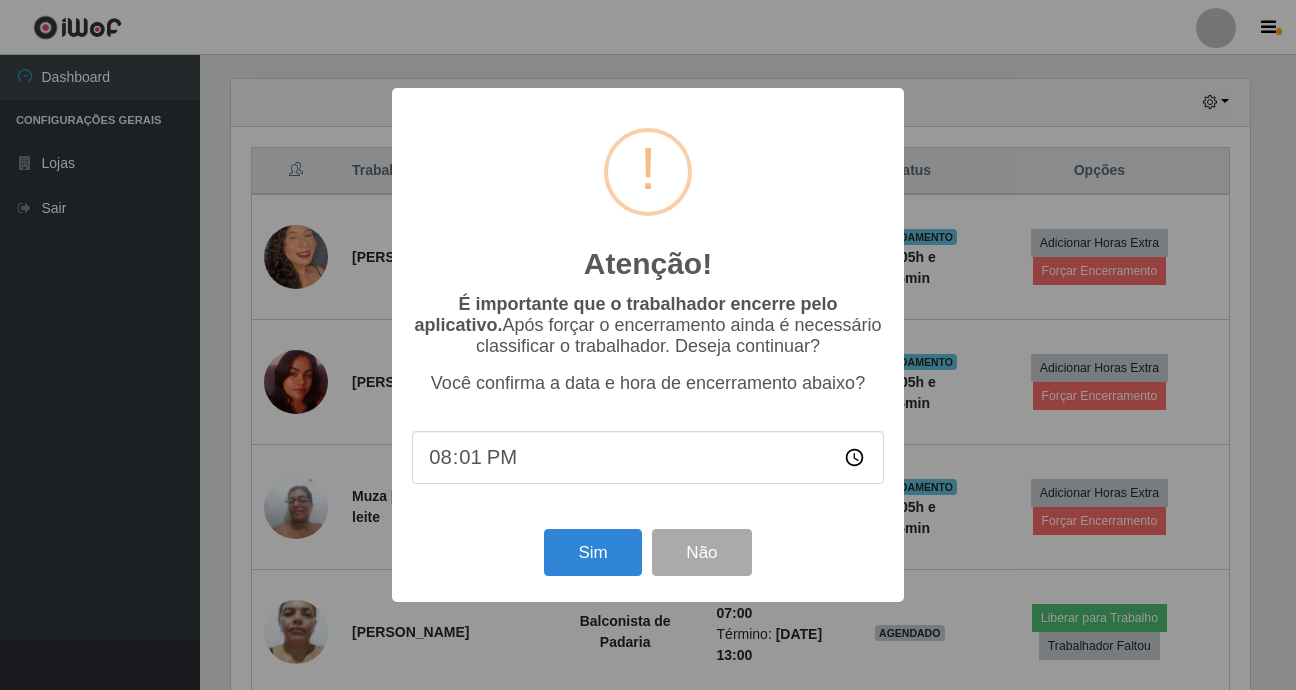 type on "20:10" 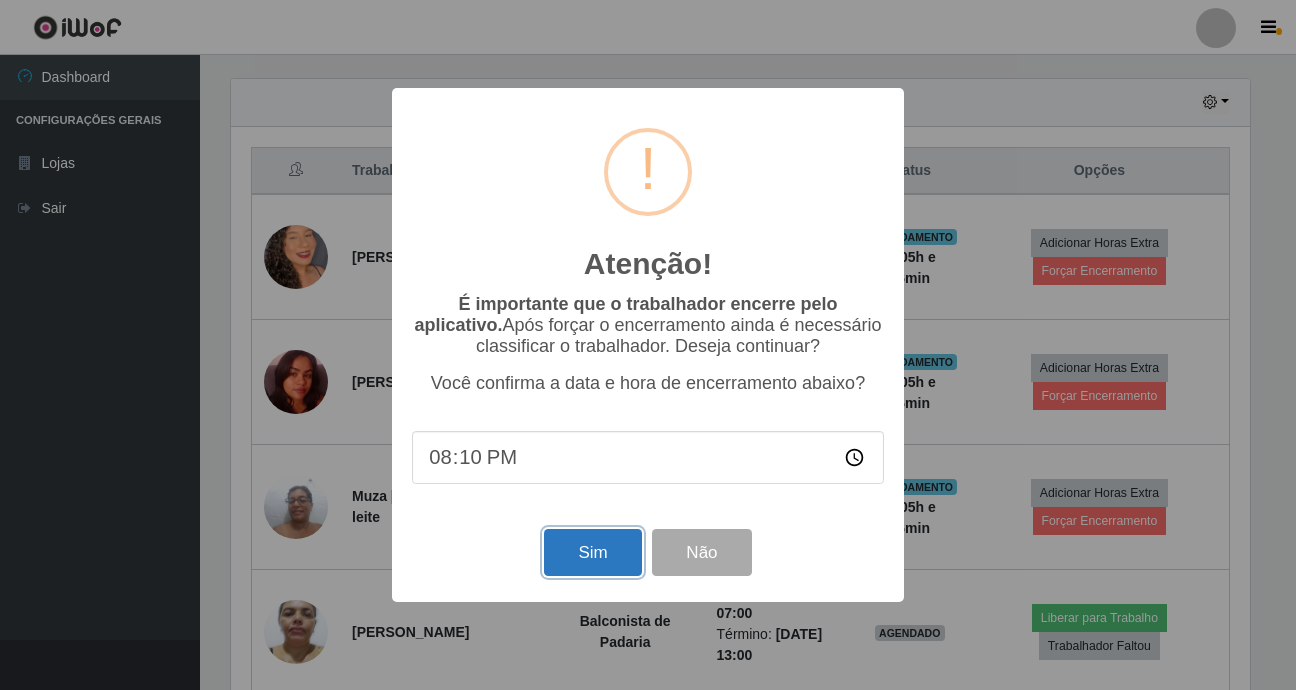click on "Sim" at bounding box center (592, 552) 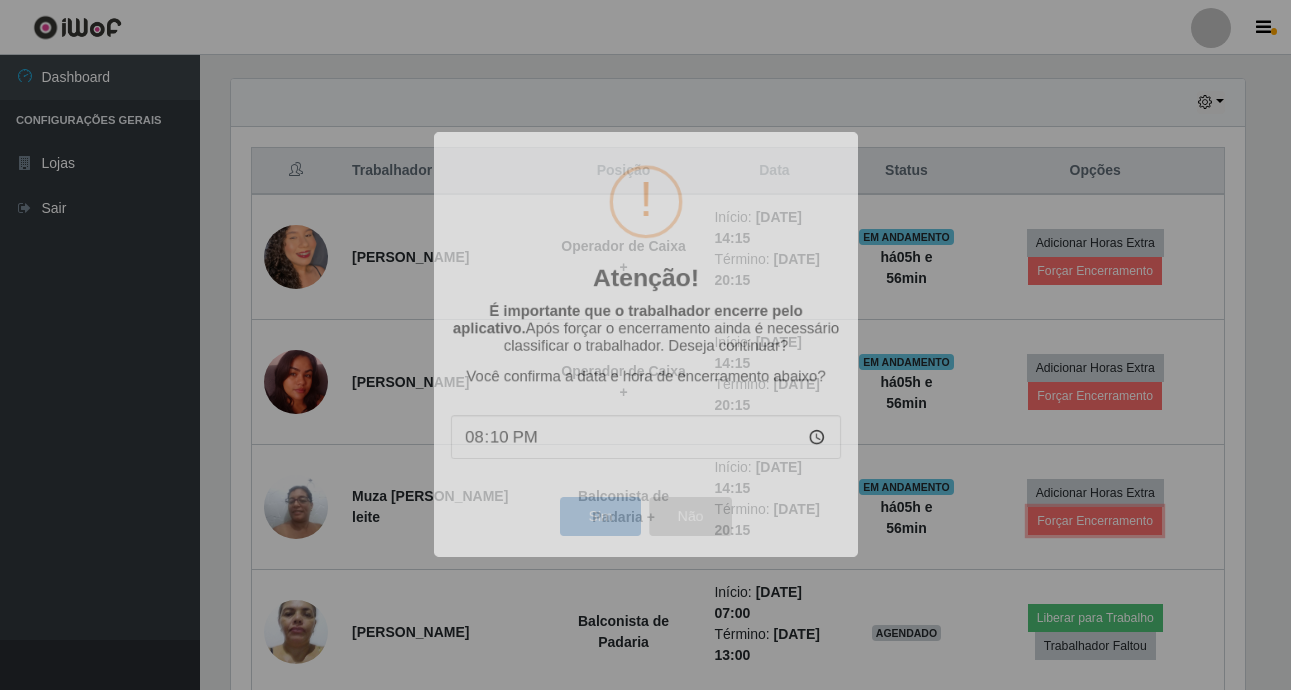 scroll, scrollTop: 999585, scrollLeft: 998971, axis: both 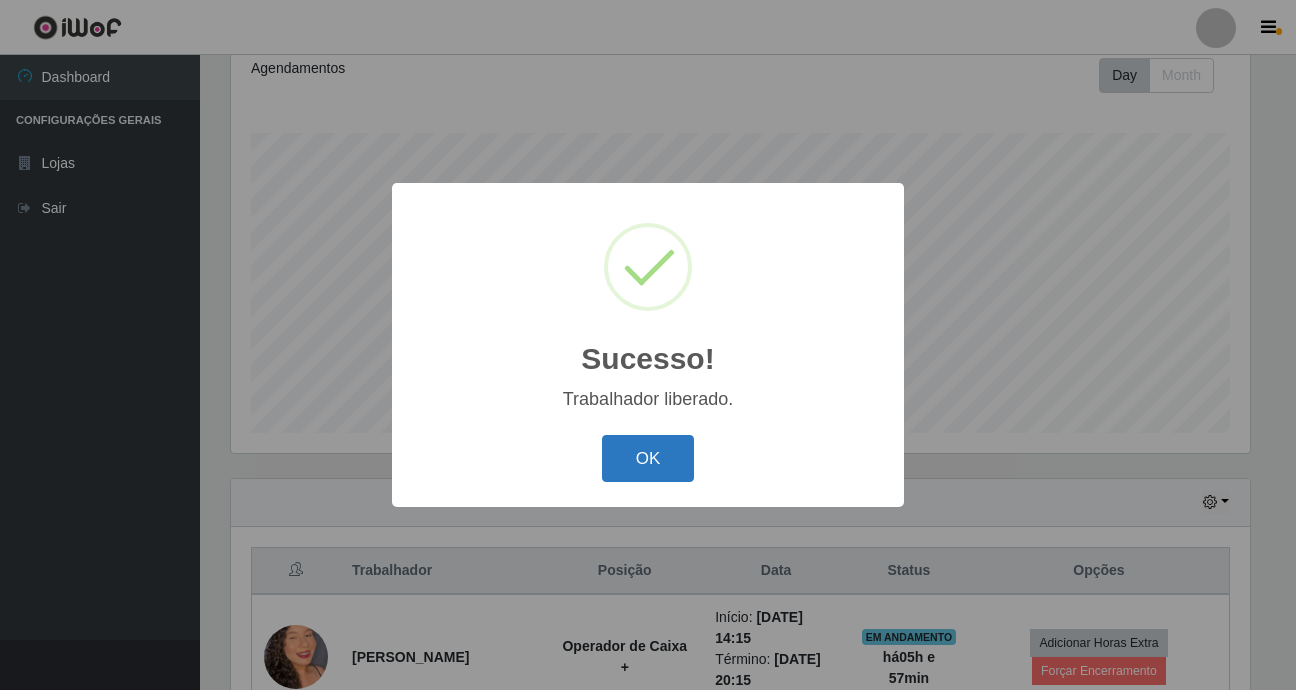 click on "OK" at bounding box center (648, 458) 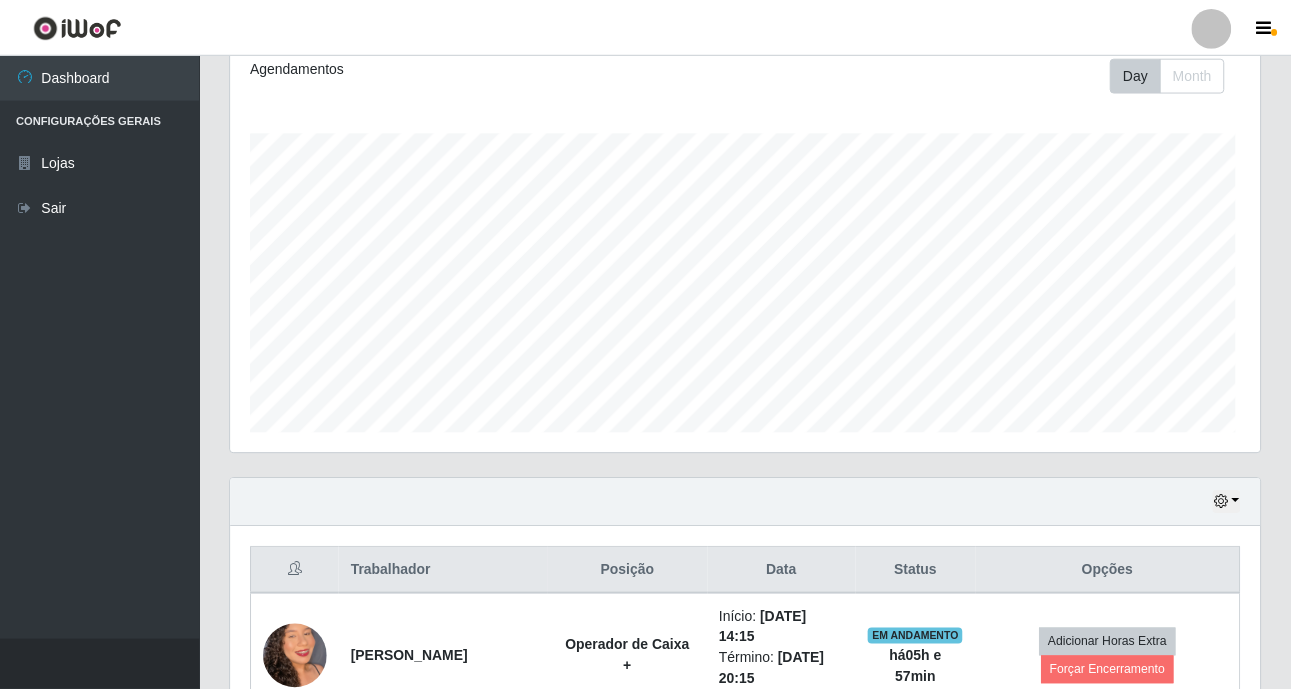 scroll, scrollTop: 999585, scrollLeft: 998971, axis: both 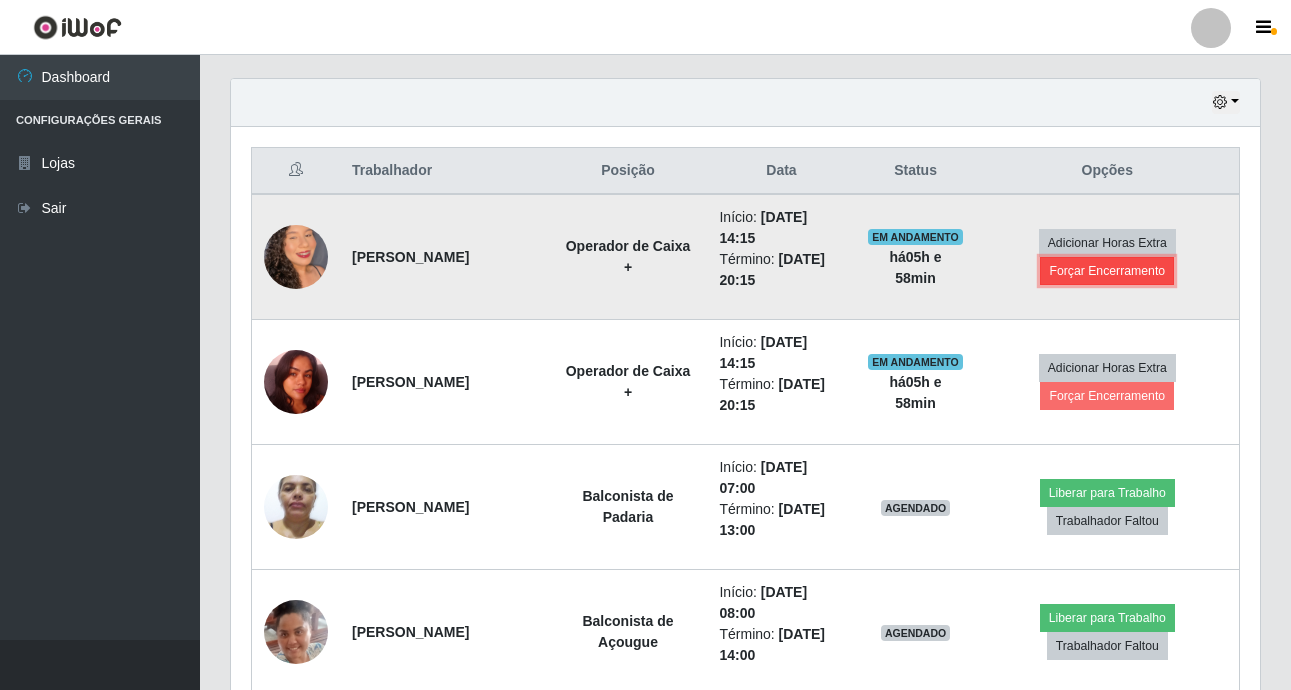 click on "Forçar Encerramento" at bounding box center [1107, 271] 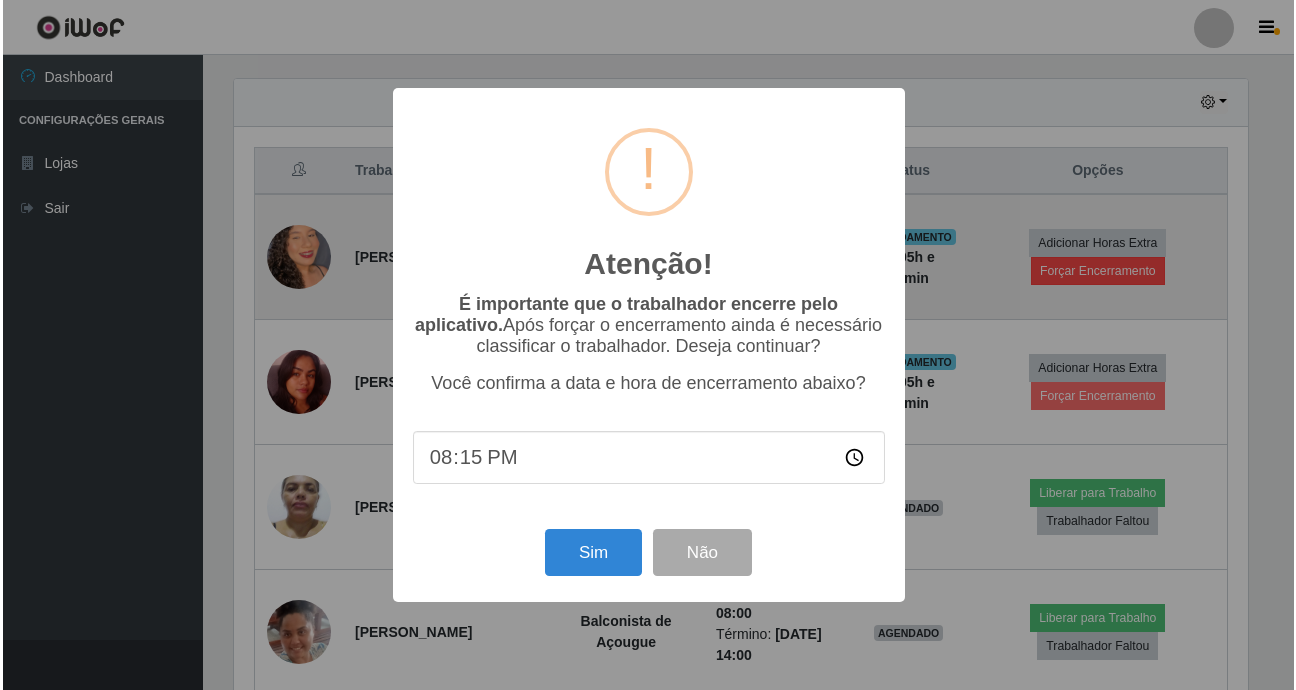 scroll, scrollTop: 999585, scrollLeft: 998981, axis: both 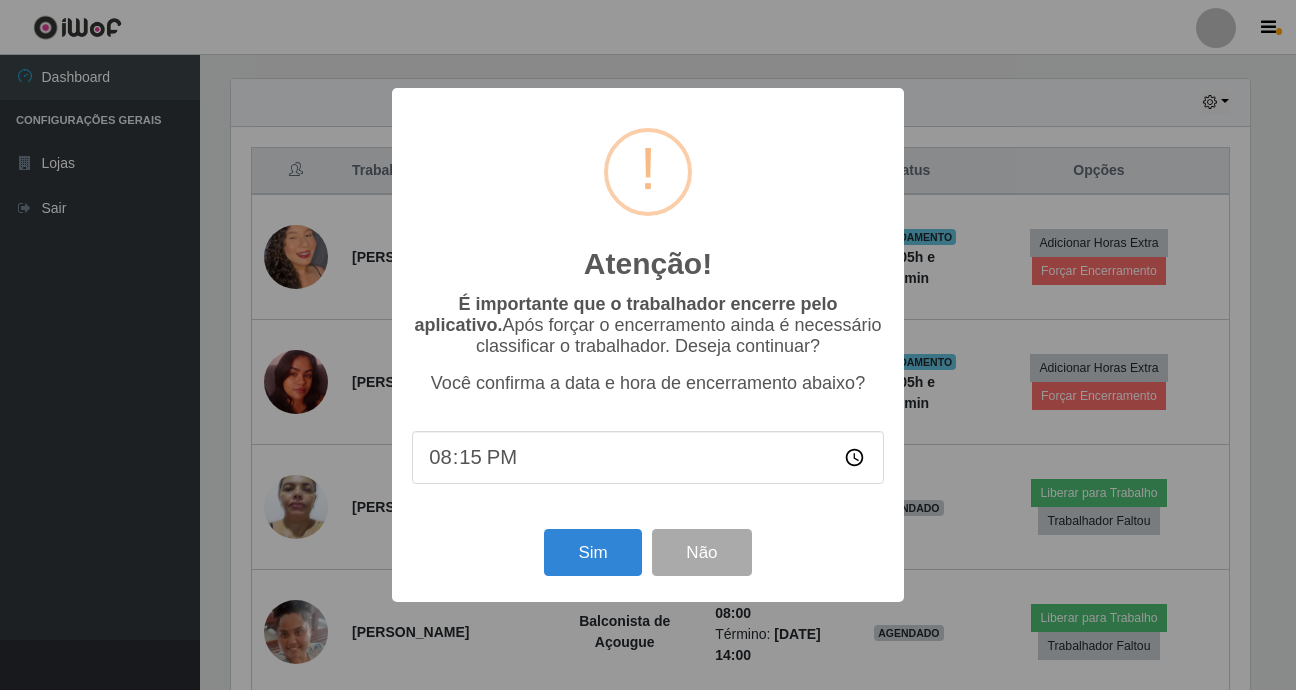 click on "Atenção! × É importante que o trabalhador encerre pelo aplicativo.
Após forçar o encerramento ainda é necessário classificar o trabalhador.
Deseja continuar?
Você confirma a data e hora de encerramento abaixo?
20:15
Sim Não" at bounding box center [648, 345] 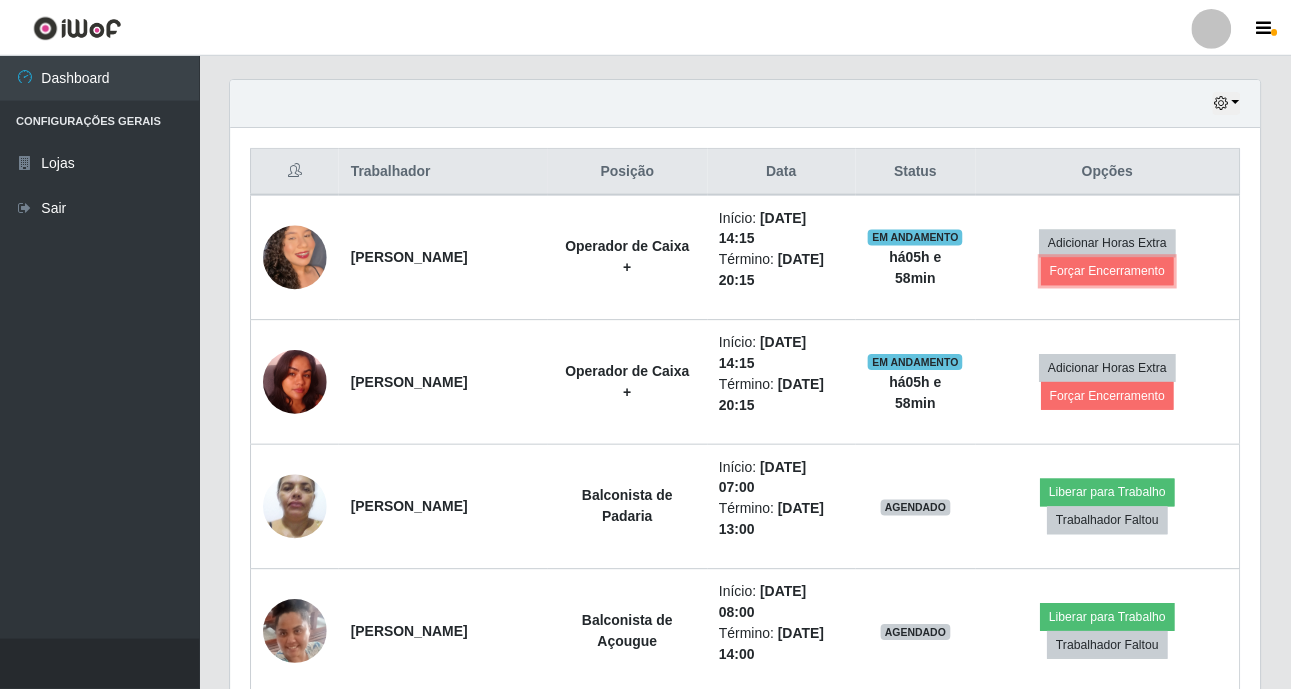 scroll, scrollTop: 999585, scrollLeft: 998971, axis: both 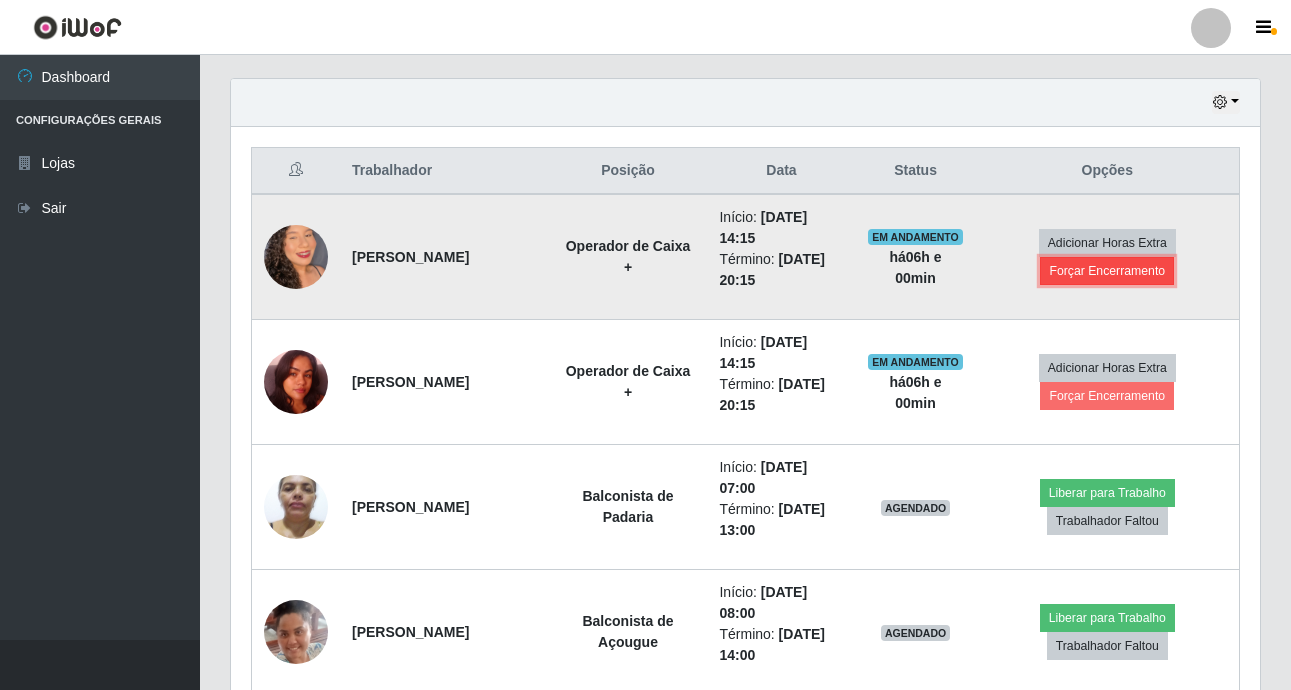 click on "Forçar Encerramento" at bounding box center [1107, 271] 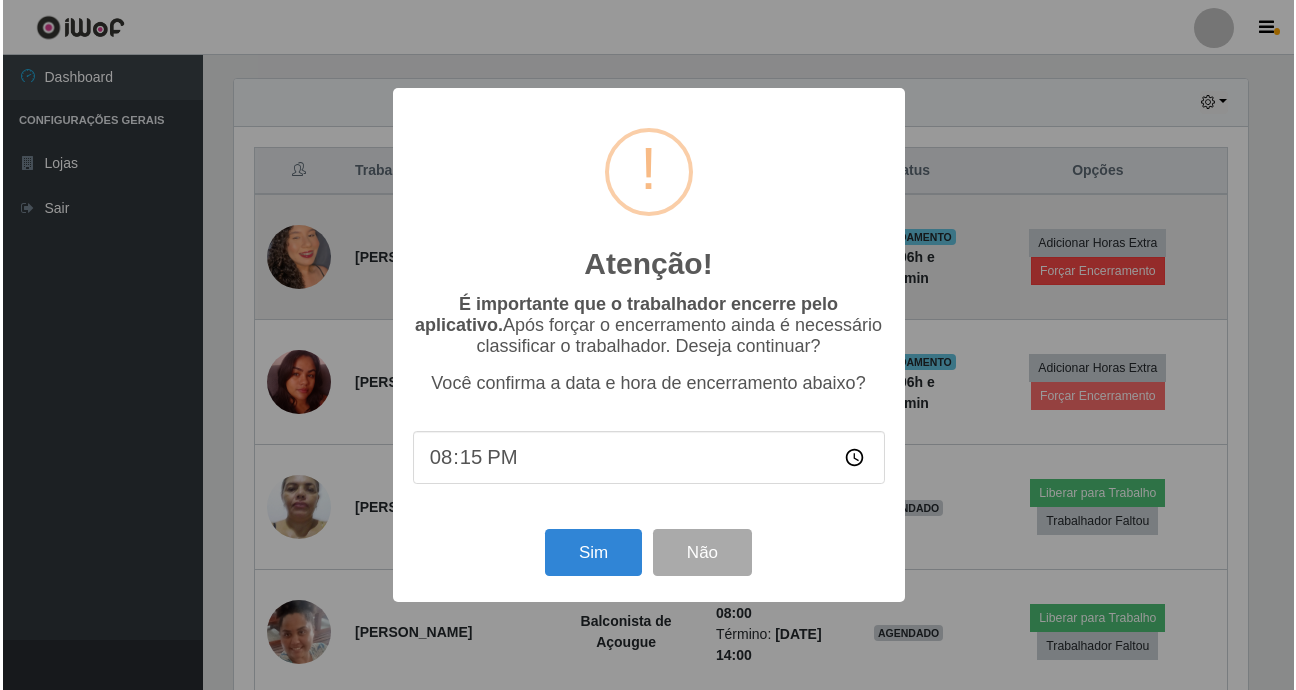 scroll, scrollTop: 999585, scrollLeft: 998981, axis: both 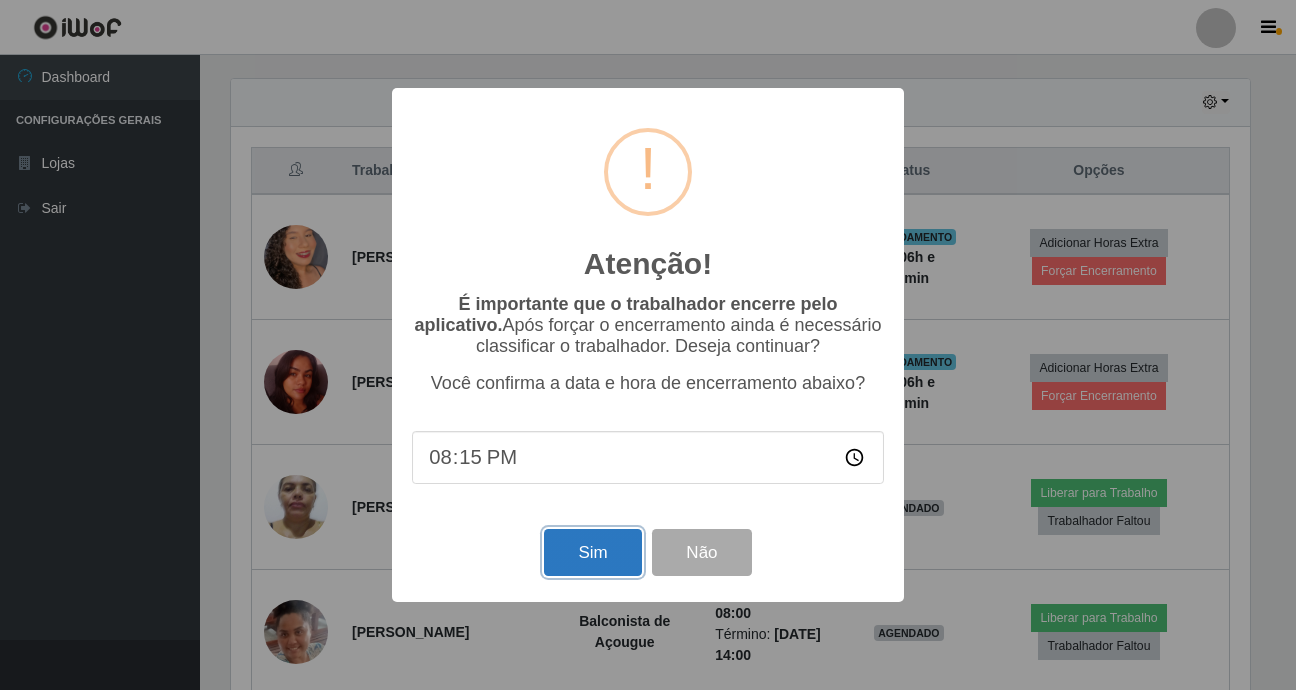 click on "Sim" at bounding box center [592, 552] 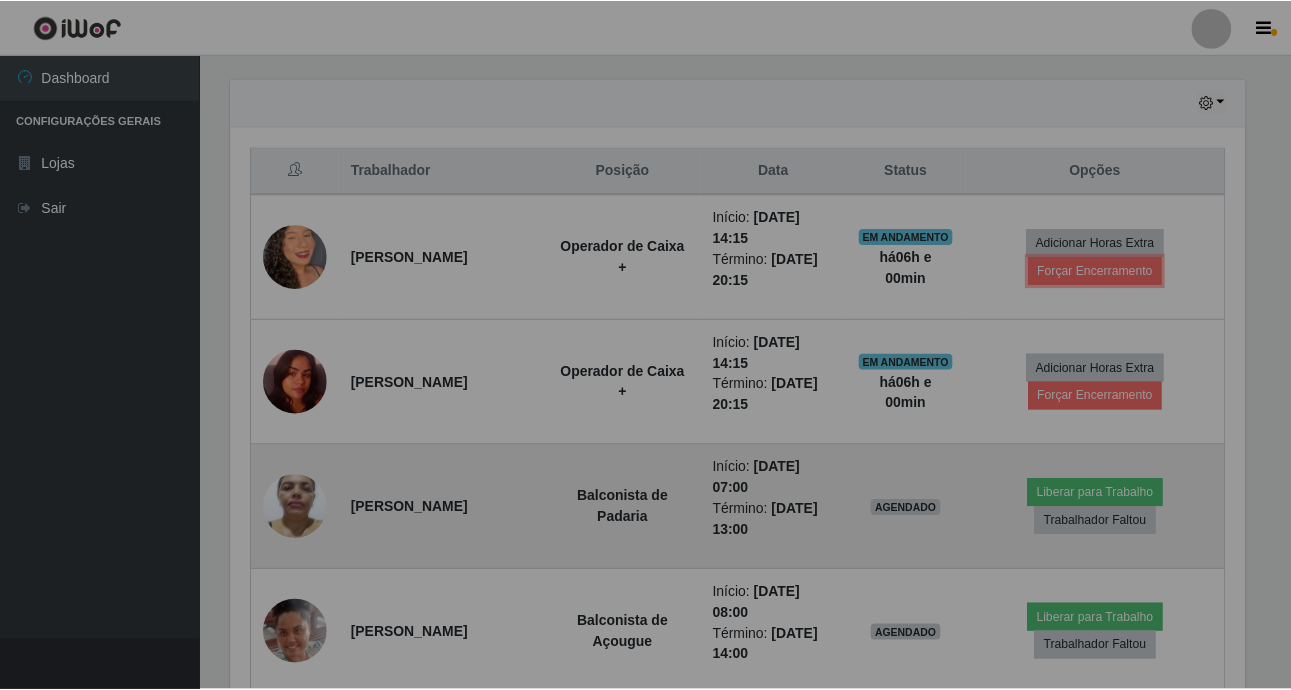 scroll, scrollTop: 999585, scrollLeft: 998971, axis: both 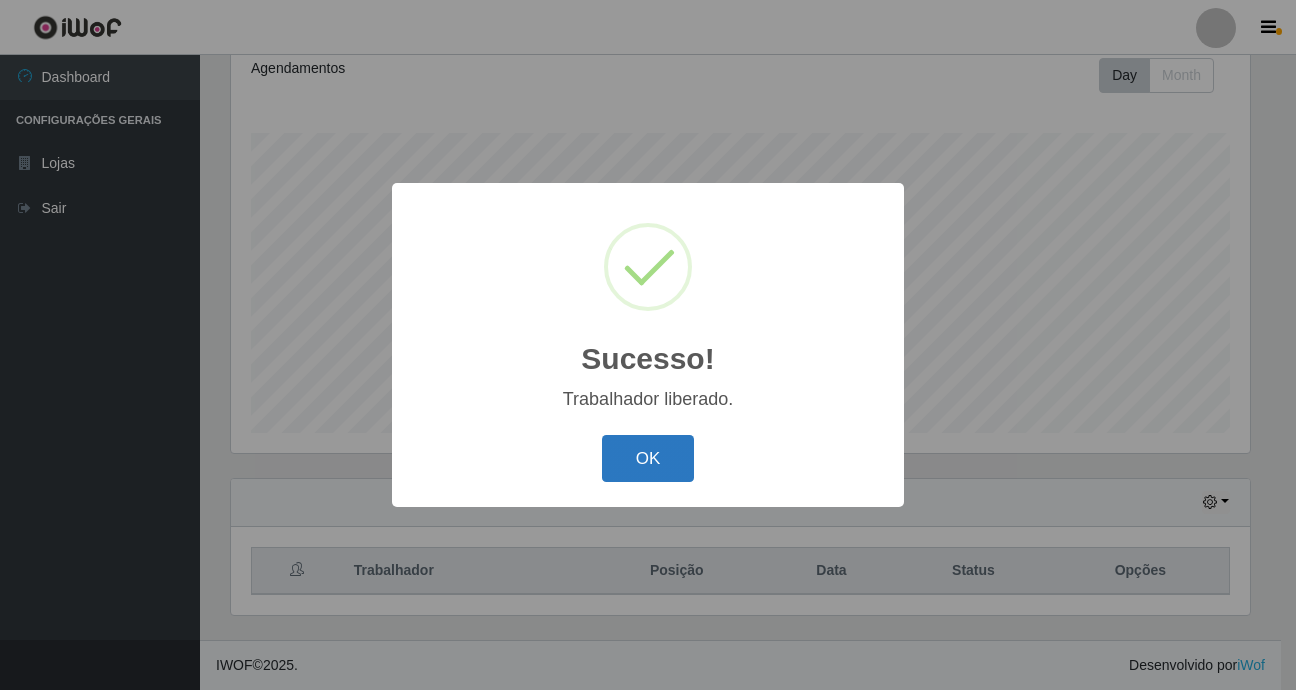 click on "OK" at bounding box center [648, 458] 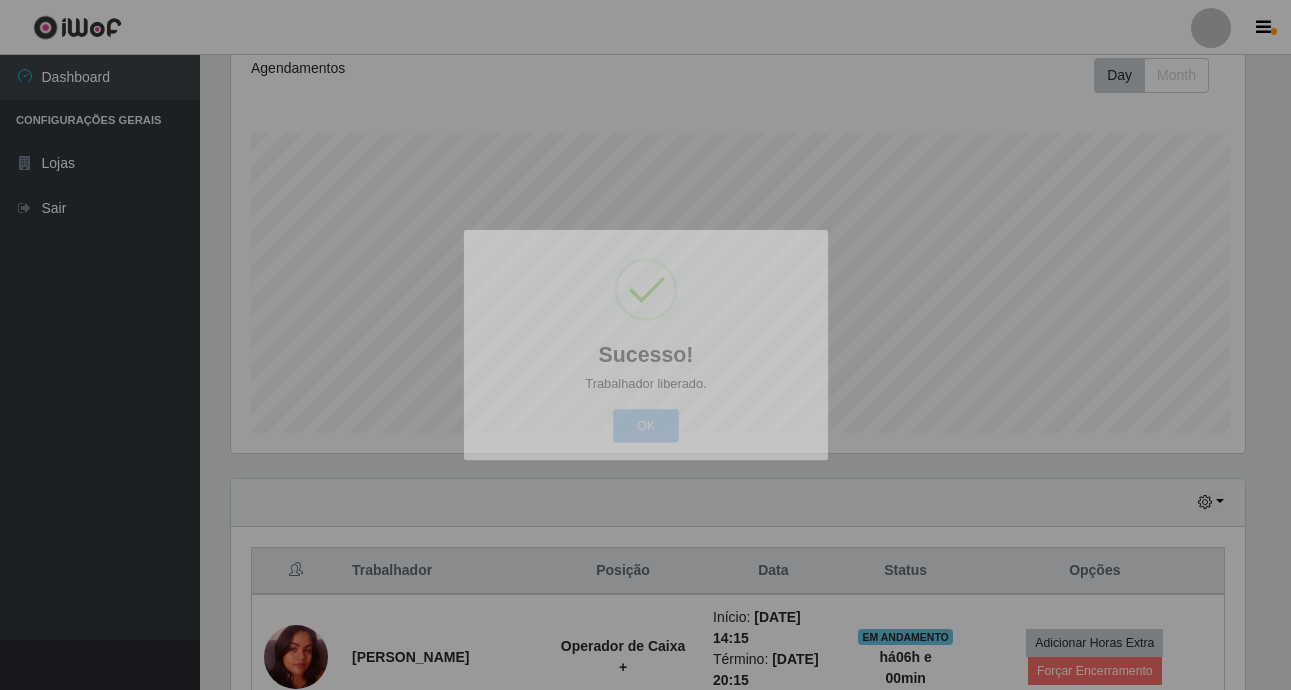 scroll, scrollTop: 999585, scrollLeft: 998971, axis: both 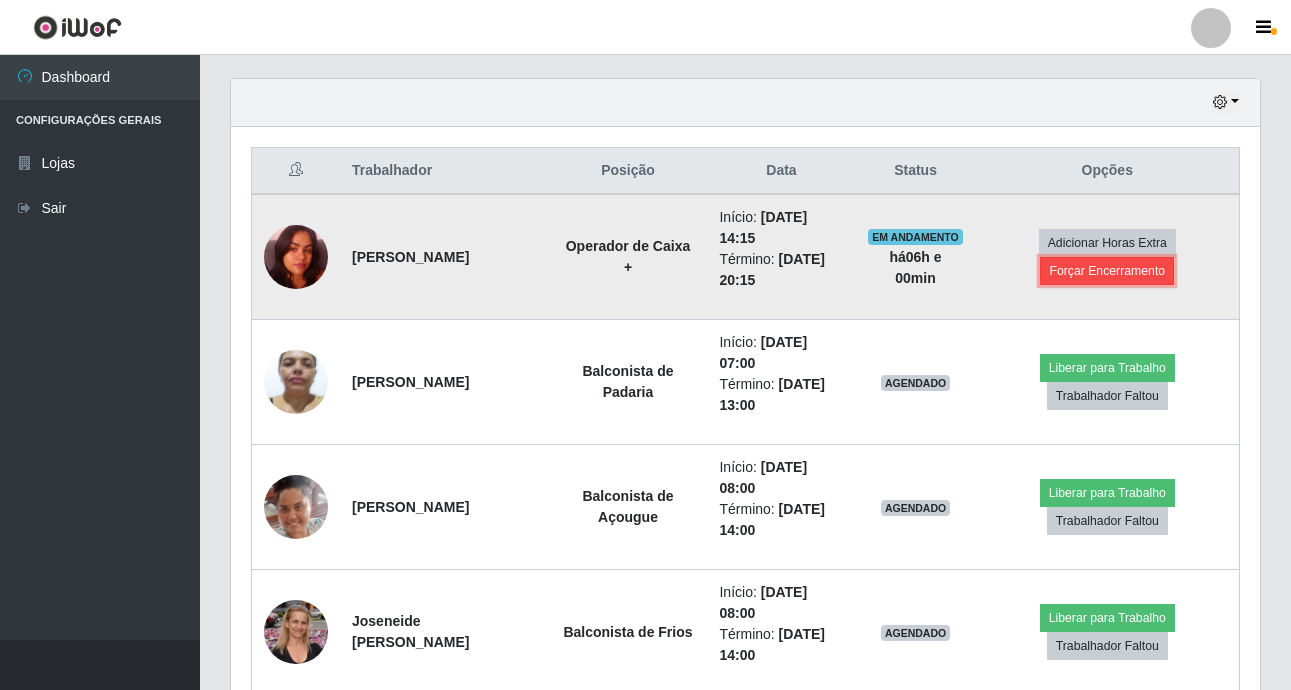 click on "Forçar Encerramento" at bounding box center [1107, 271] 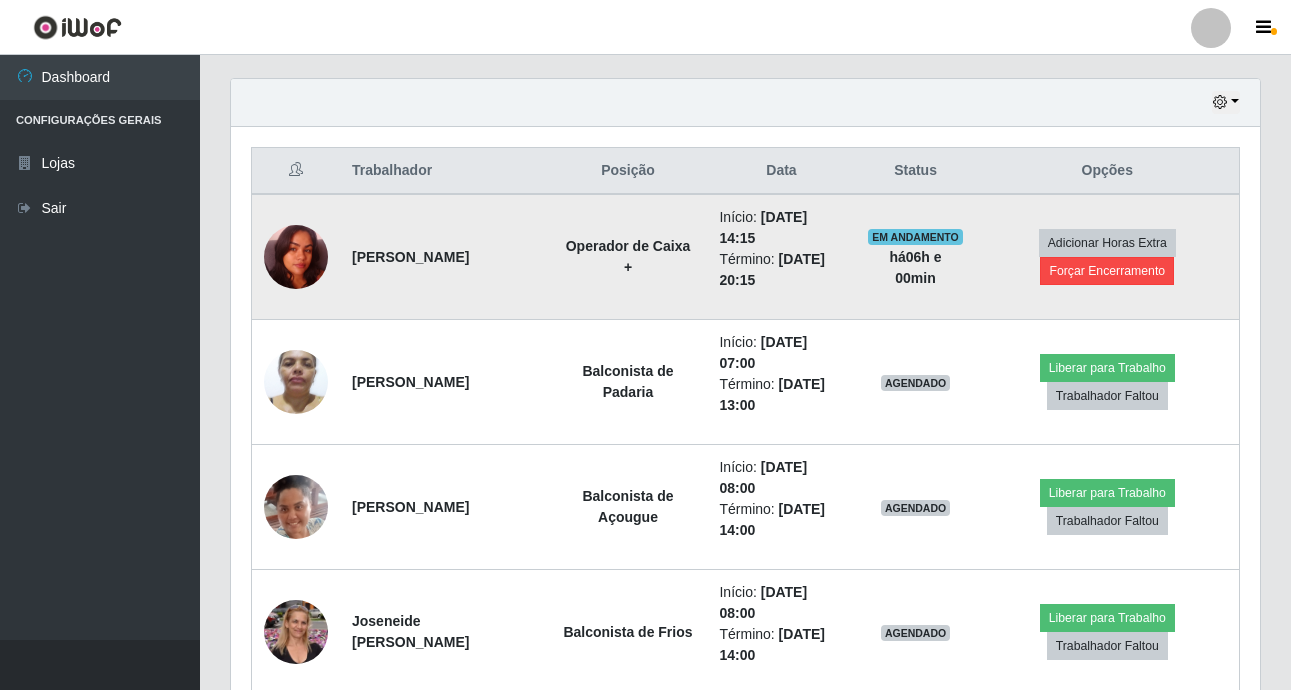 scroll, scrollTop: 999585, scrollLeft: 998981, axis: both 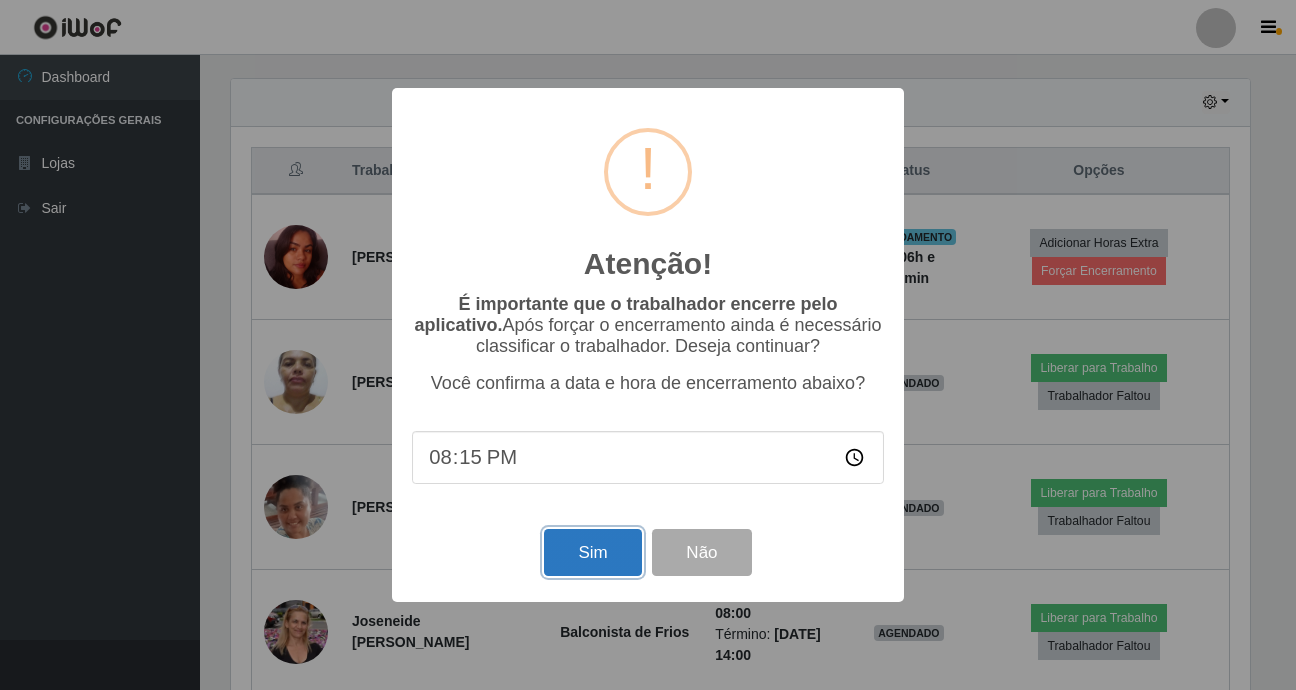 click on "Sim" at bounding box center [592, 552] 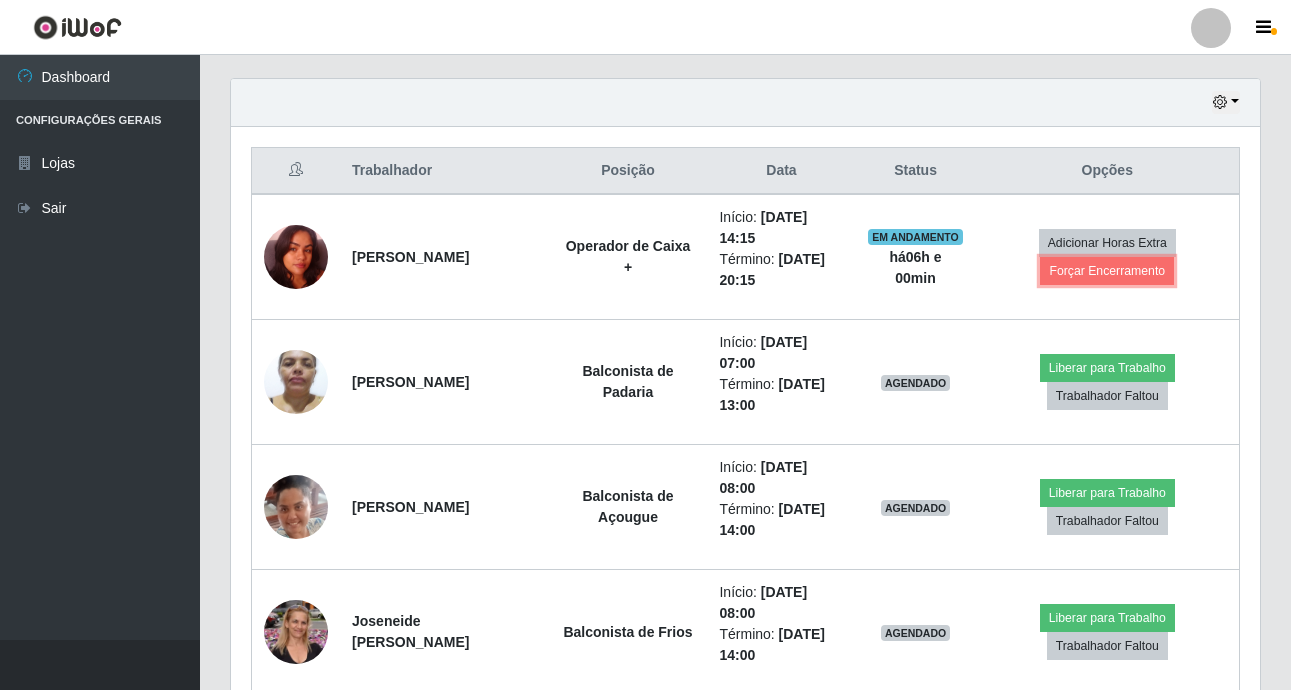 scroll, scrollTop: 999585, scrollLeft: 998971, axis: both 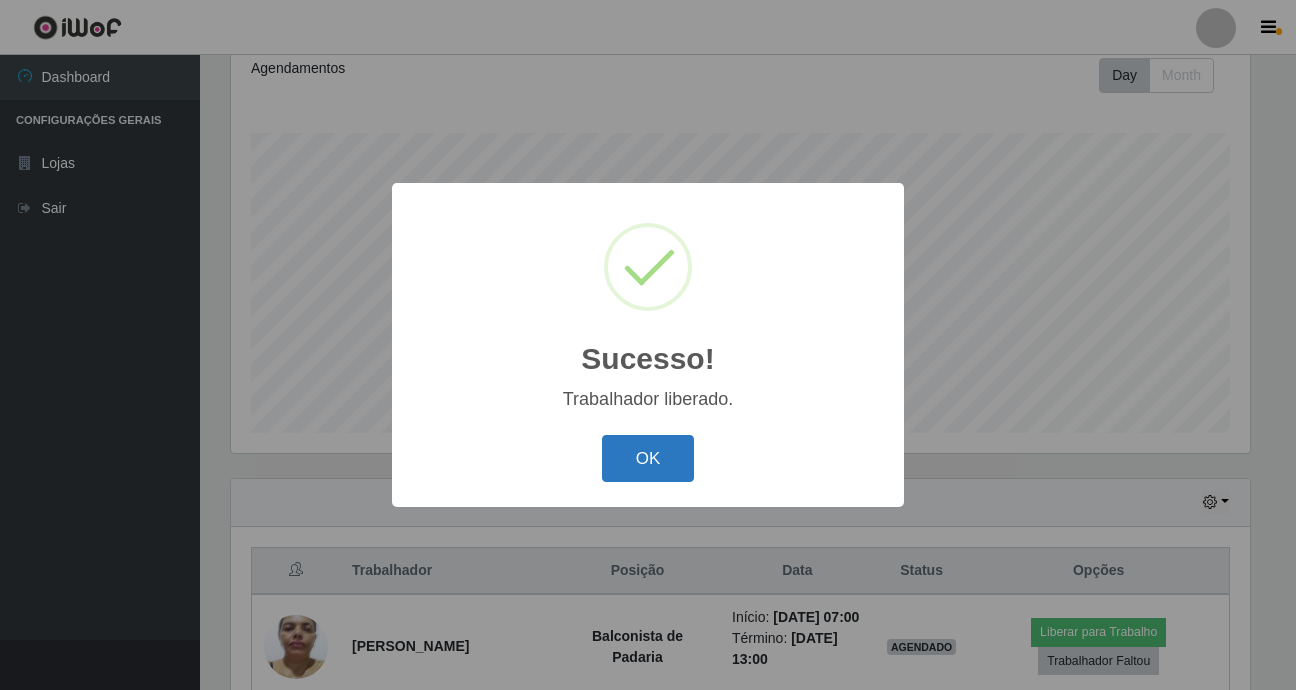 drag, startPoint x: 631, startPoint y: 469, endPoint x: 632, endPoint y: 456, distance: 13.038404 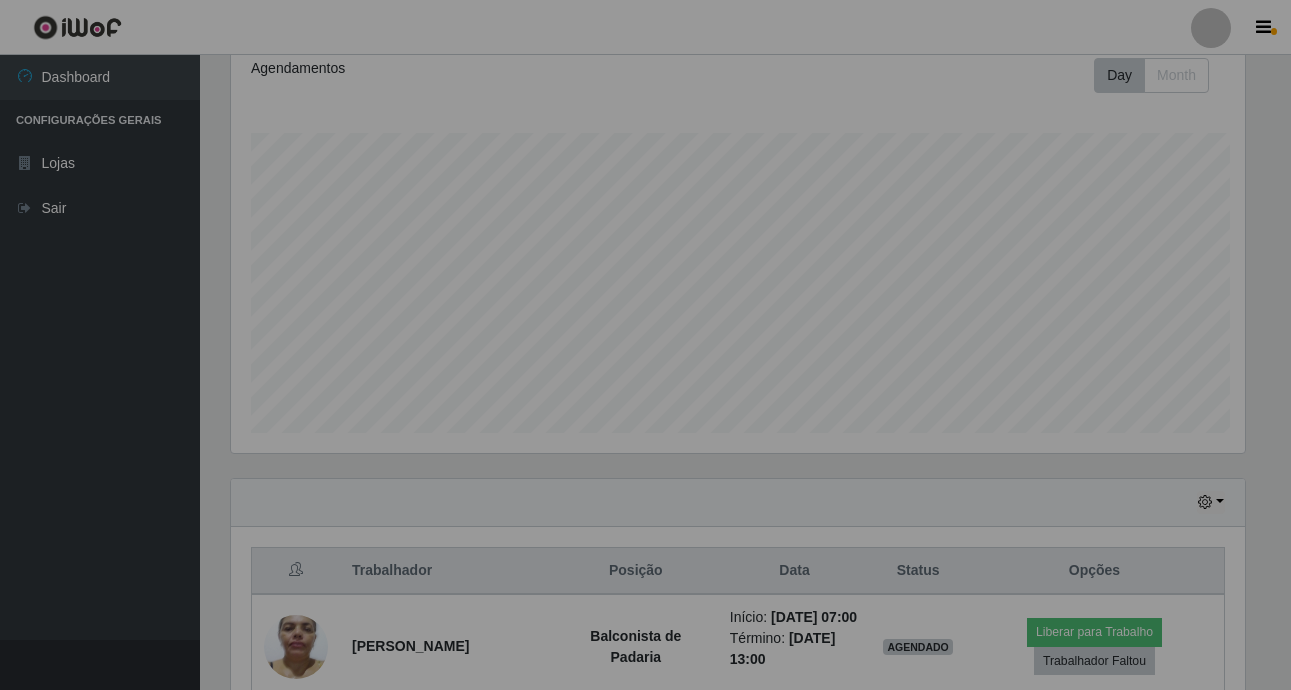 scroll, scrollTop: 999585, scrollLeft: 998971, axis: both 